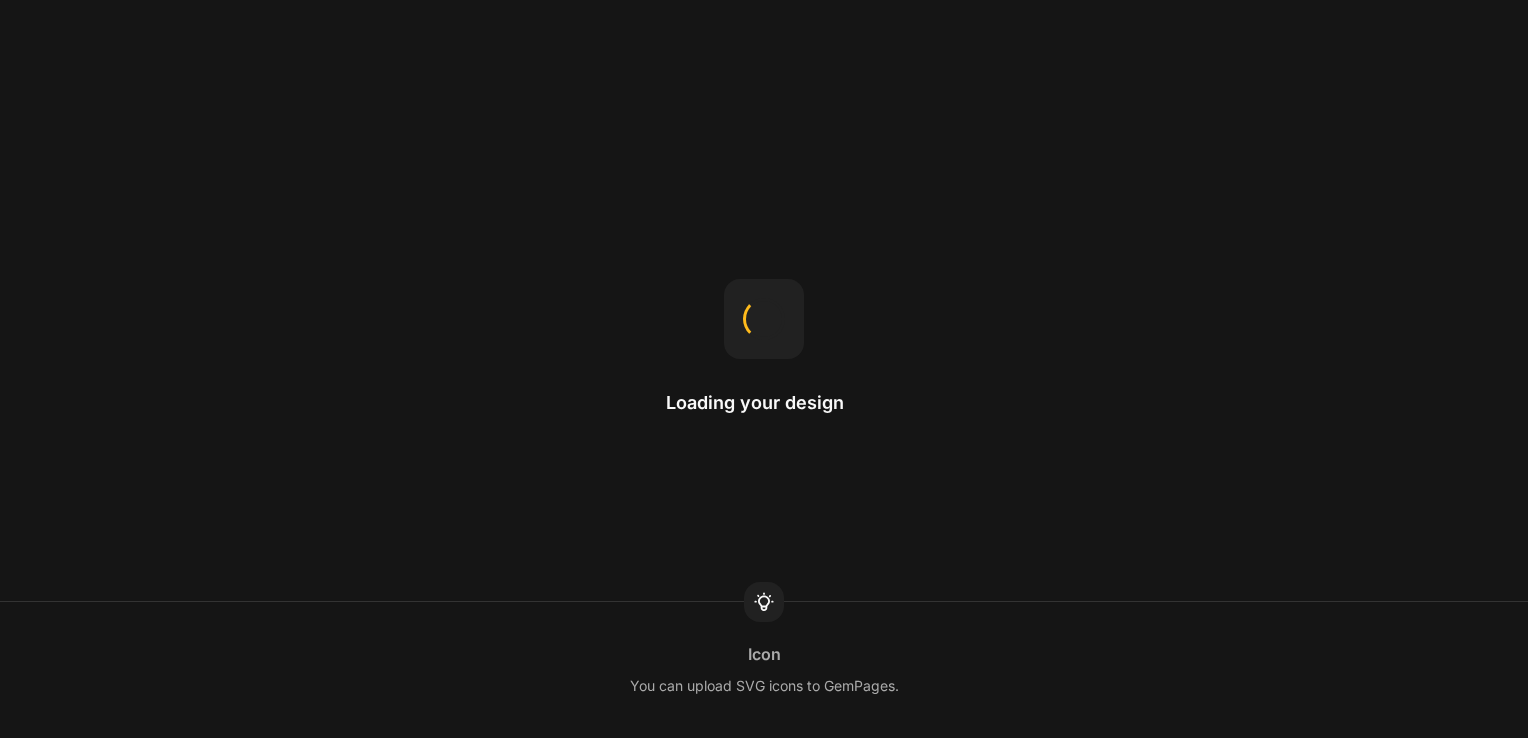 scroll, scrollTop: 0, scrollLeft: 0, axis: both 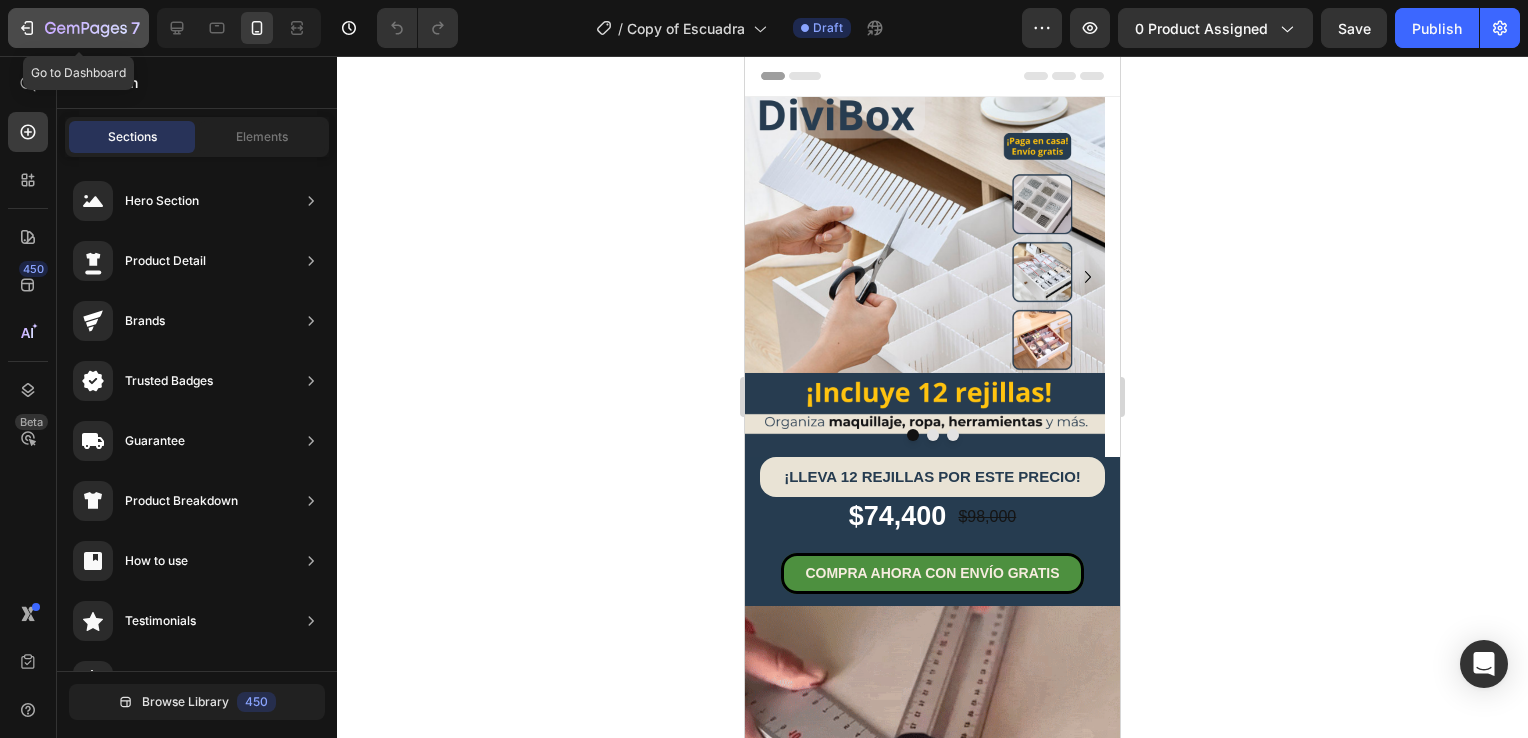 click on "7" 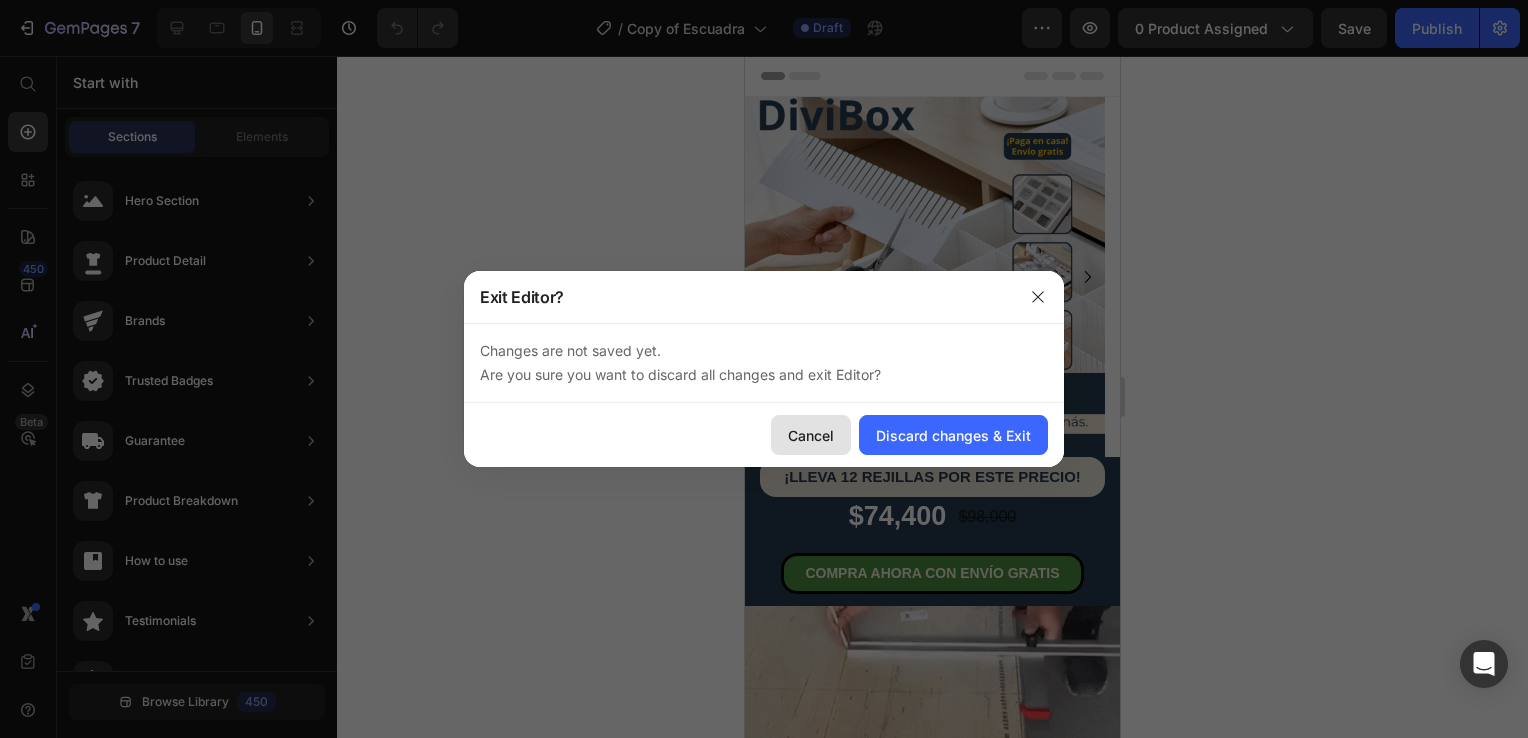 click on "Cancel" at bounding box center [811, 435] 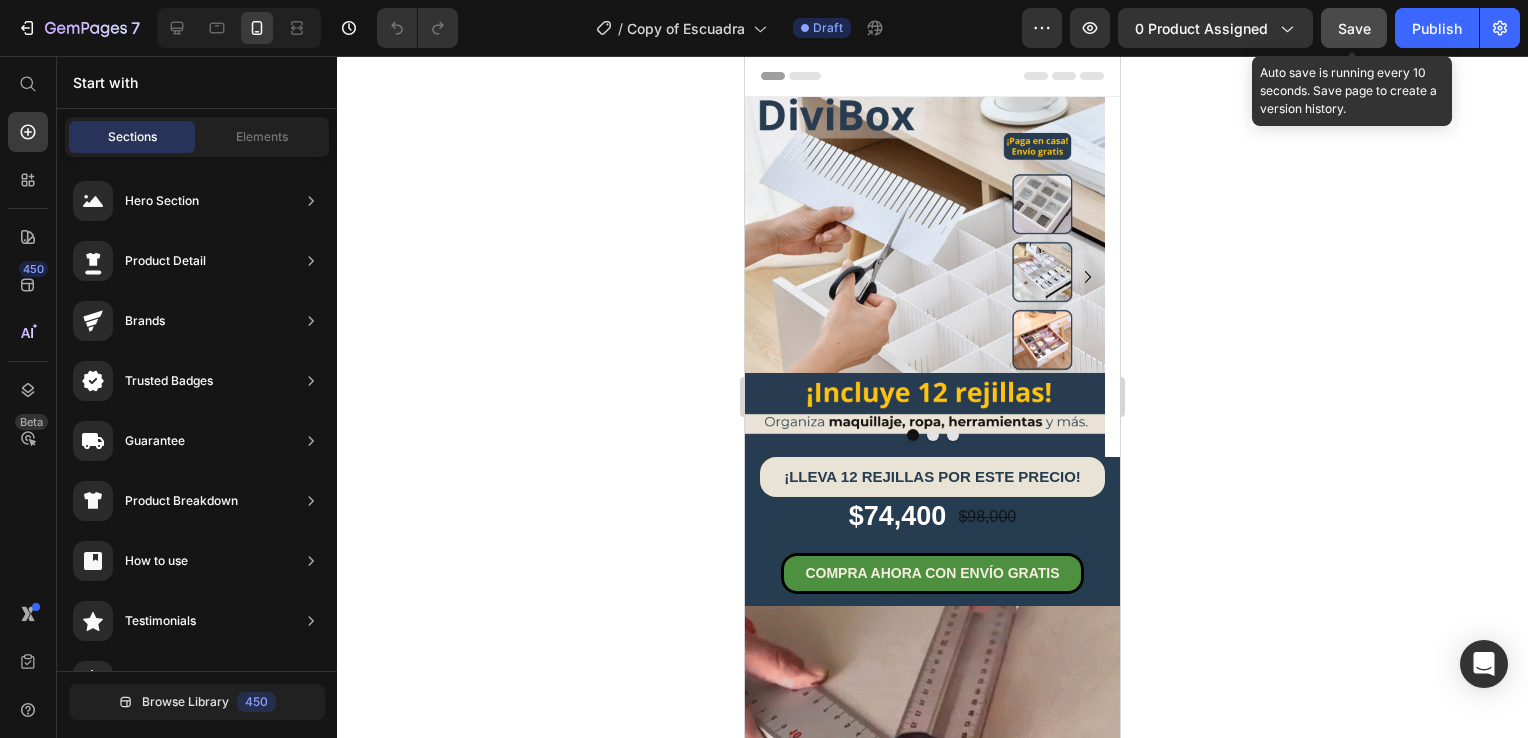 click on "Save" at bounding box center [1354, 28] 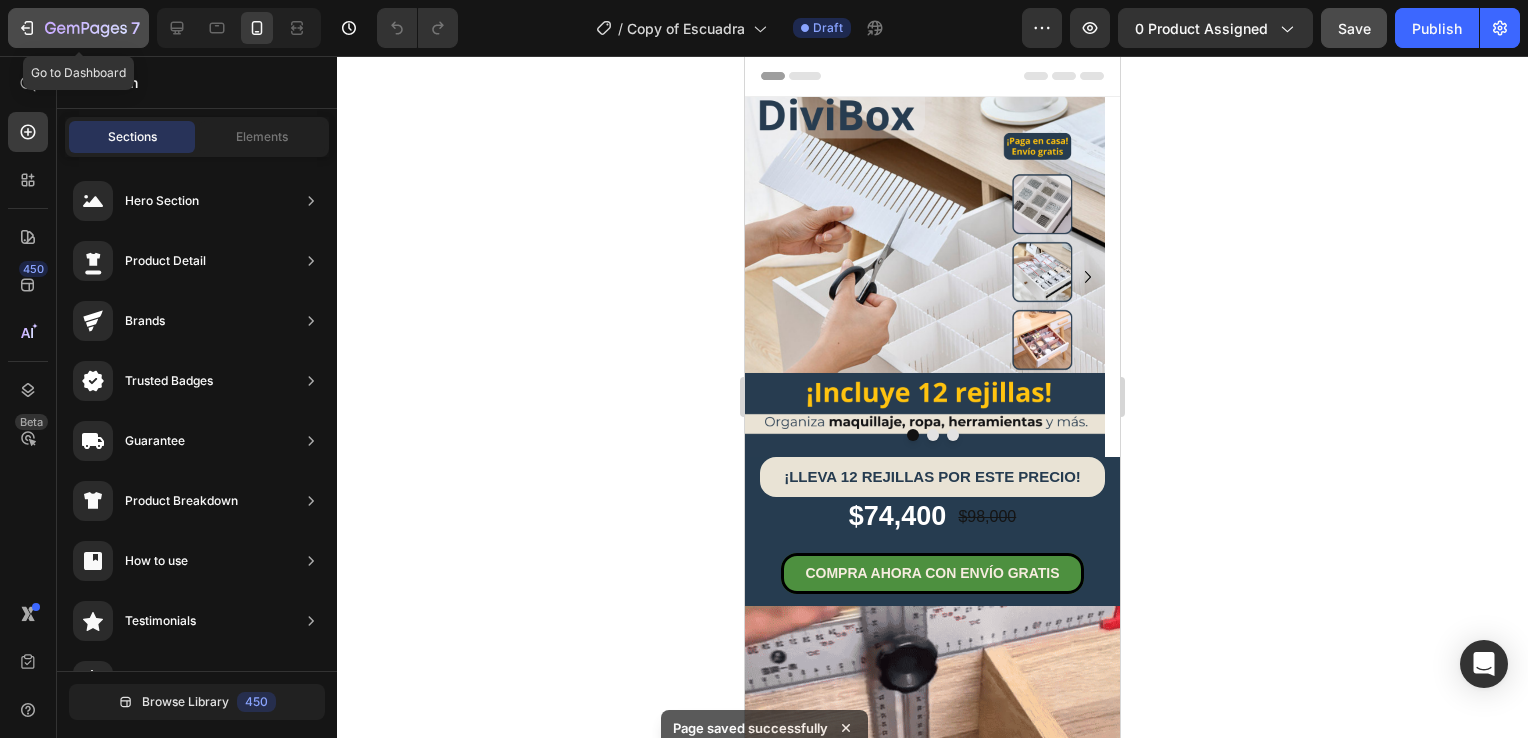 click 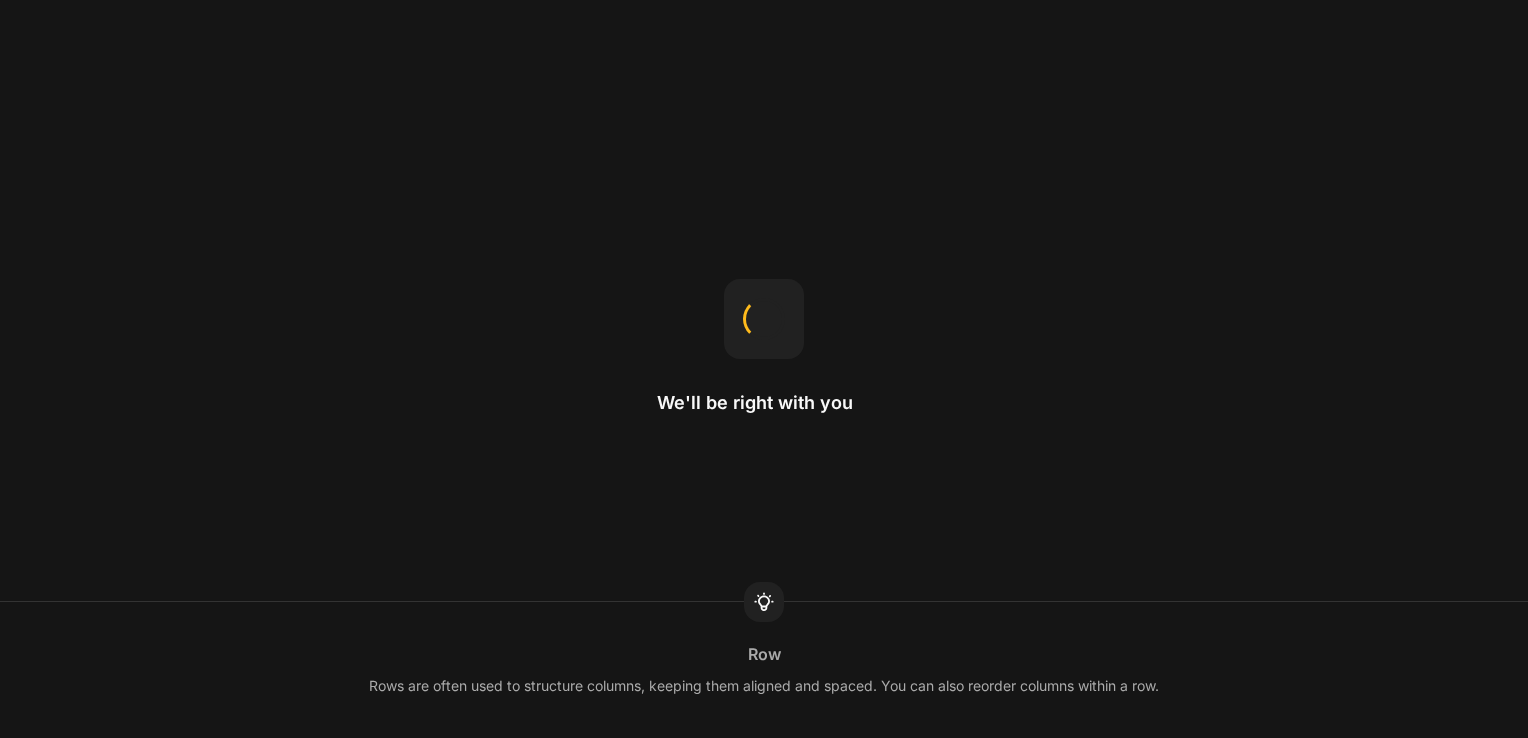 scroll, scrollTop: 0, scrollLeft: 0, axis: both 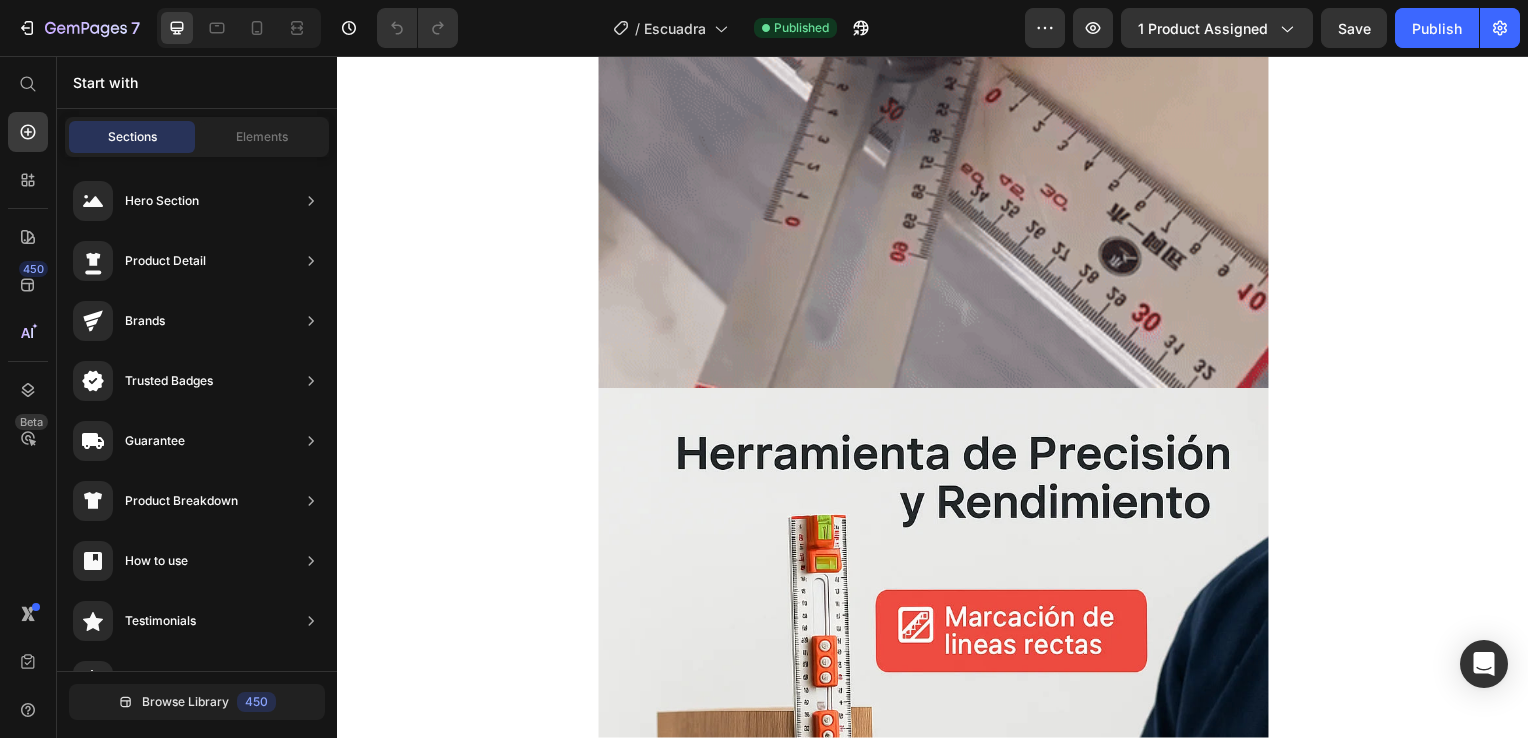 click on "SOLO POR HOY Button $112,400 Product Price $159,400 Product Price Row Row COMPRA AHORA CON ENVÍO GRATIS Button Product" at bounding box center (937, -344) 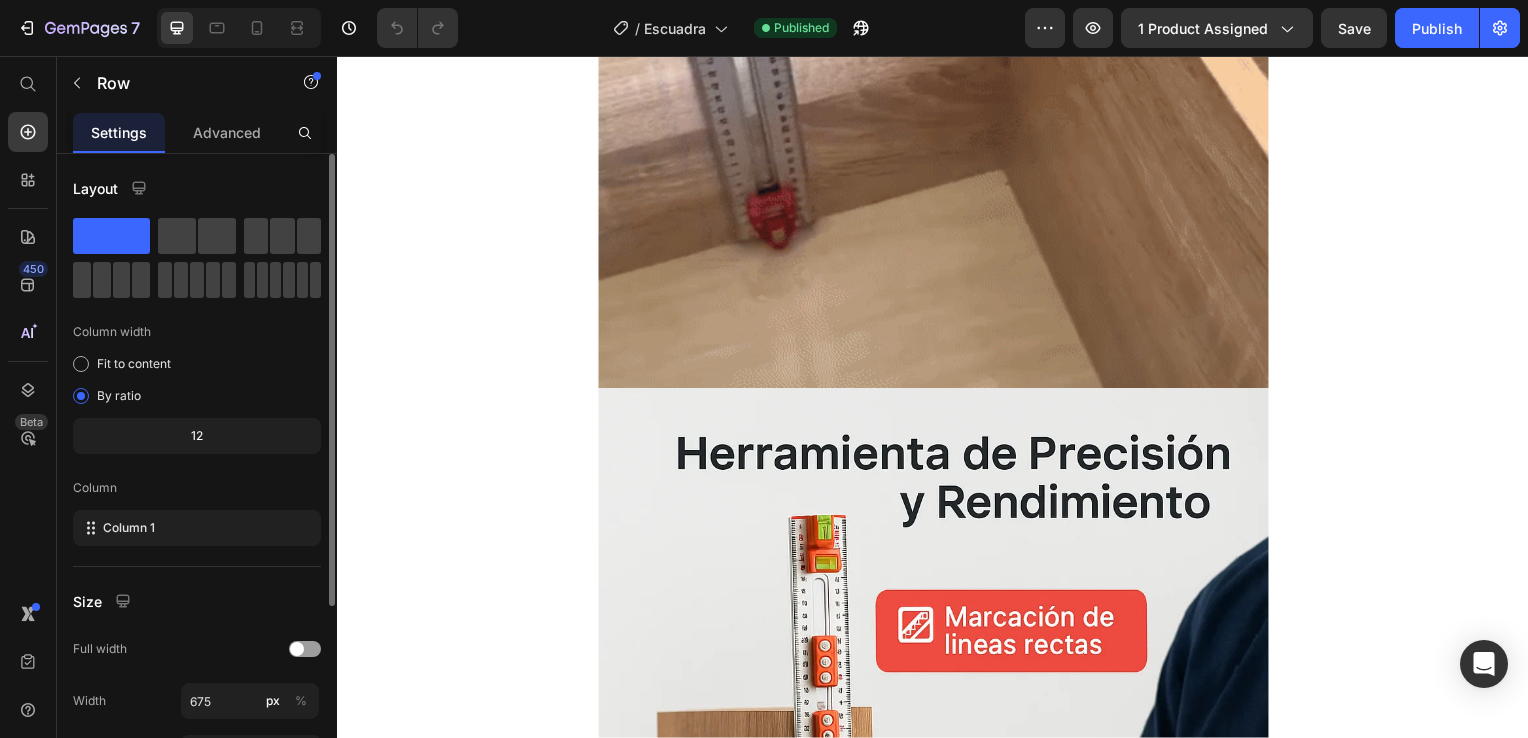 scroll, scrollTop: 200, scrollLeft: 0, axis: vertical 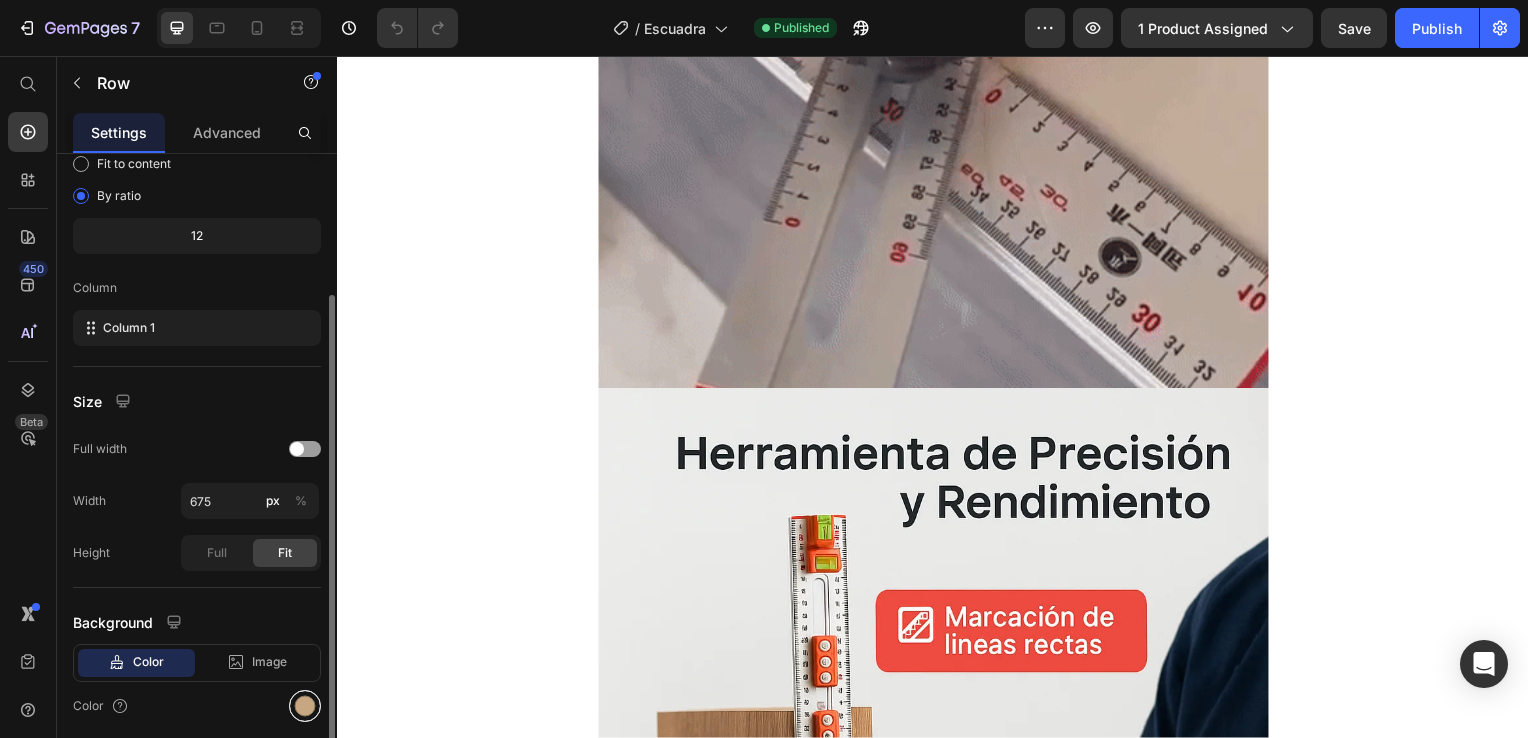 click at bounding box center [305, 706] 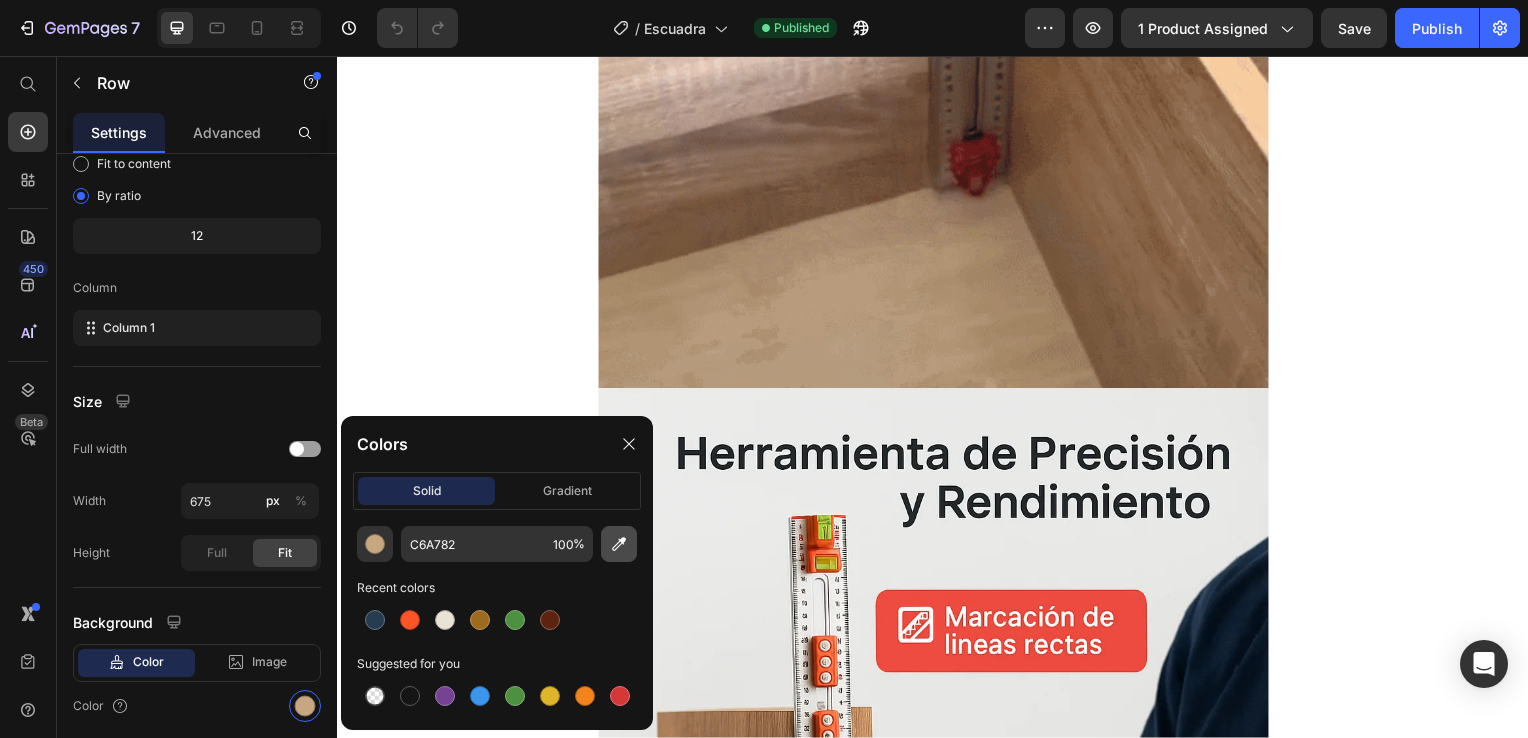 click 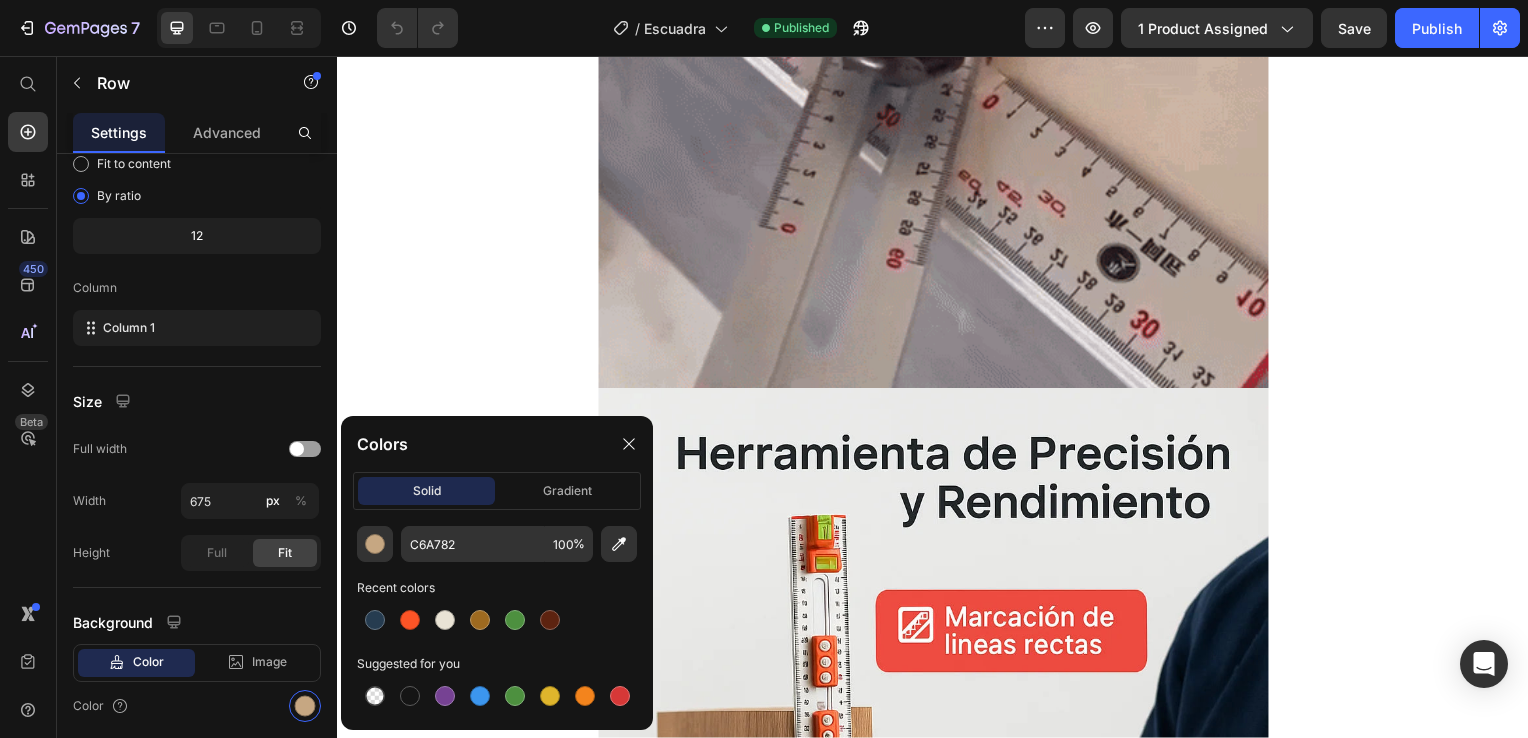 type on "FC5426" 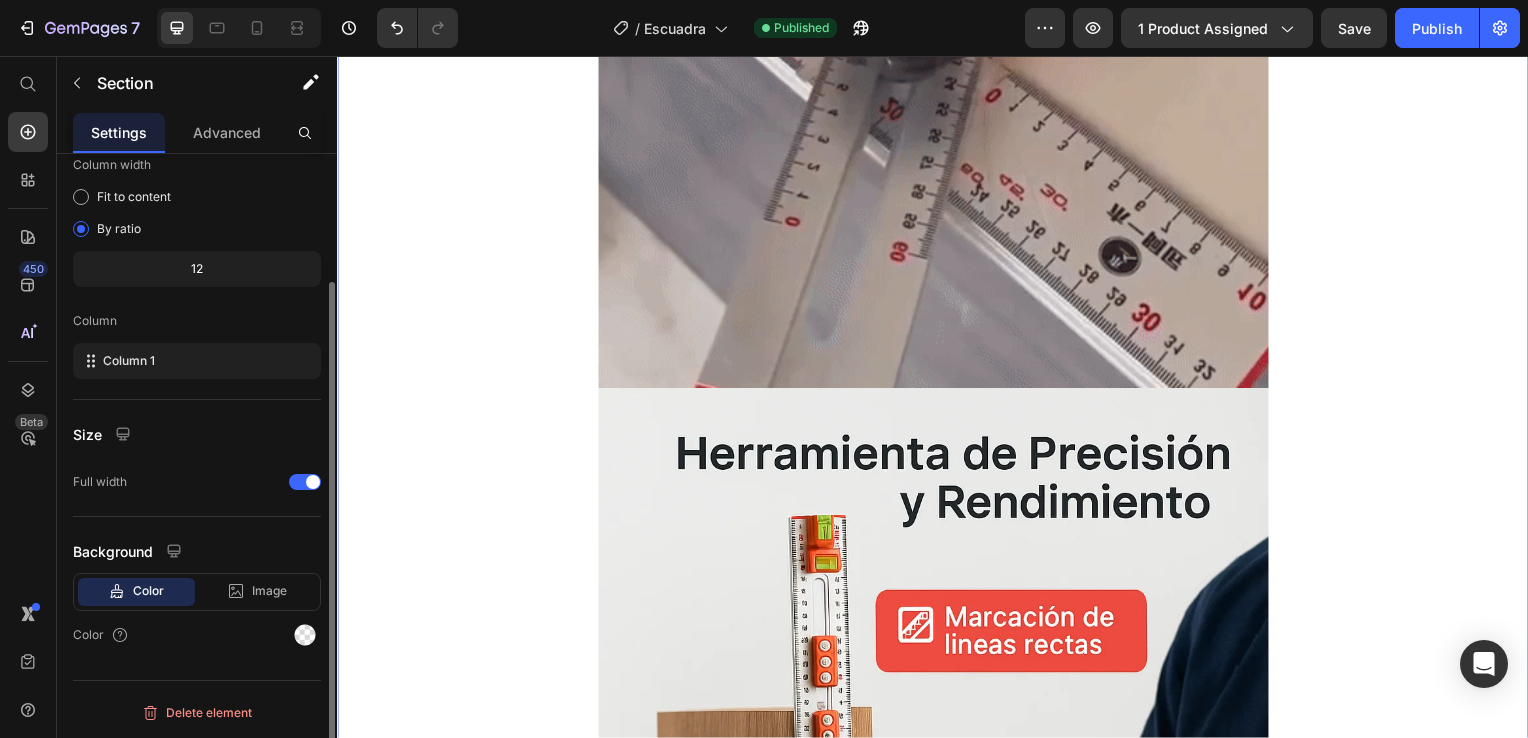 click on "Image Row Image Row Image Row" at bounding box center [937, 1066] 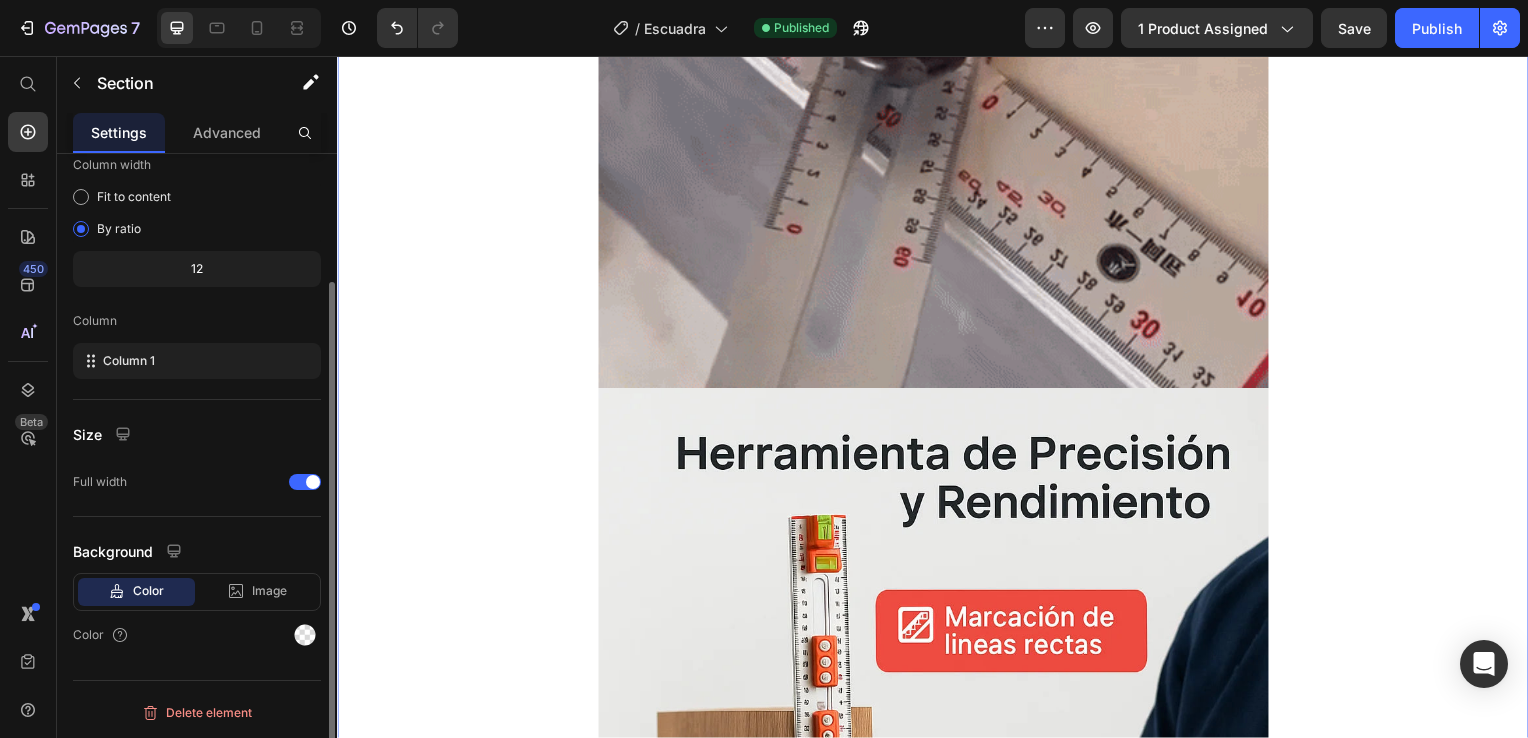 scroll, scrollTop: 0, scrollLeft: 0, axis: both 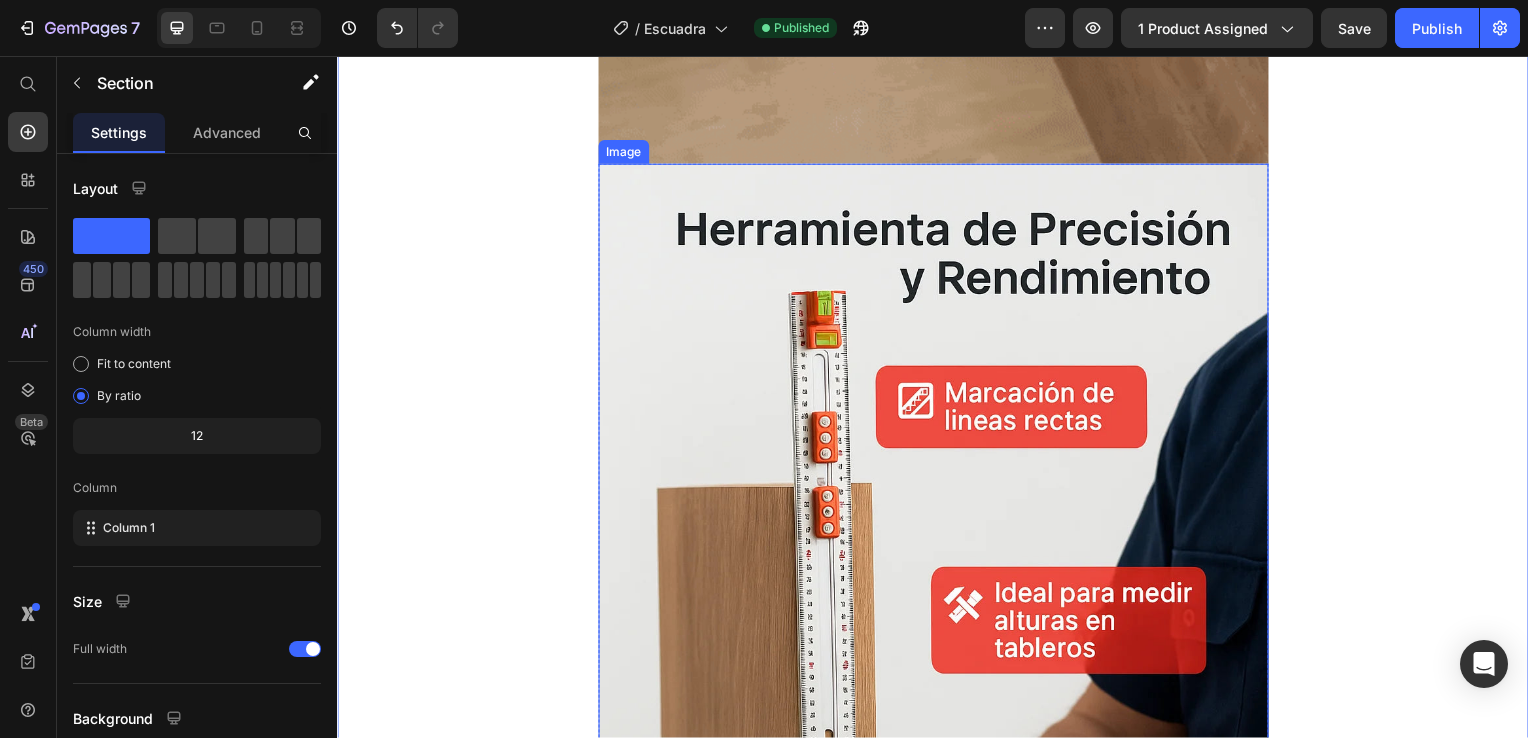 click at bounding box center [937, 671] 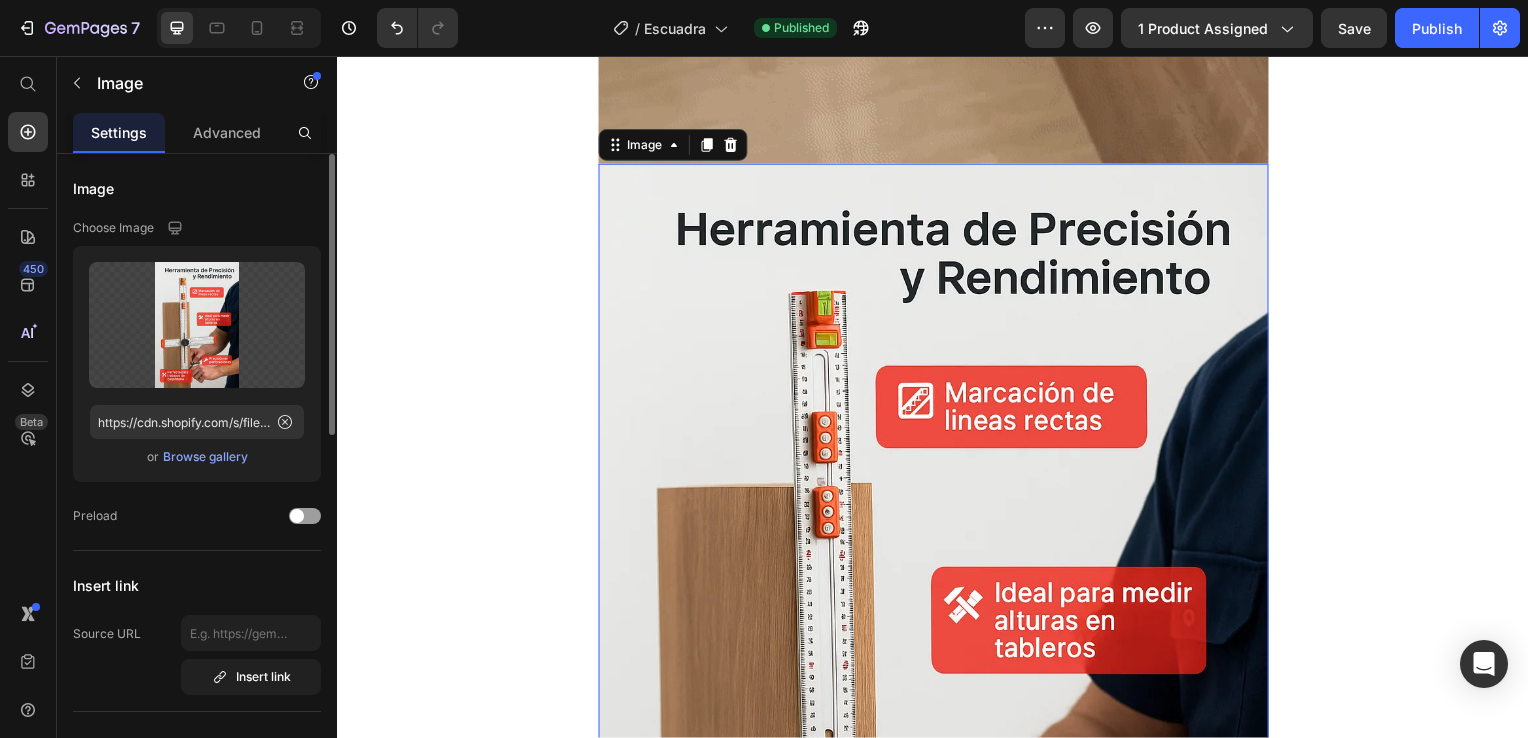 click on "Browse gallery" at bounding box center (205, 457) 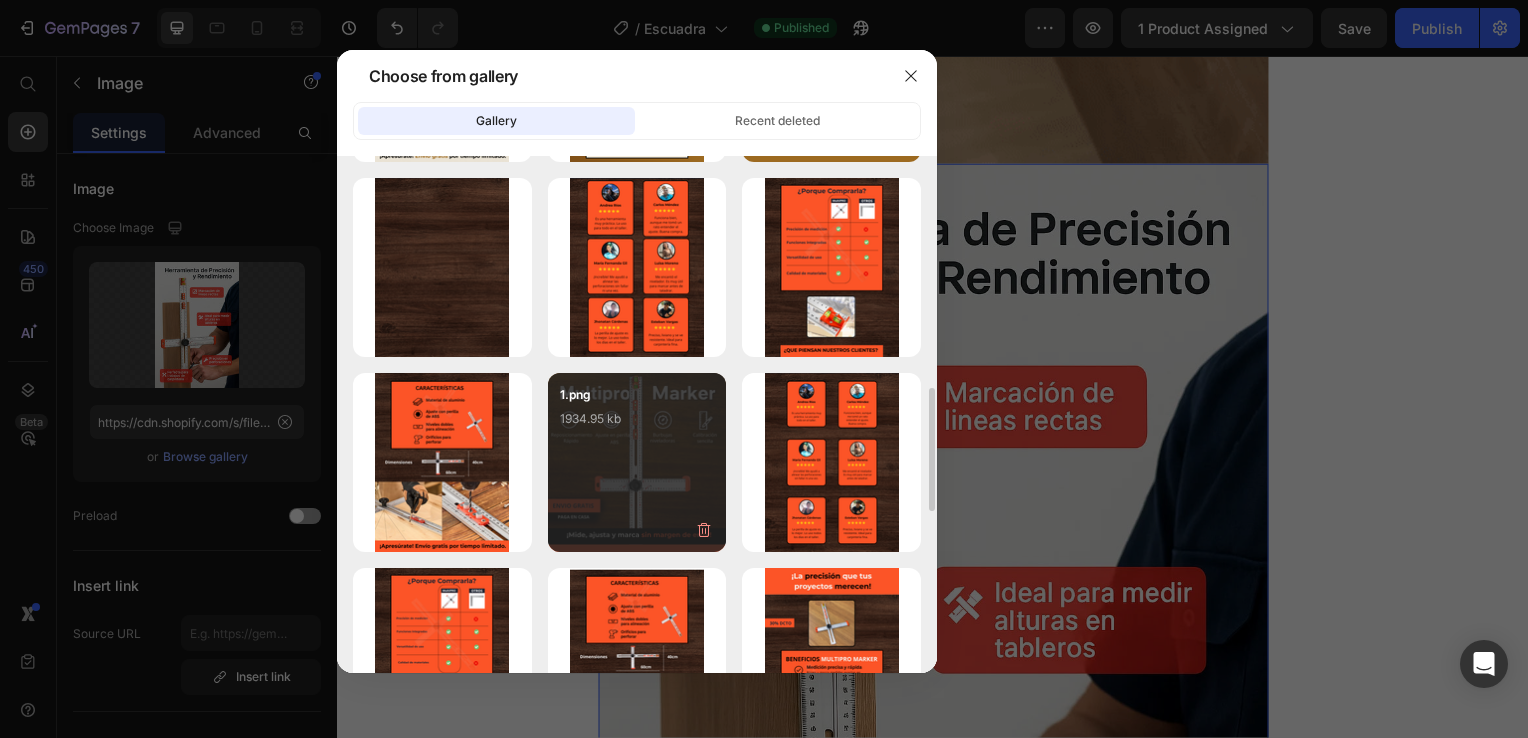 scroll, scrollTop: 1067, scrollLeft: 0, axis: vertical 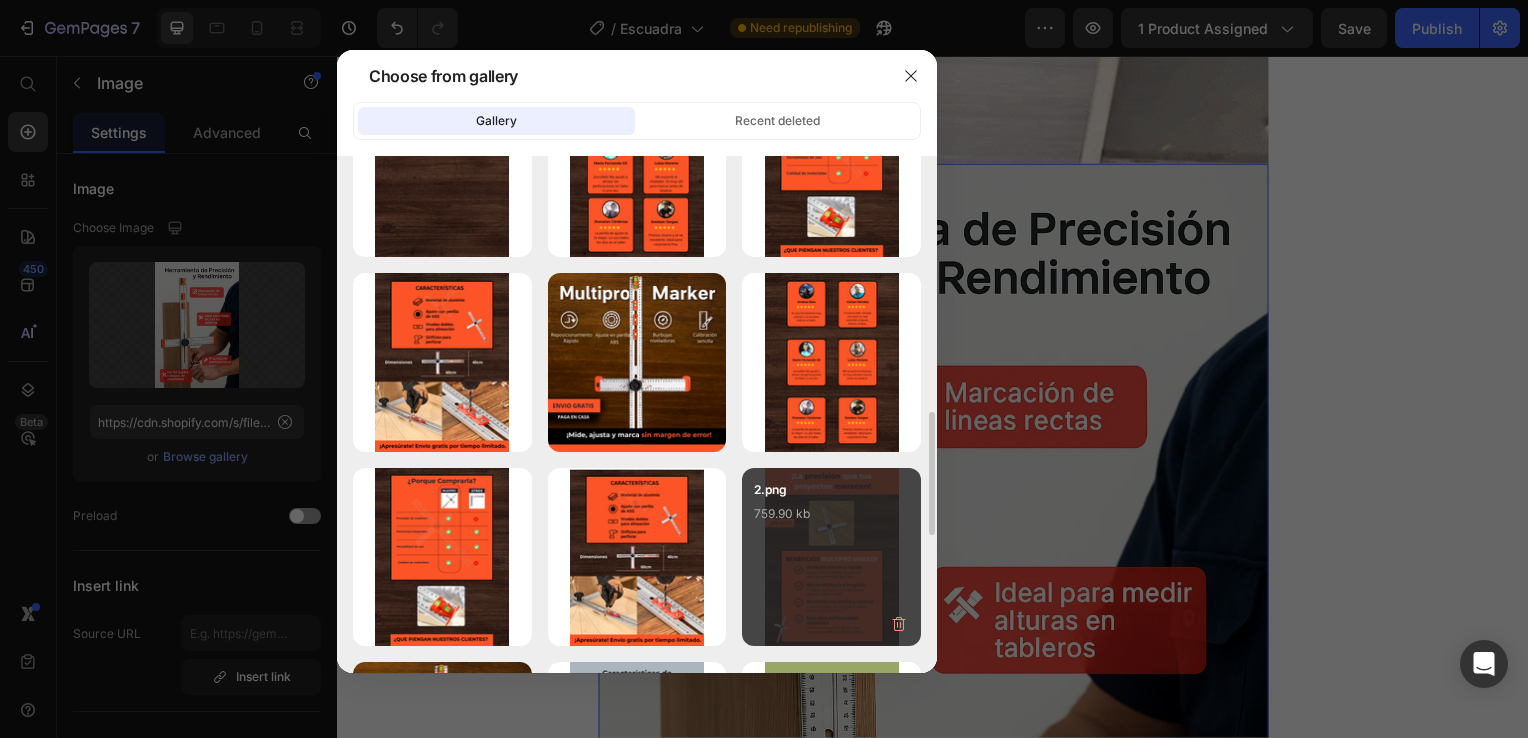 click on "2.png 759.90 kb" at bounding box center [831, 520] 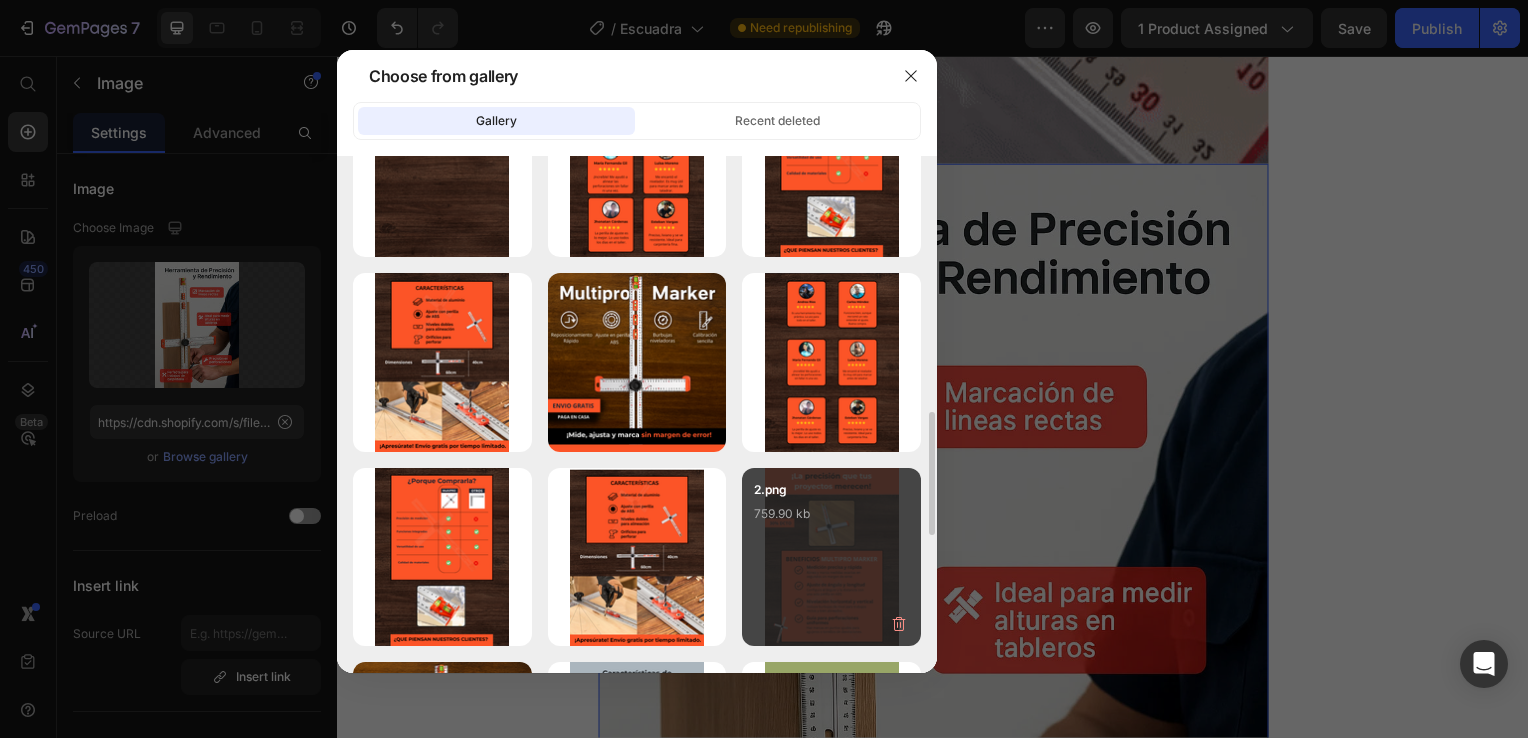 type on "https://cdn.shopify.com/s/files/1/0931/0204/7545/files/gempages_559530074857014392-30c51680-ebb4-4900-a4de-e506d1739a8c.png" 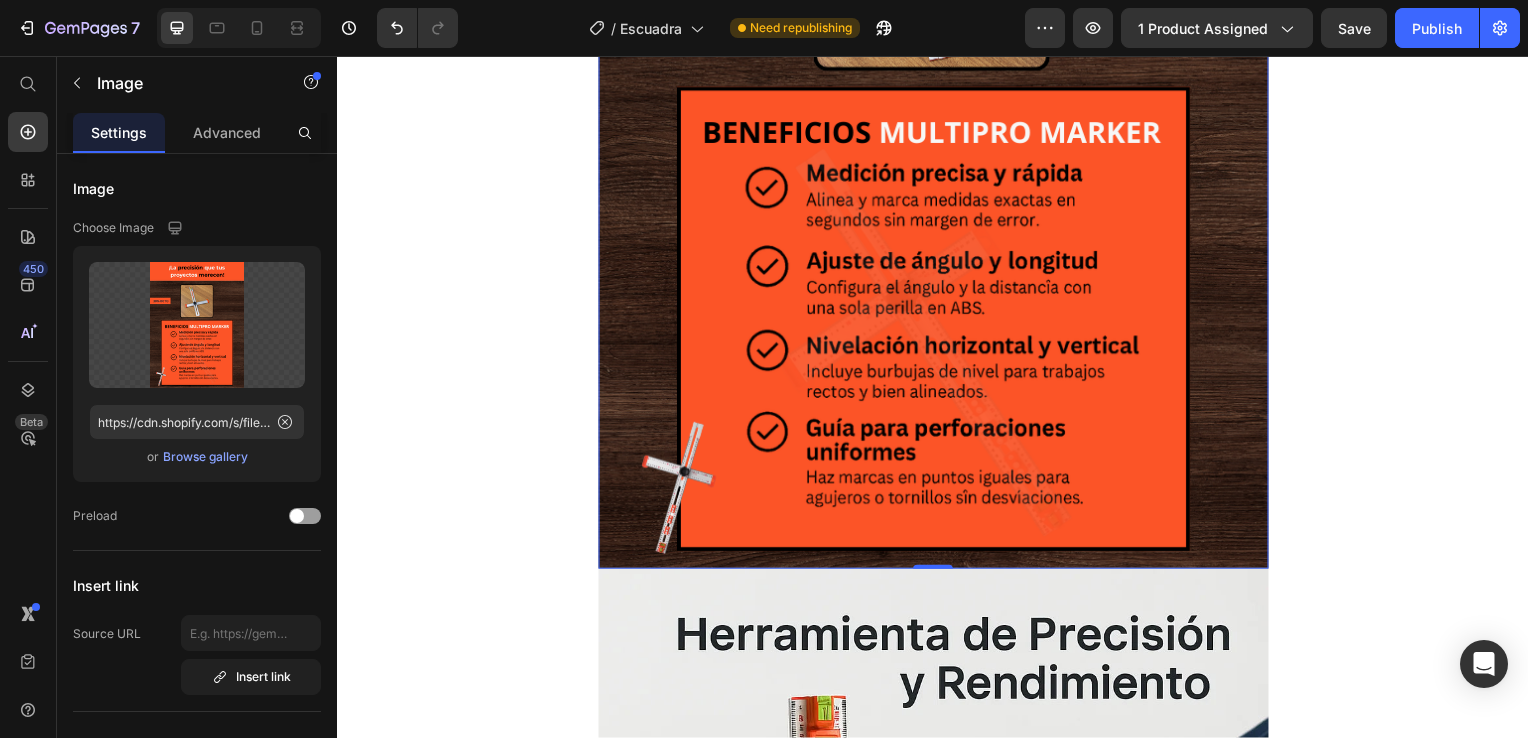 scroll, scrollTop: 2200, scrollLeft: 0, axis: vertical 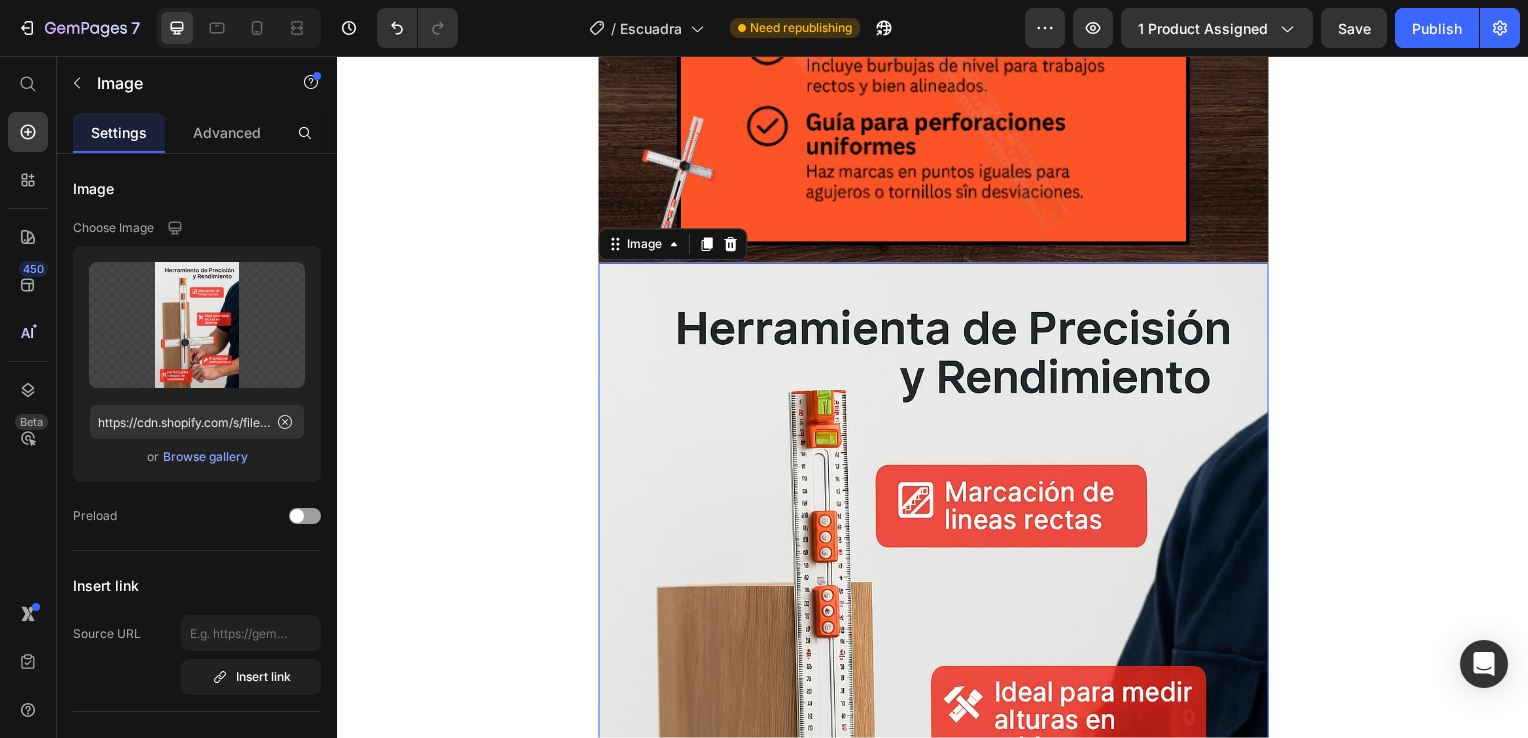 click at bounding box center (937, 771) 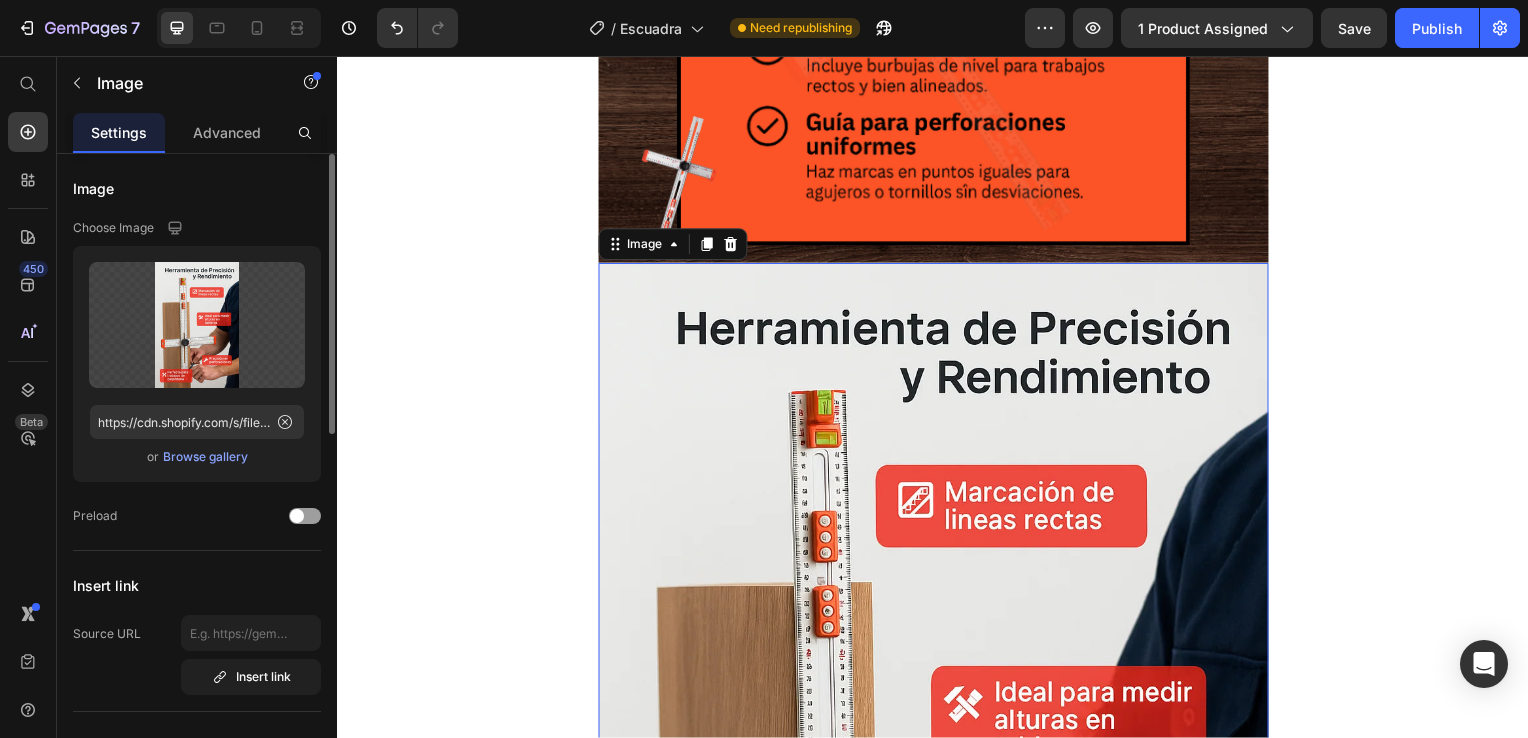 click on "Browse gallery" at bounding box center (205, 457) 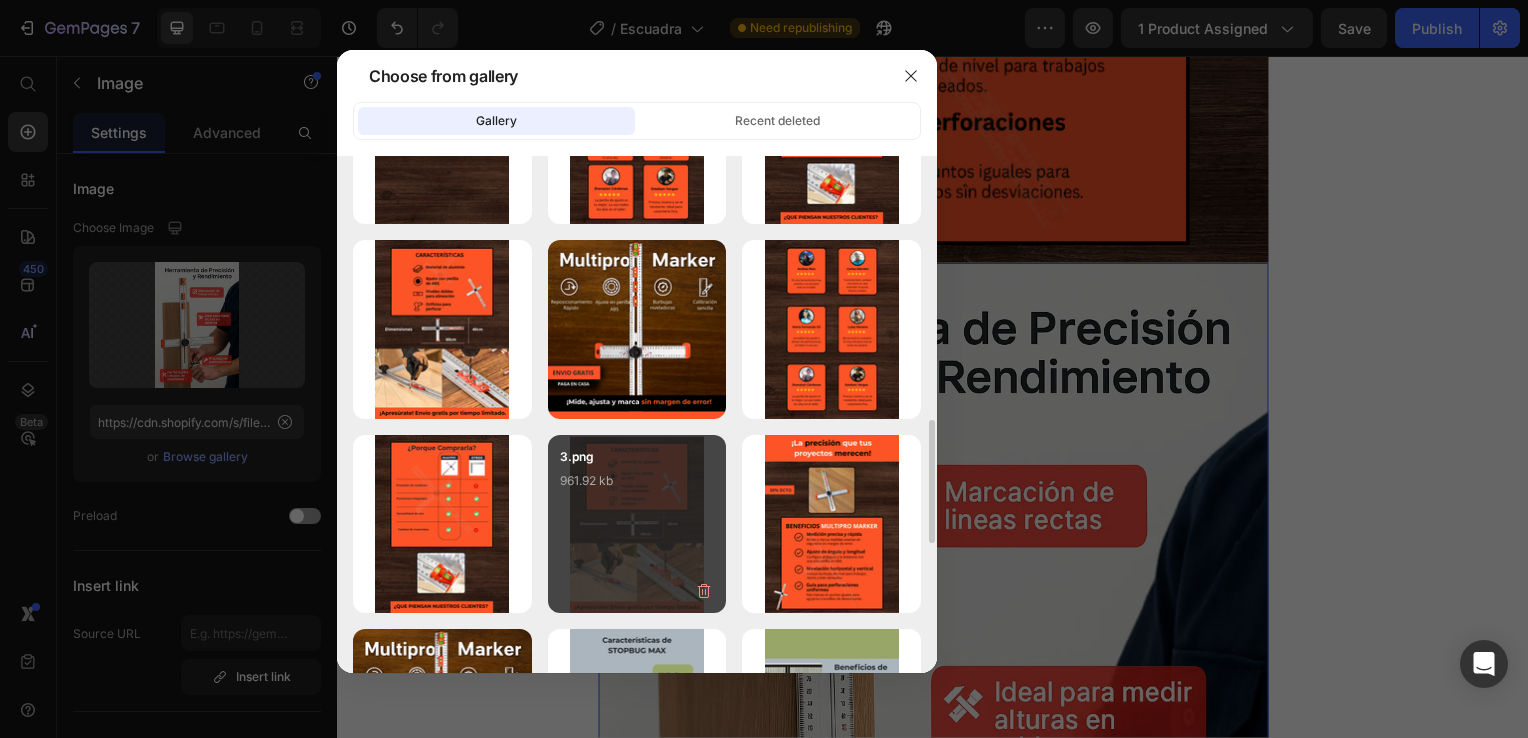 scroll, scrollTop: 1200, scrollLeft: 0, axis: vertical 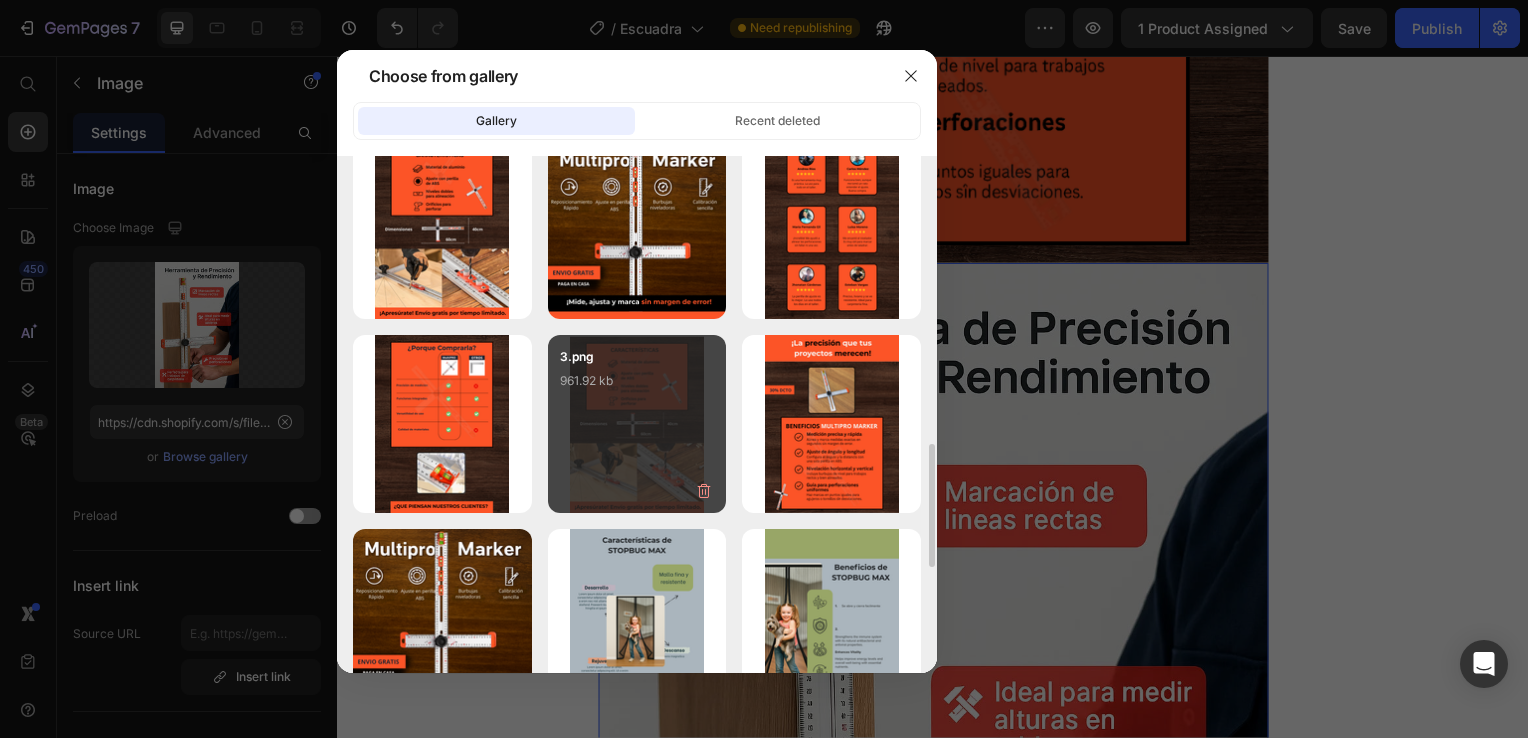 click on "3.png 961.92 kb" at bounding box center (637, 387) 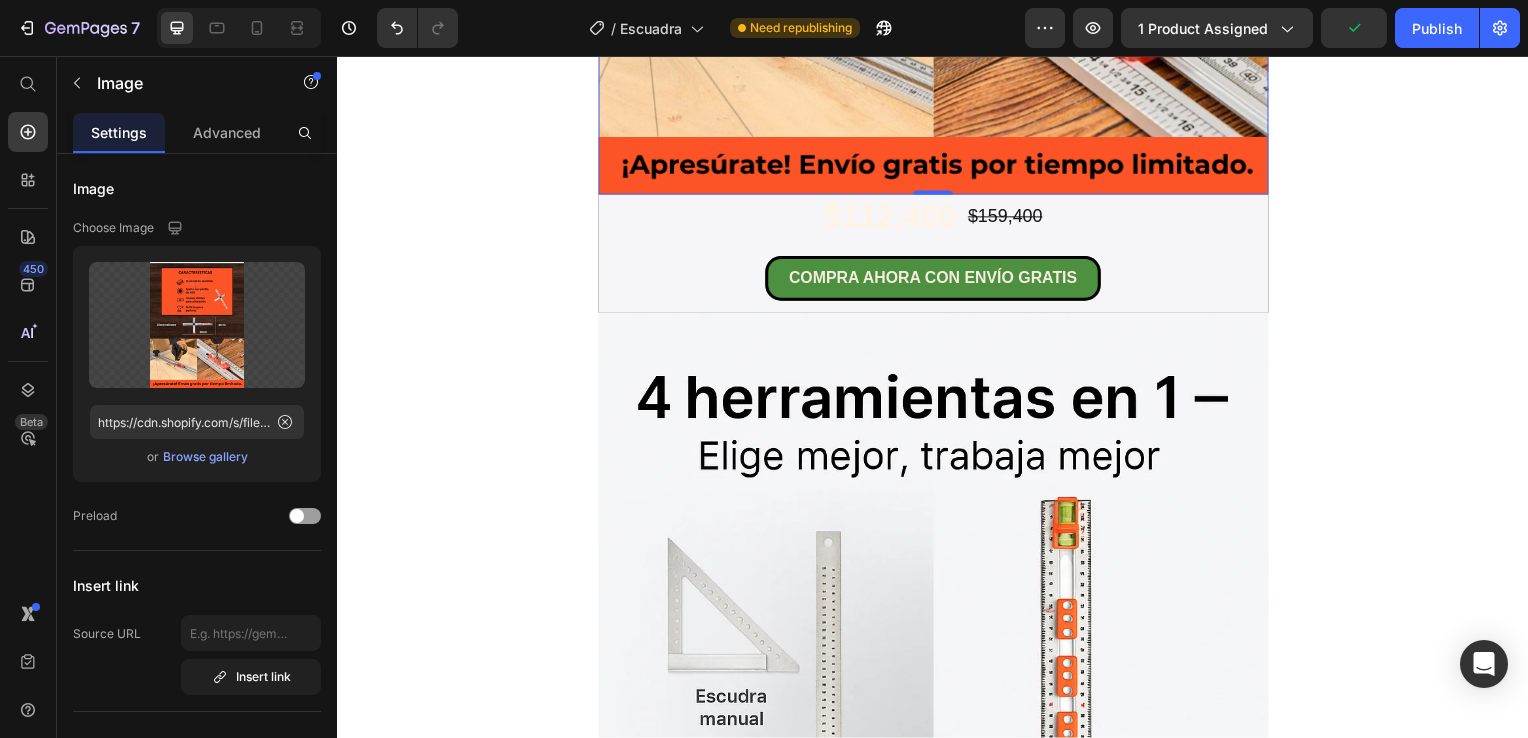 scroll, scrollTop: 3200, scrollLeft: 0, axis: vertical 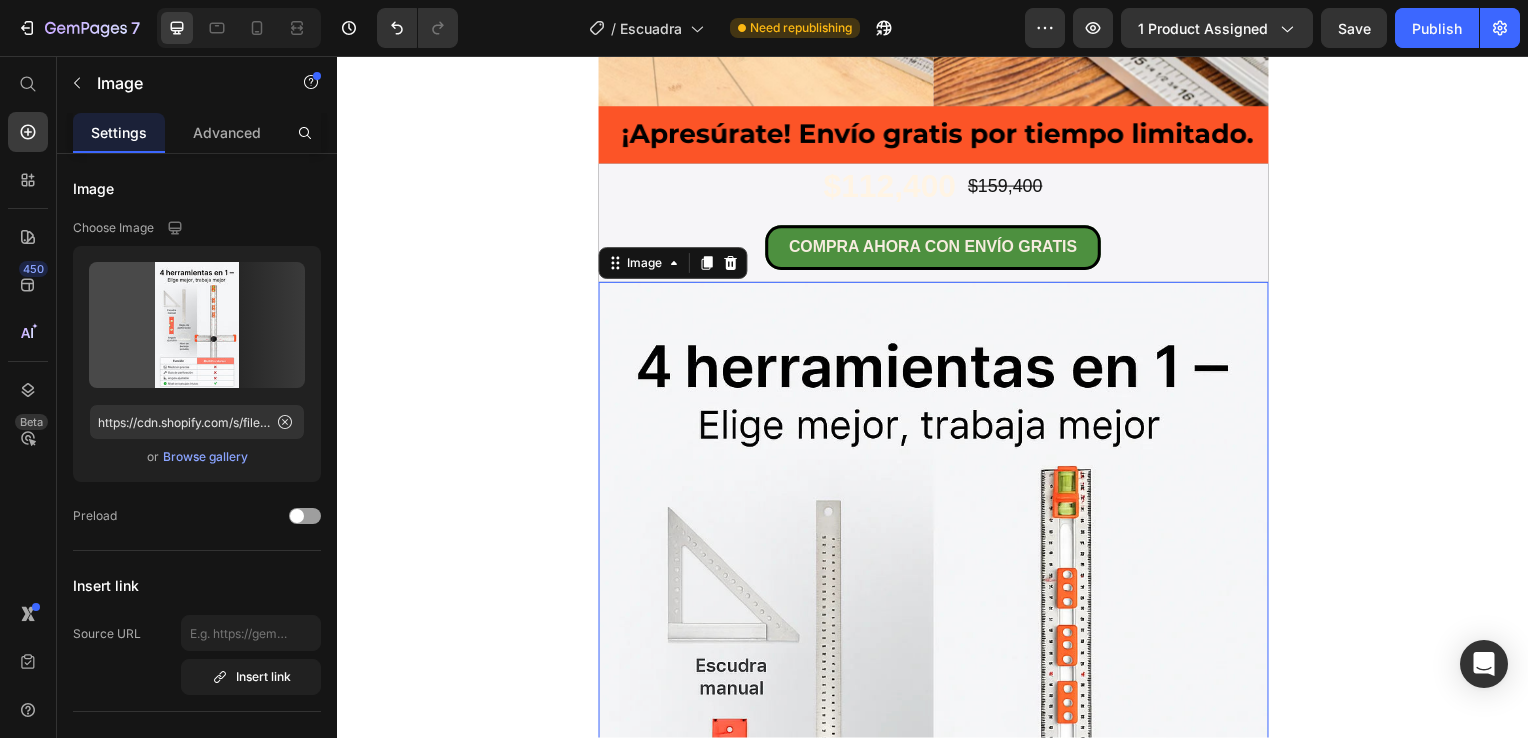 click at bounding box center [937, 790] 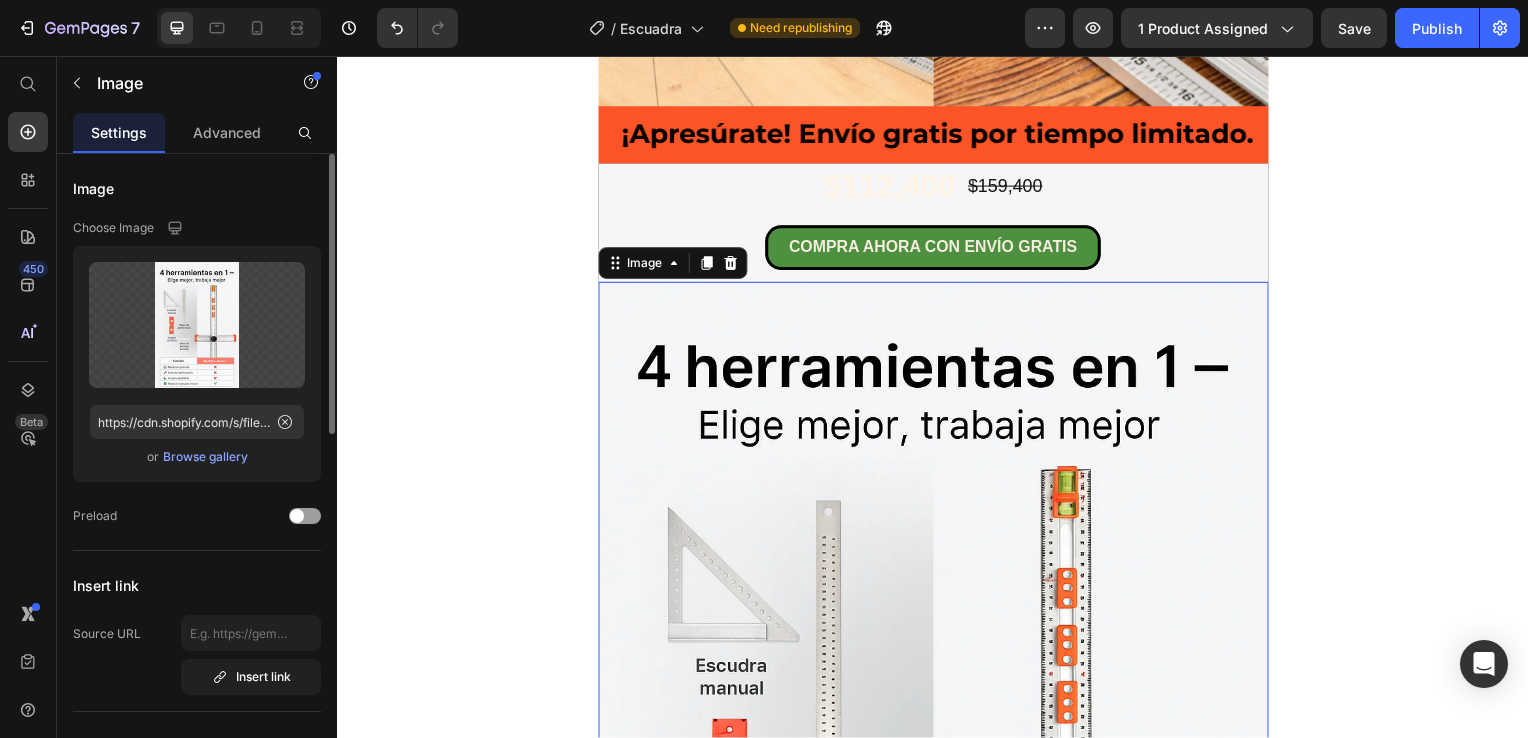 click on "Browse gallery" at bounding box center (205, 457) 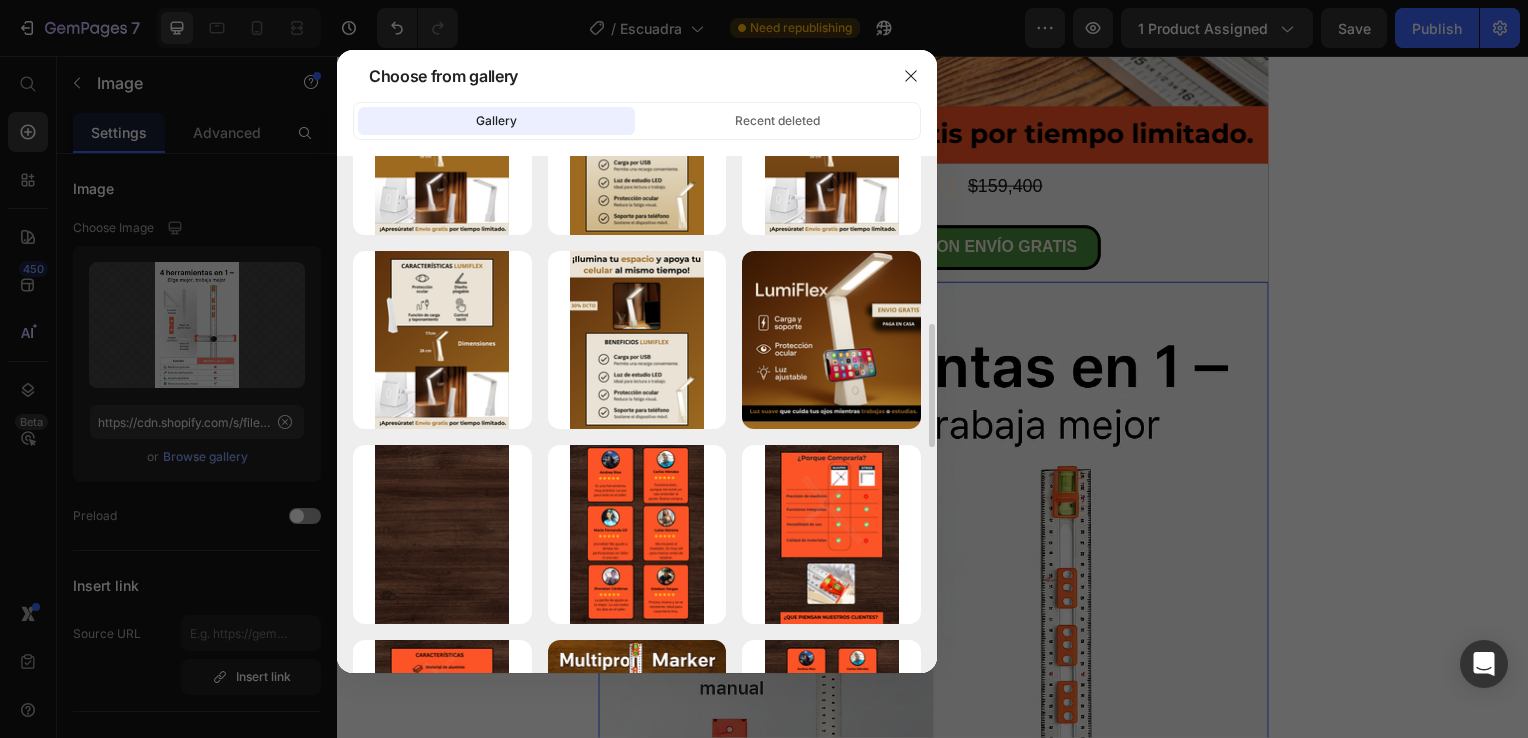 scroll, scrollTop: 400, scrollLeft: 0, axis: vertical 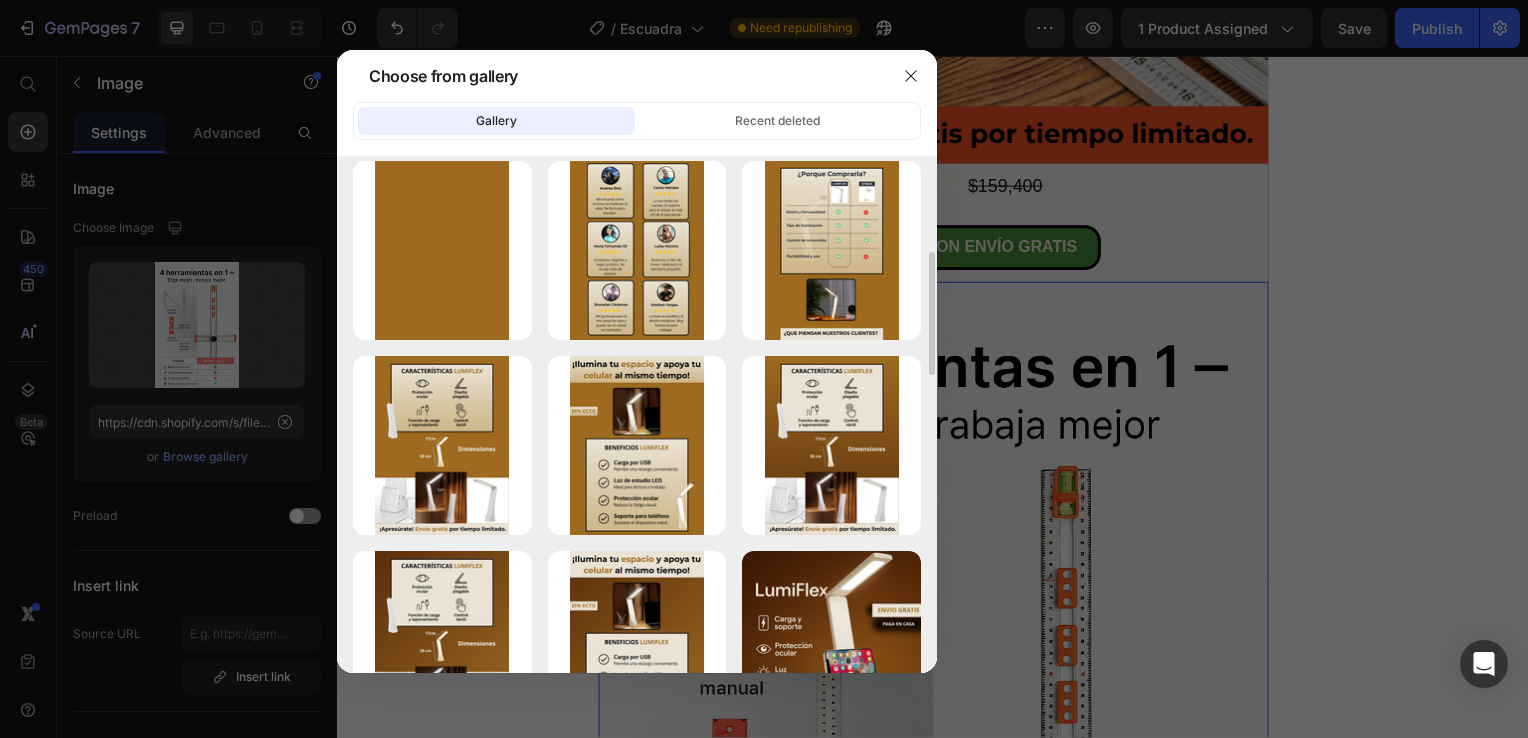 click at bounding box center (764, 369) 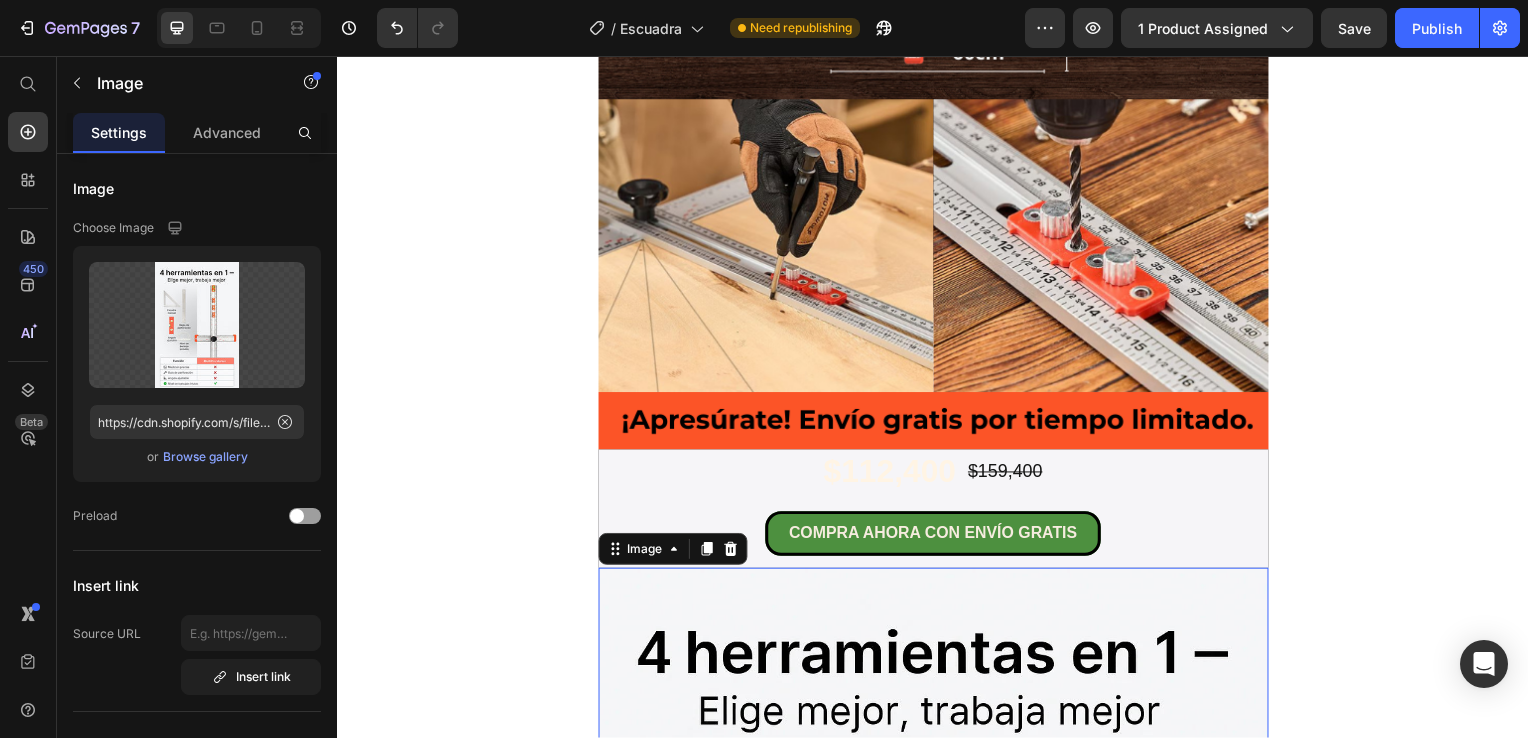 scroll, scrollTop: 2600, scrollLeft: 0, axis: vertical 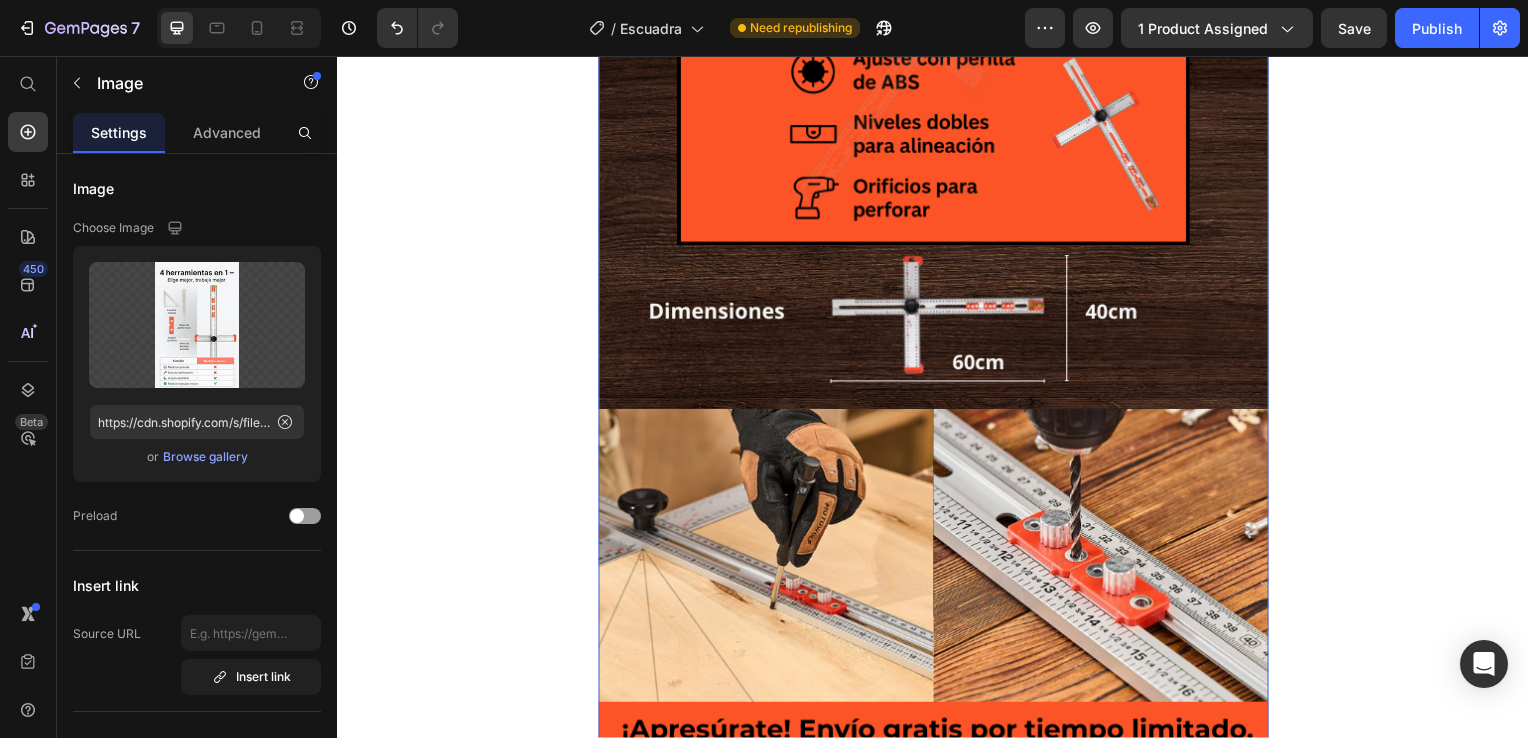 click at bounding box center [937, 315] 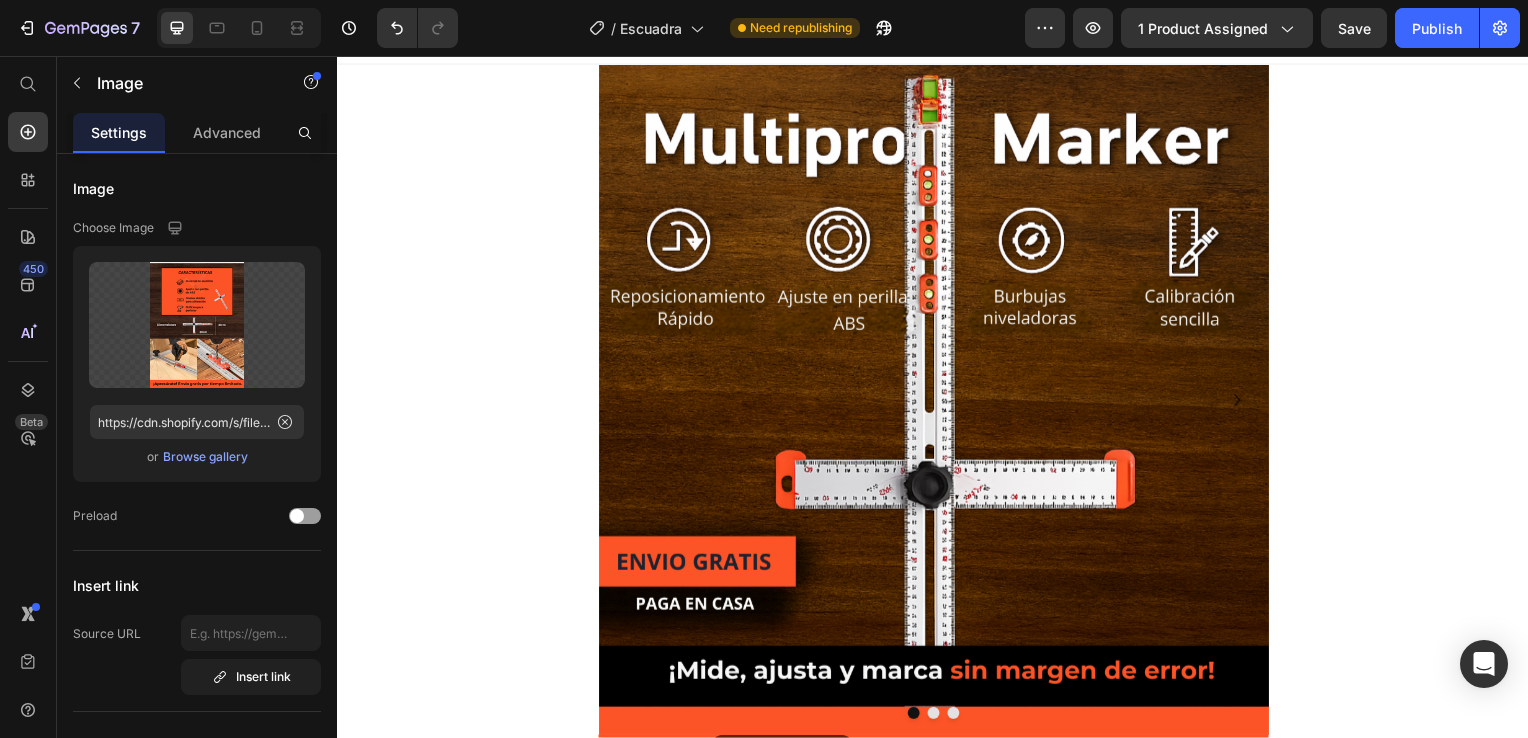 scroll, scrollTop: 0, scrollLeft: 0, axis: both 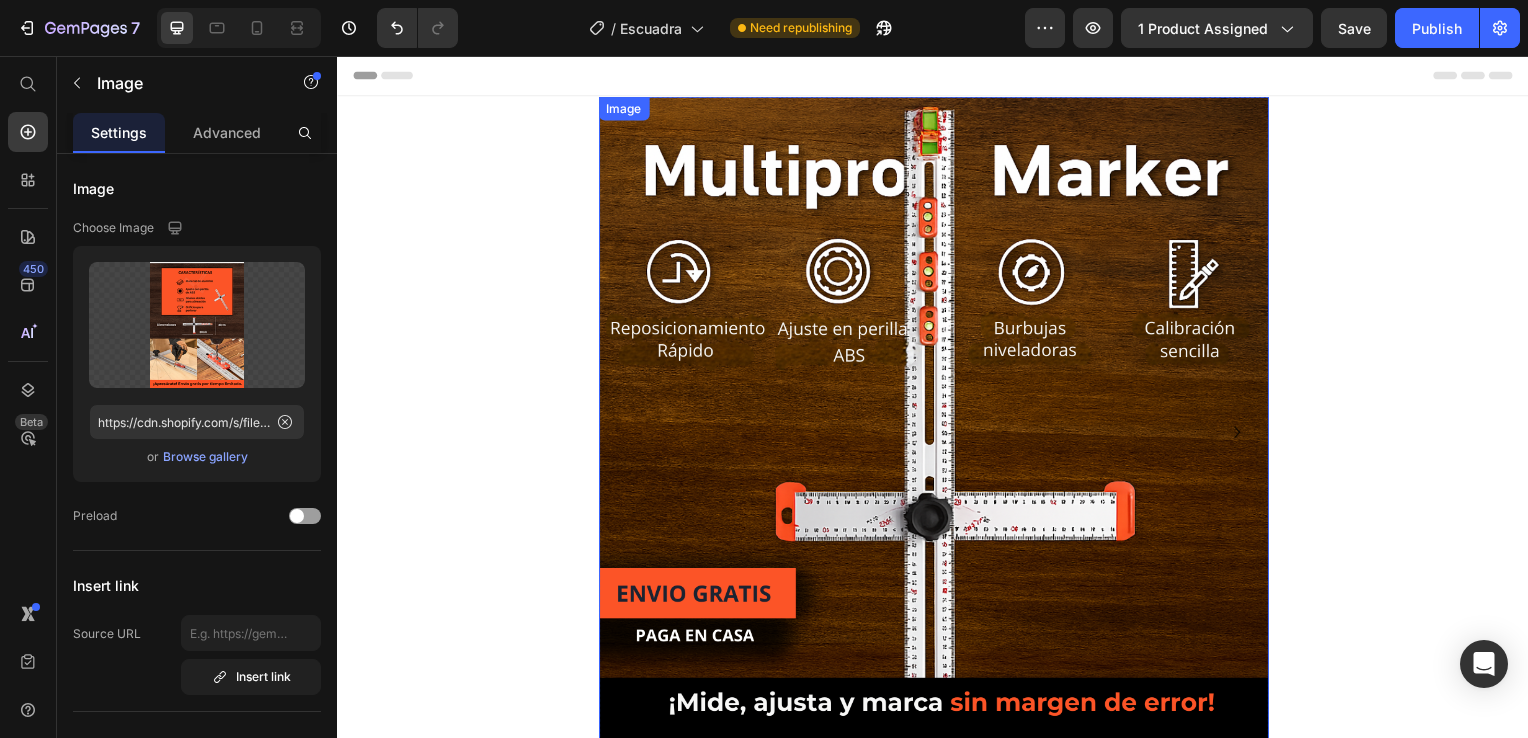 click at bounding box center [937, 434] 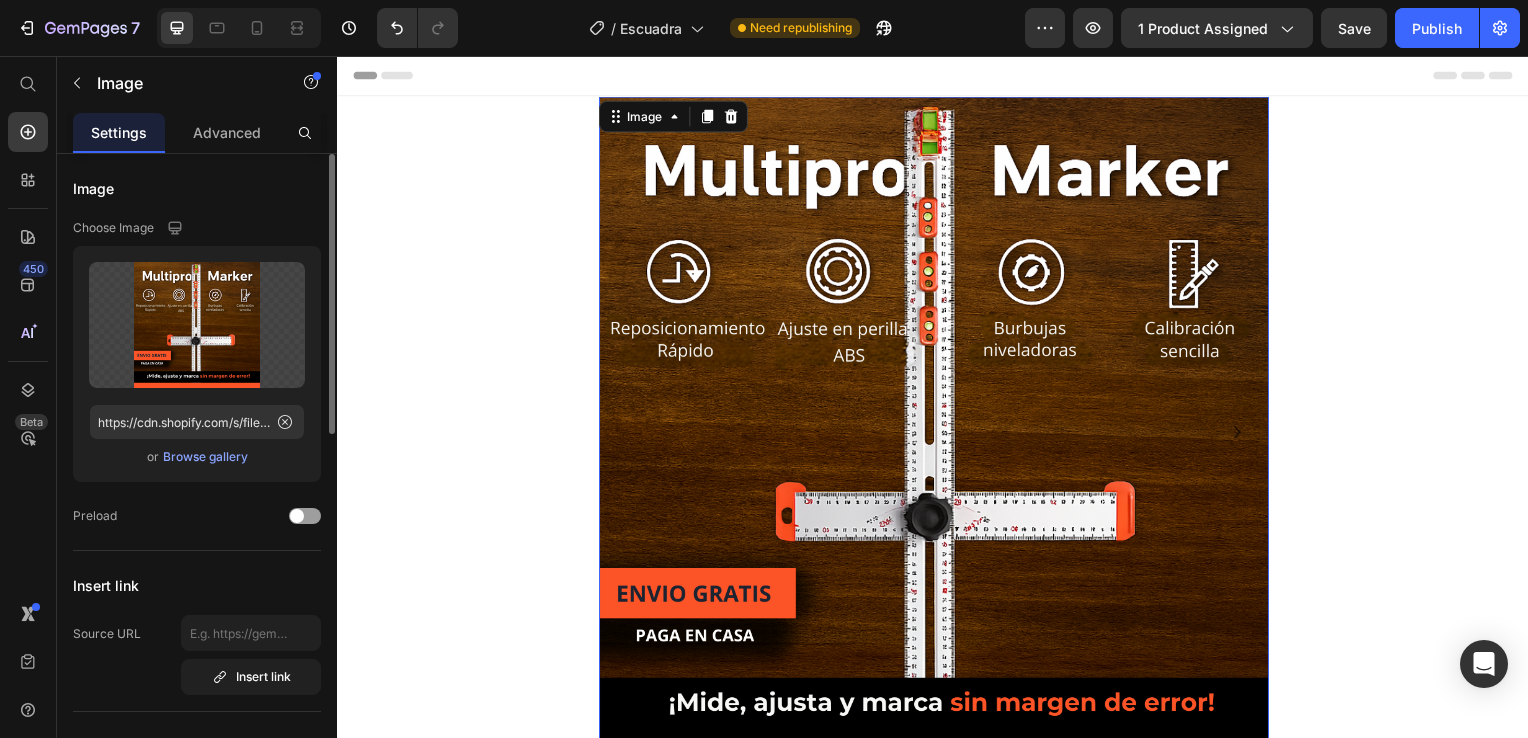 click on "Browse gallery" at bounding box center (205, 457) 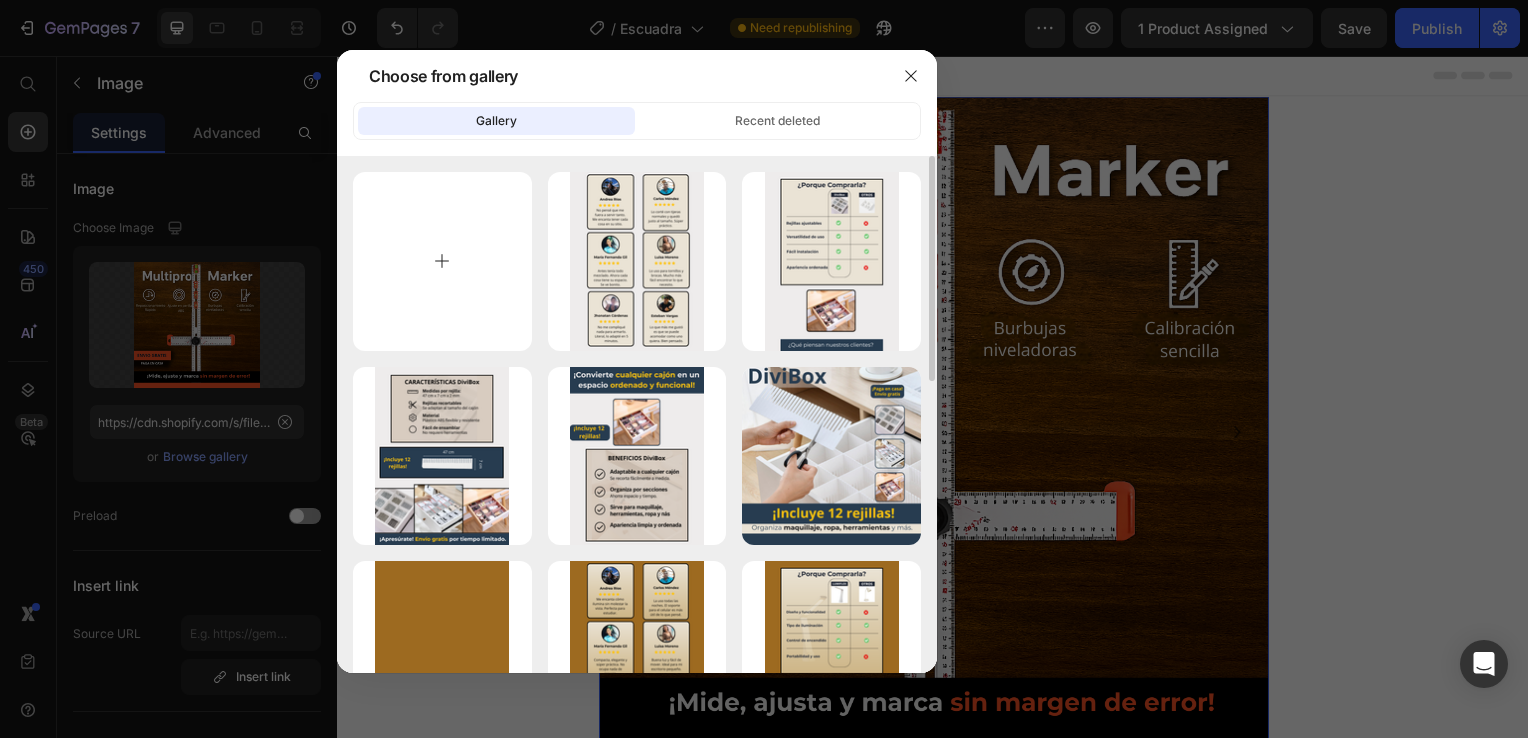 click at bounding box center (442, 261) 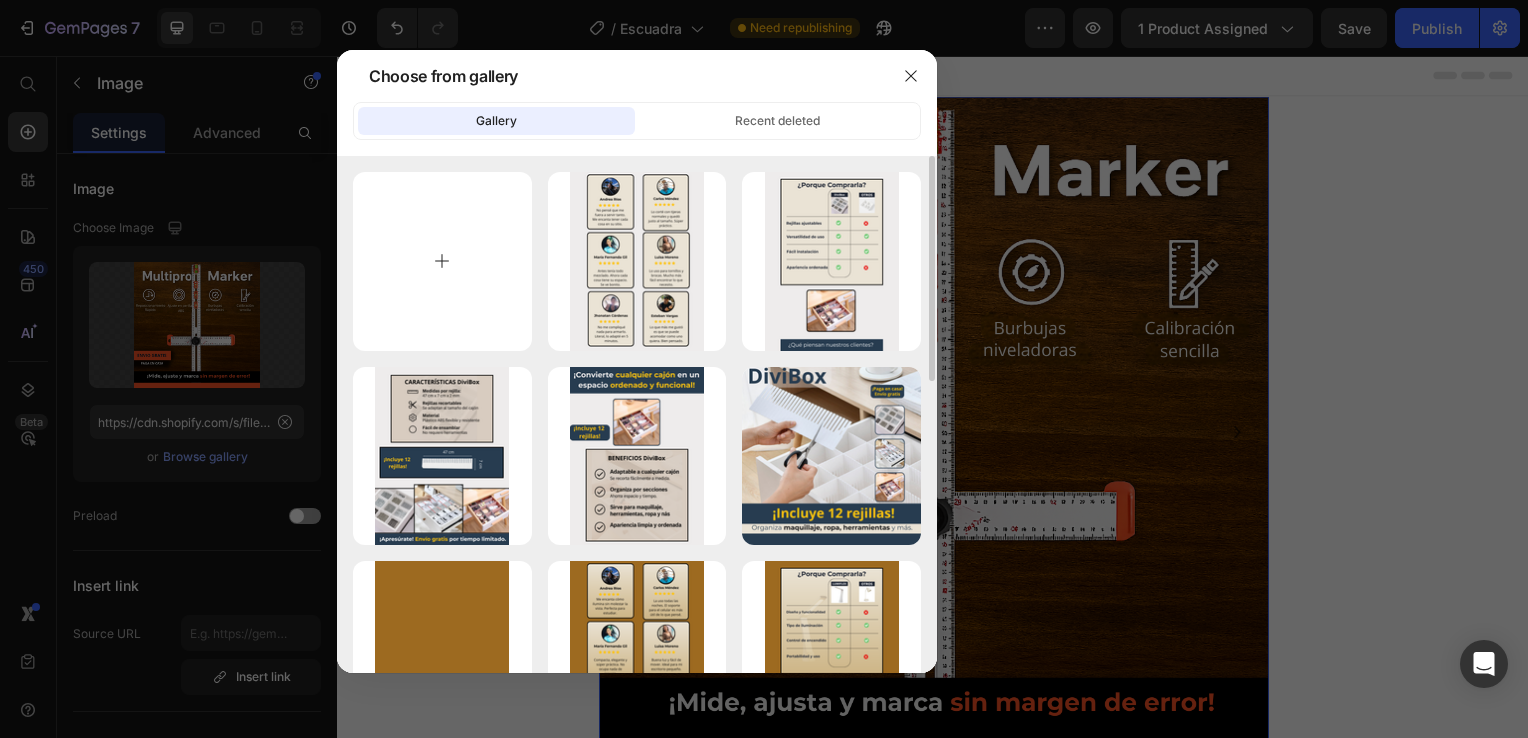 type on "C:\fakepath\1 (1).webp" 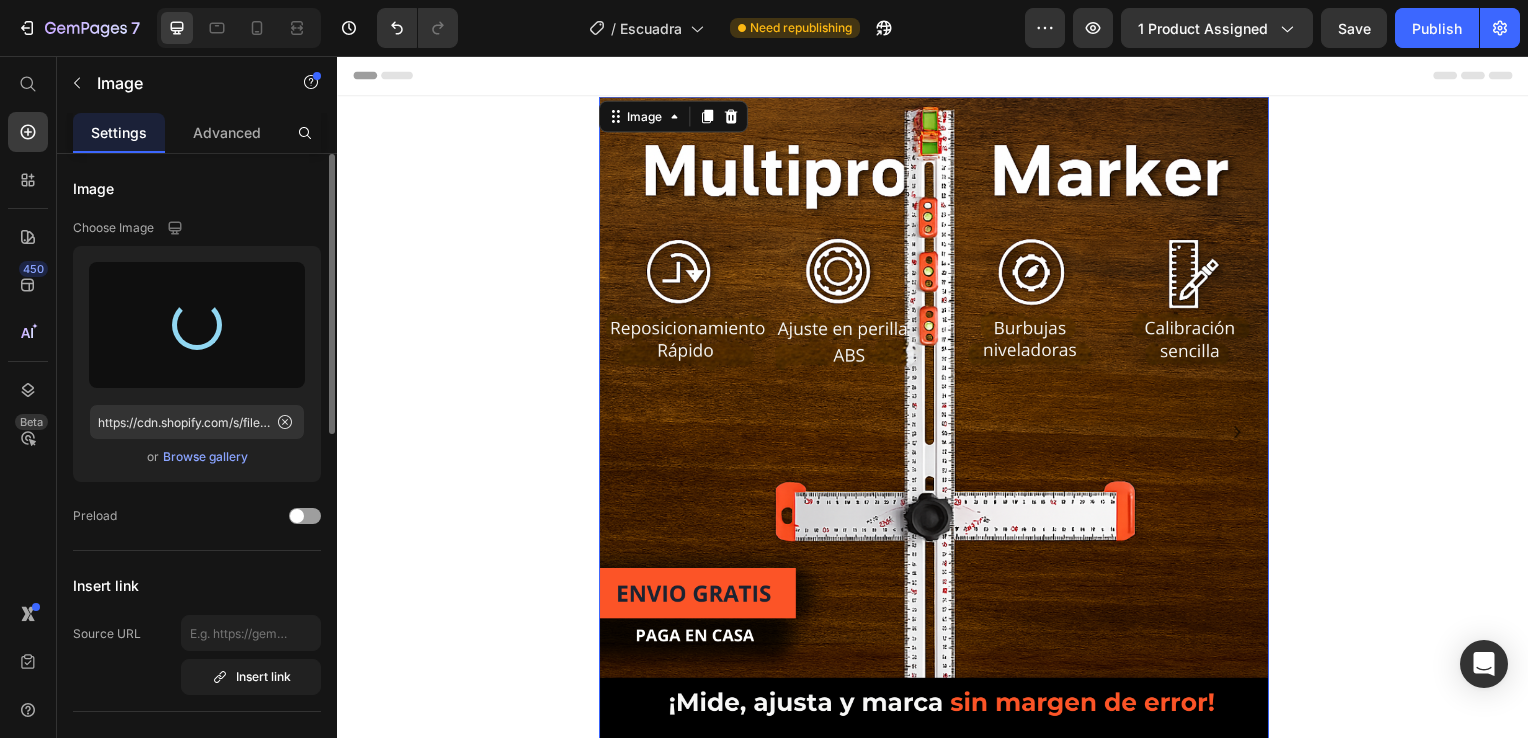 type on "https://cdn.shopify.com/s/files/1/0931/0204/7545/files/gempages_559530074857014392-191932f5-ef2f-4dd6-ba1d-220379318349.webp" 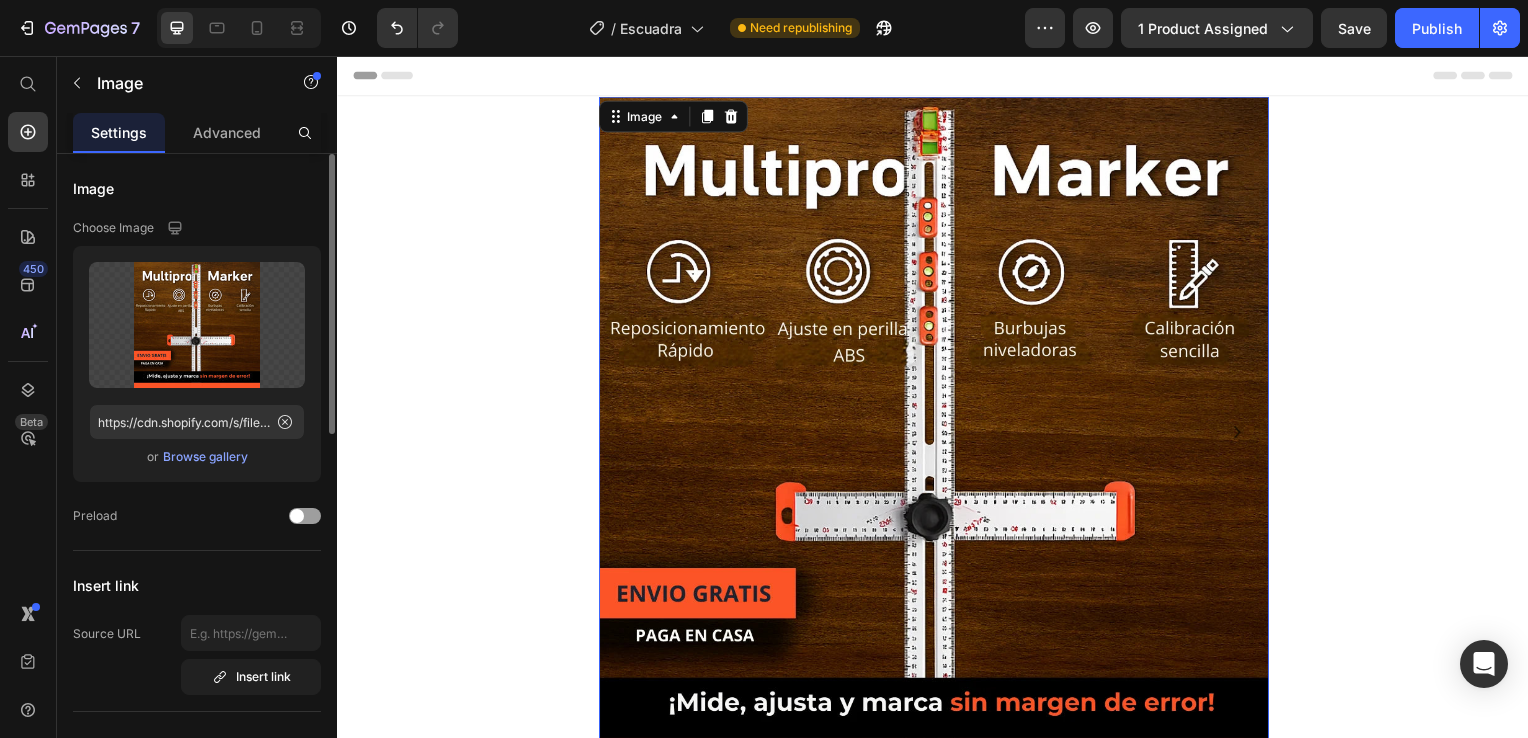 click on "Browse gallery" at bounding box center [205, 457] 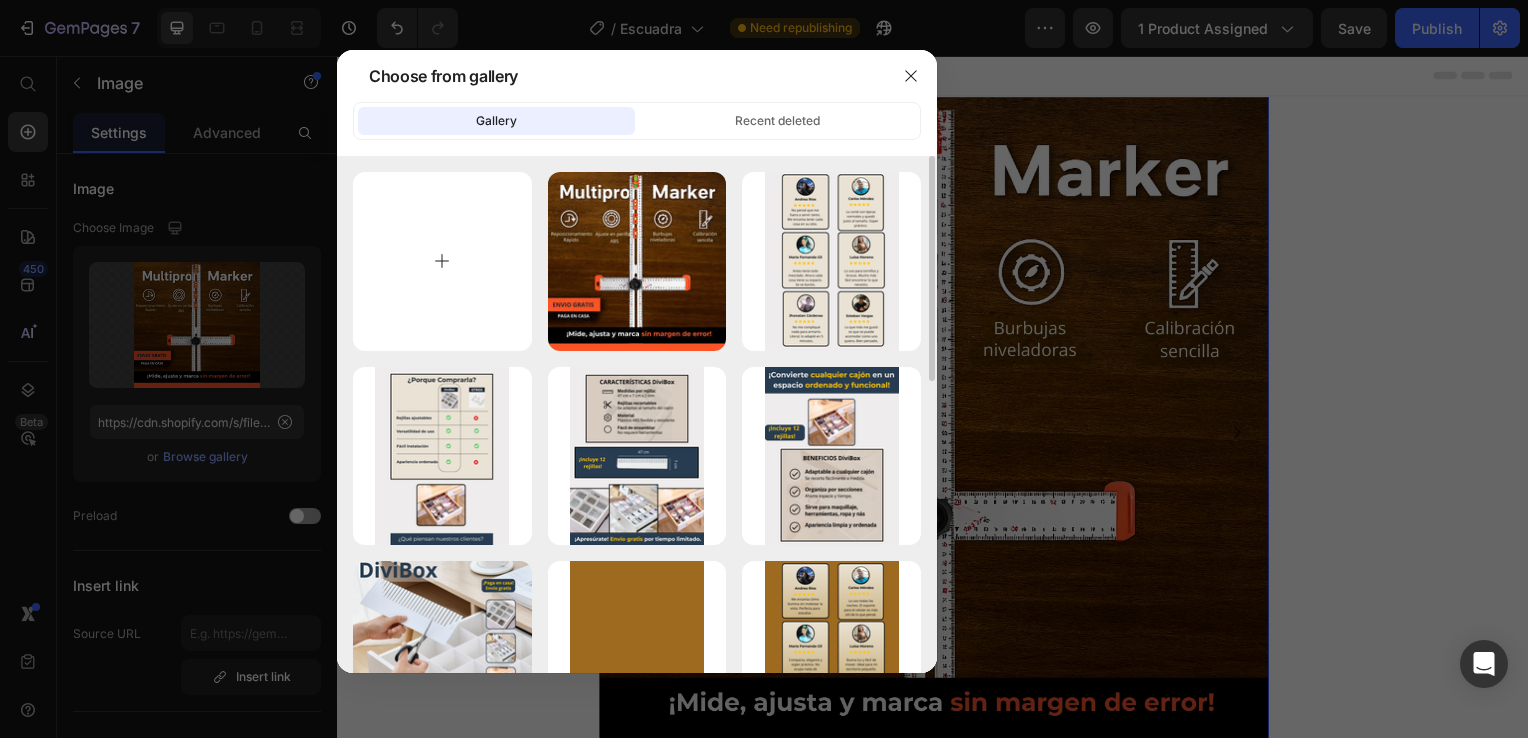 click at bounding box center (442, 261) 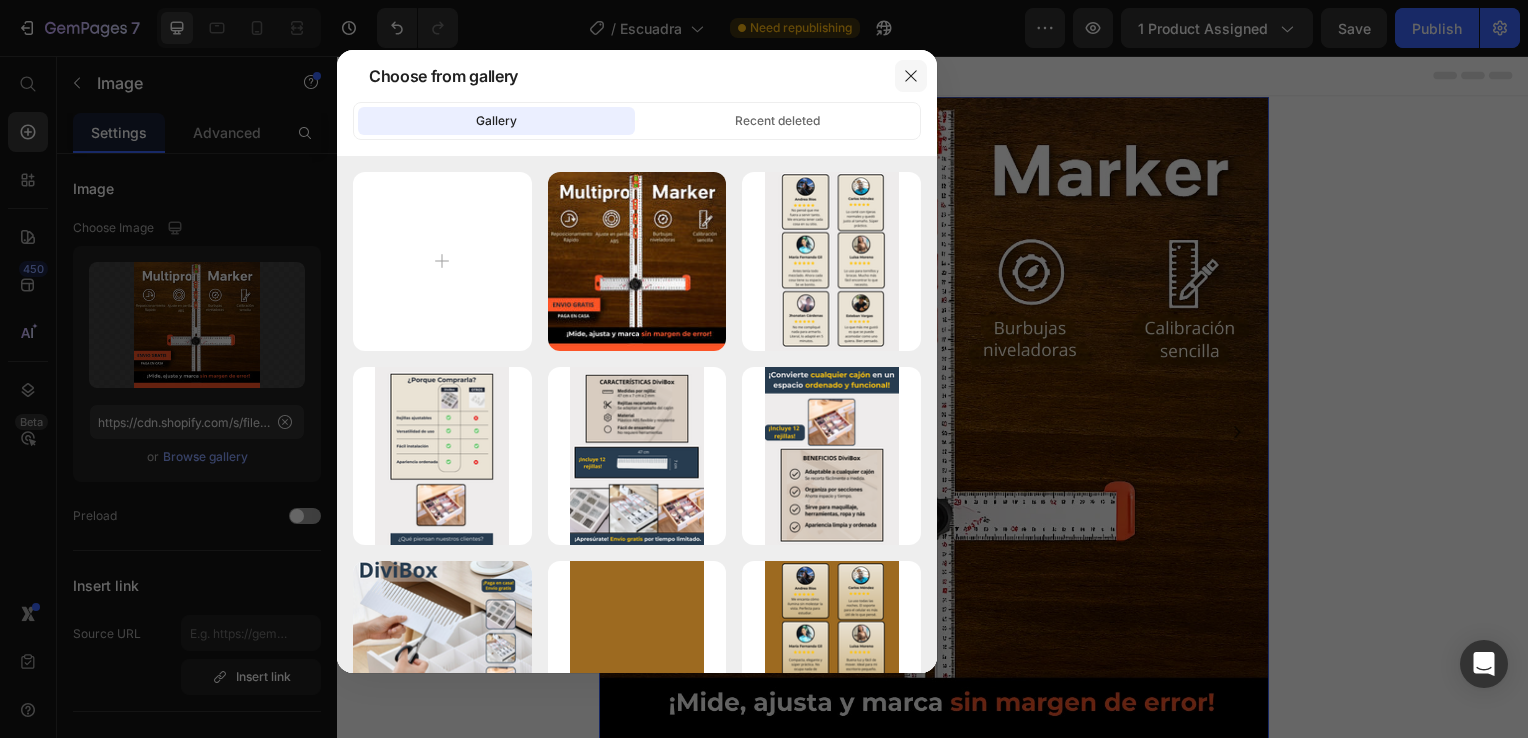 click at bounding box center [911, 76] 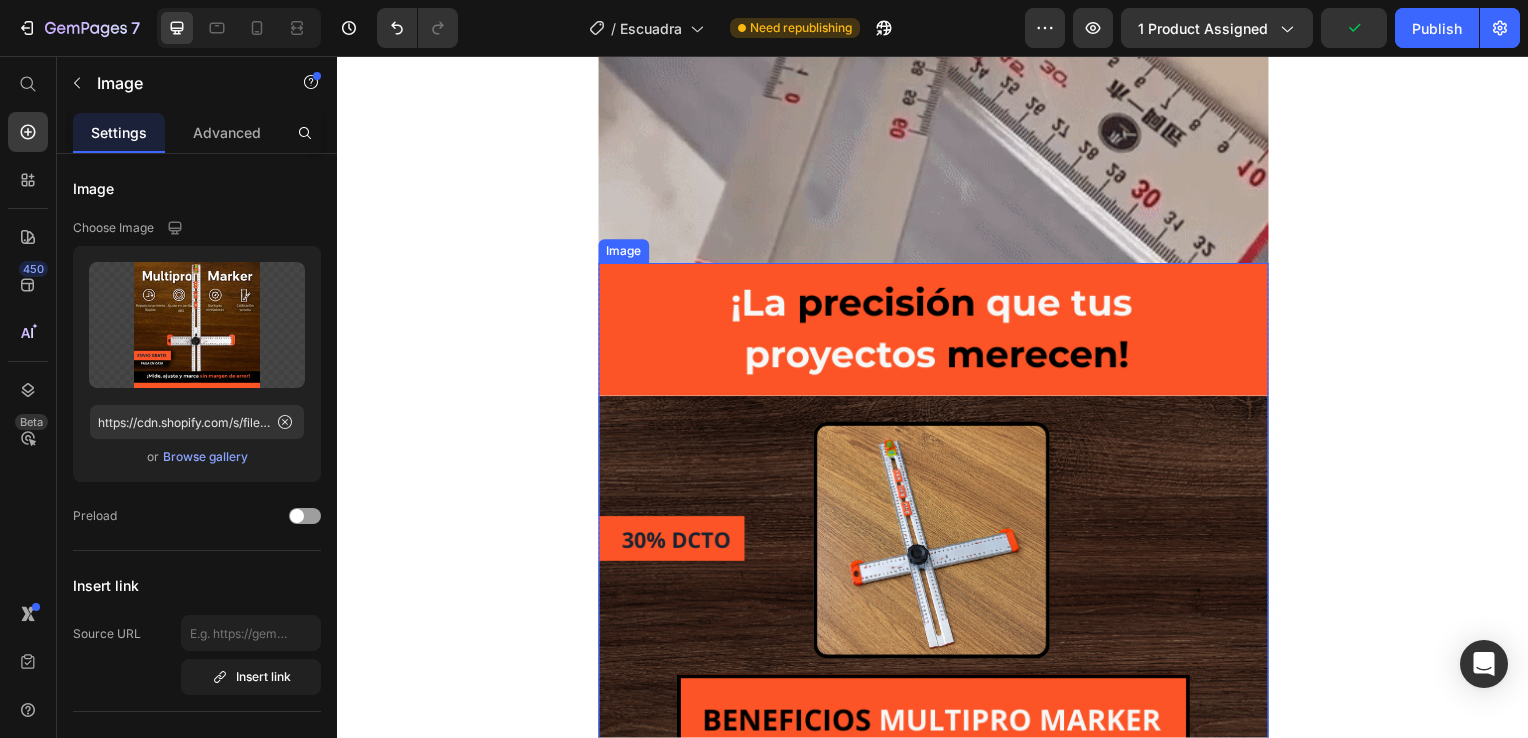 scroll, scrollTop: 1600, scrollLeft: 0, axis: vertical 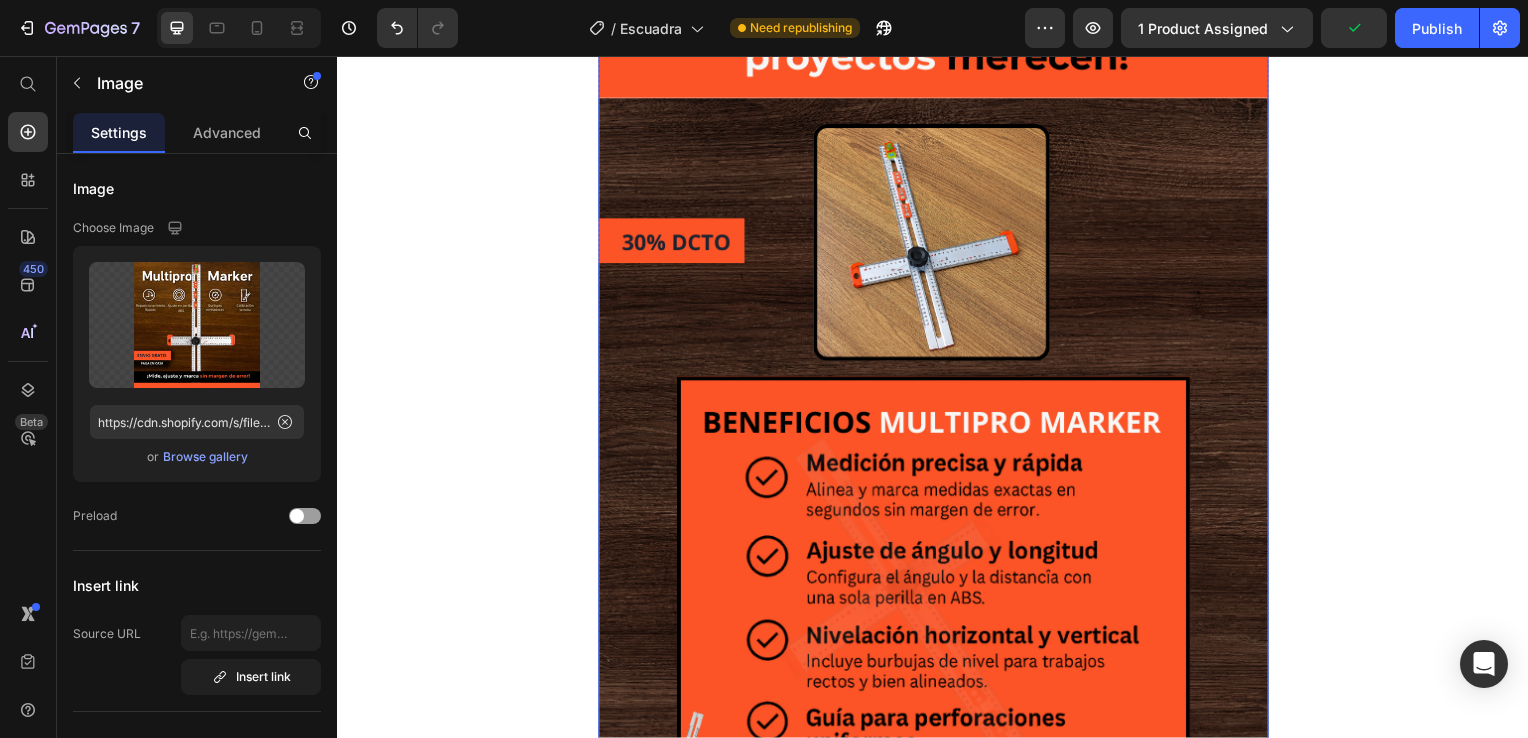 click at bounding box center [937, 415] 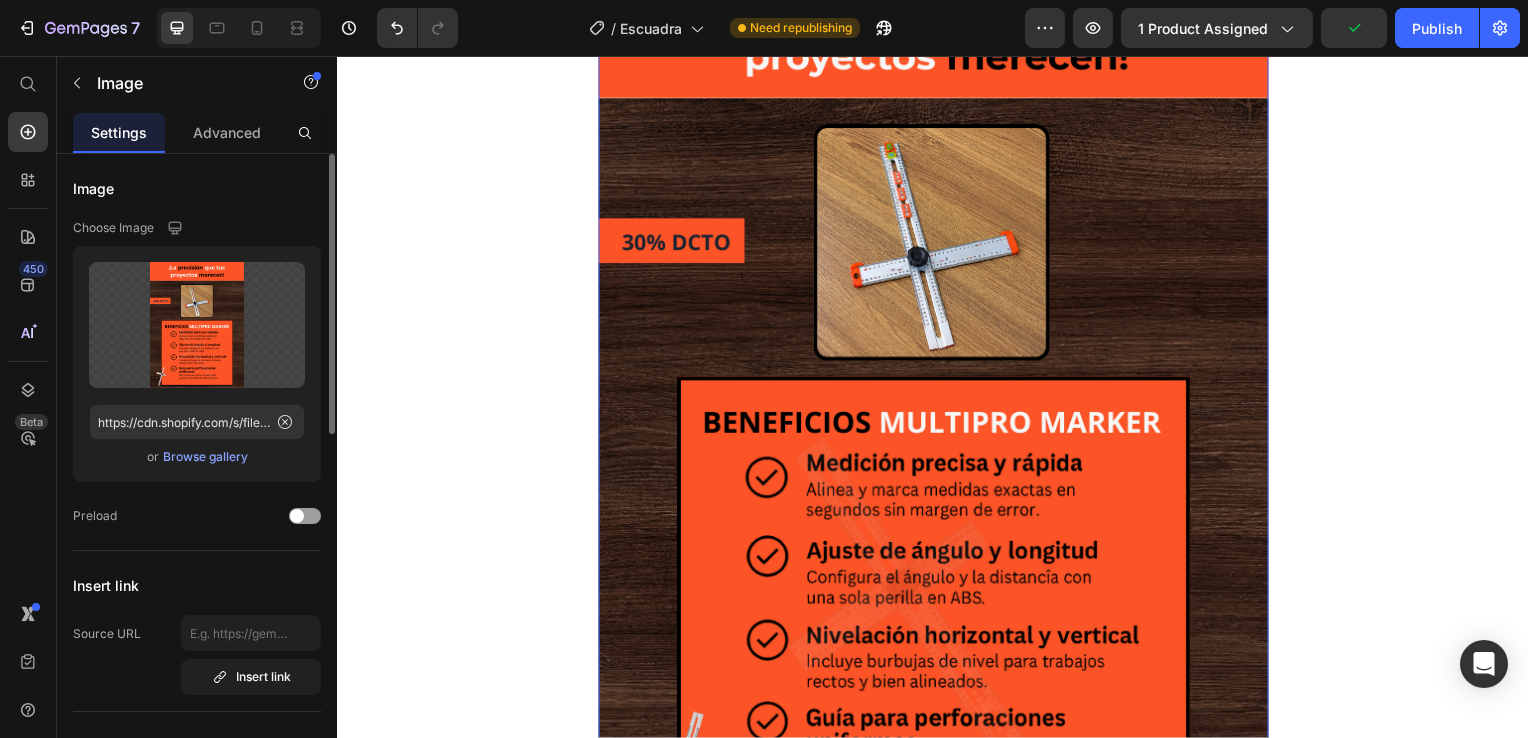 click on "Browse gallery" at bounding box center (205, 457) 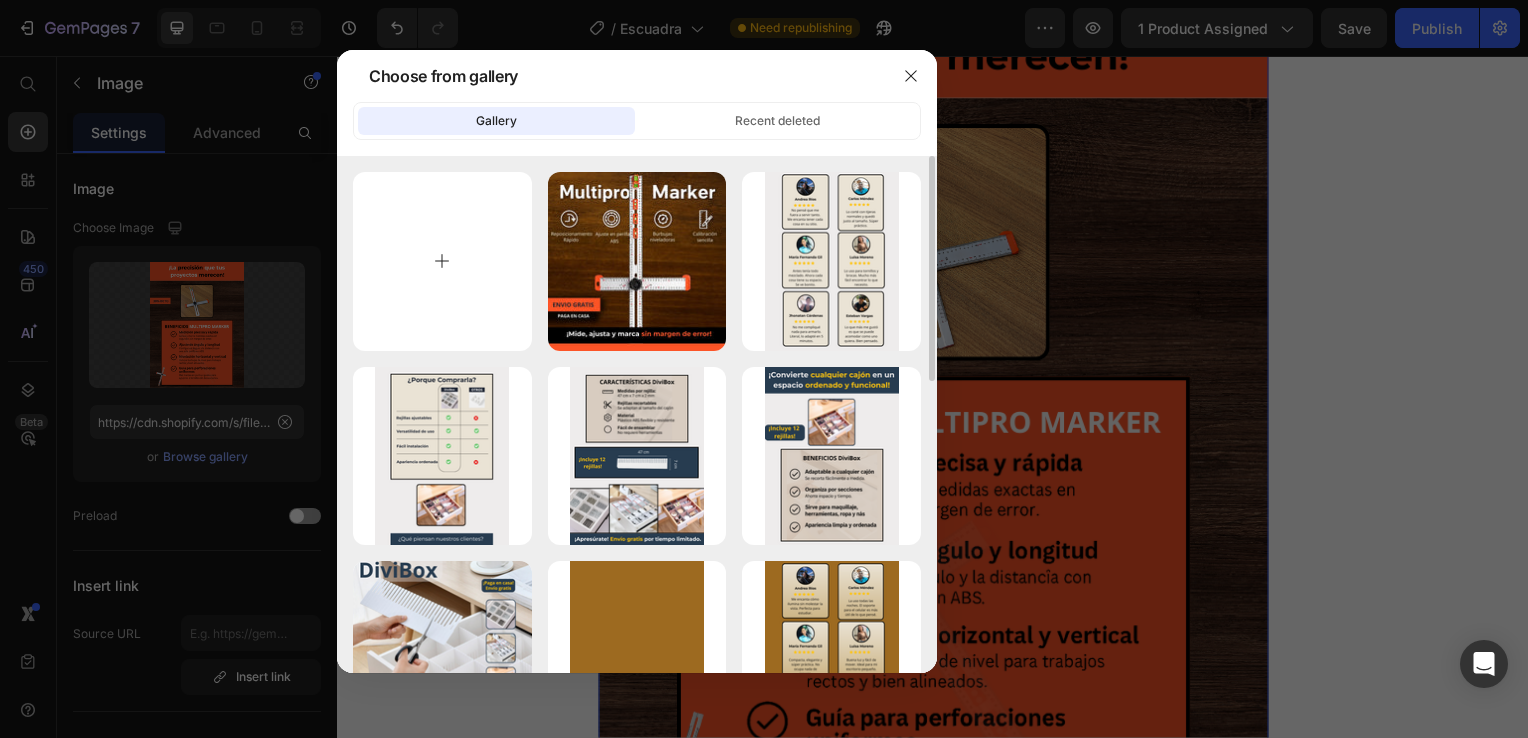 click at bounding box center [442, 261] 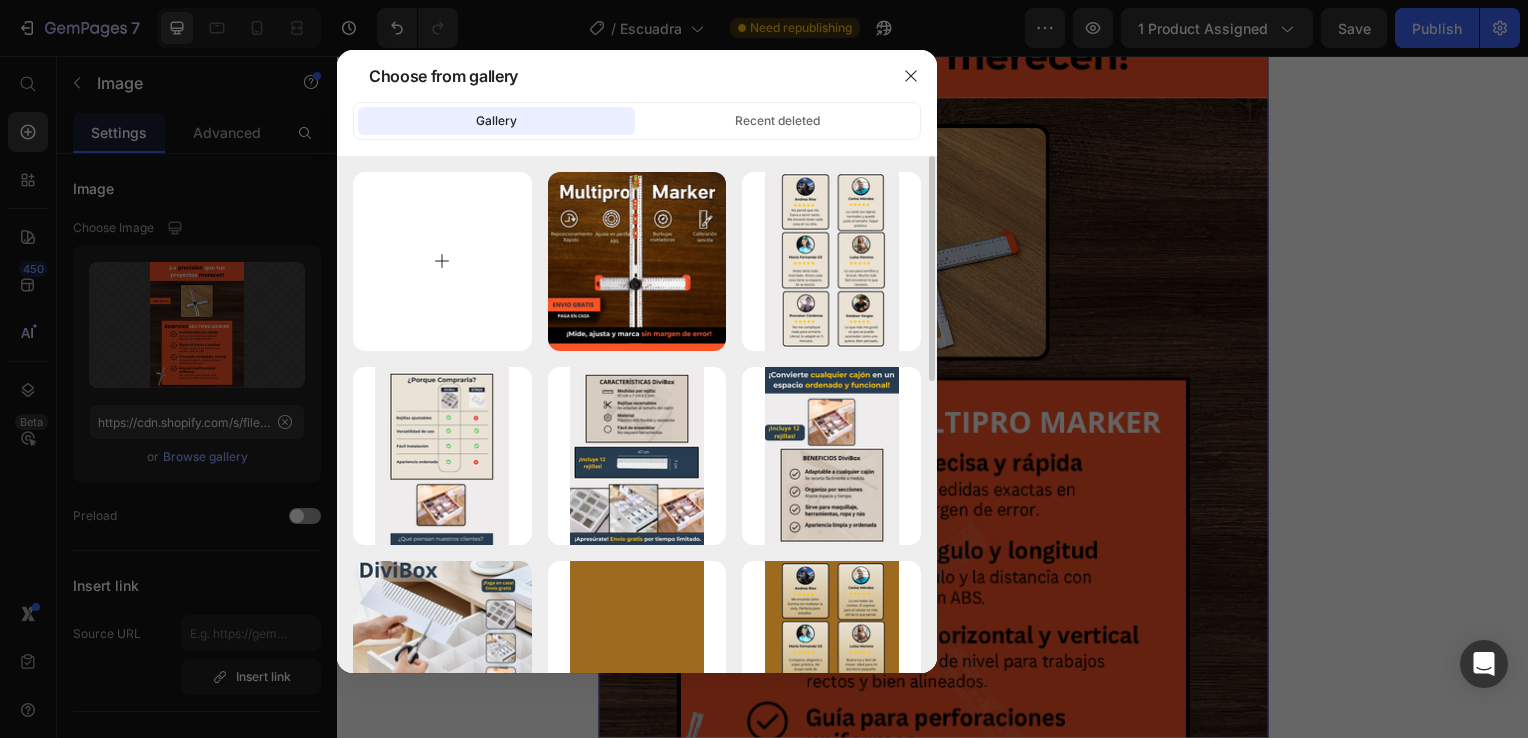 type on "C:\fakepath\2 (1).webp" 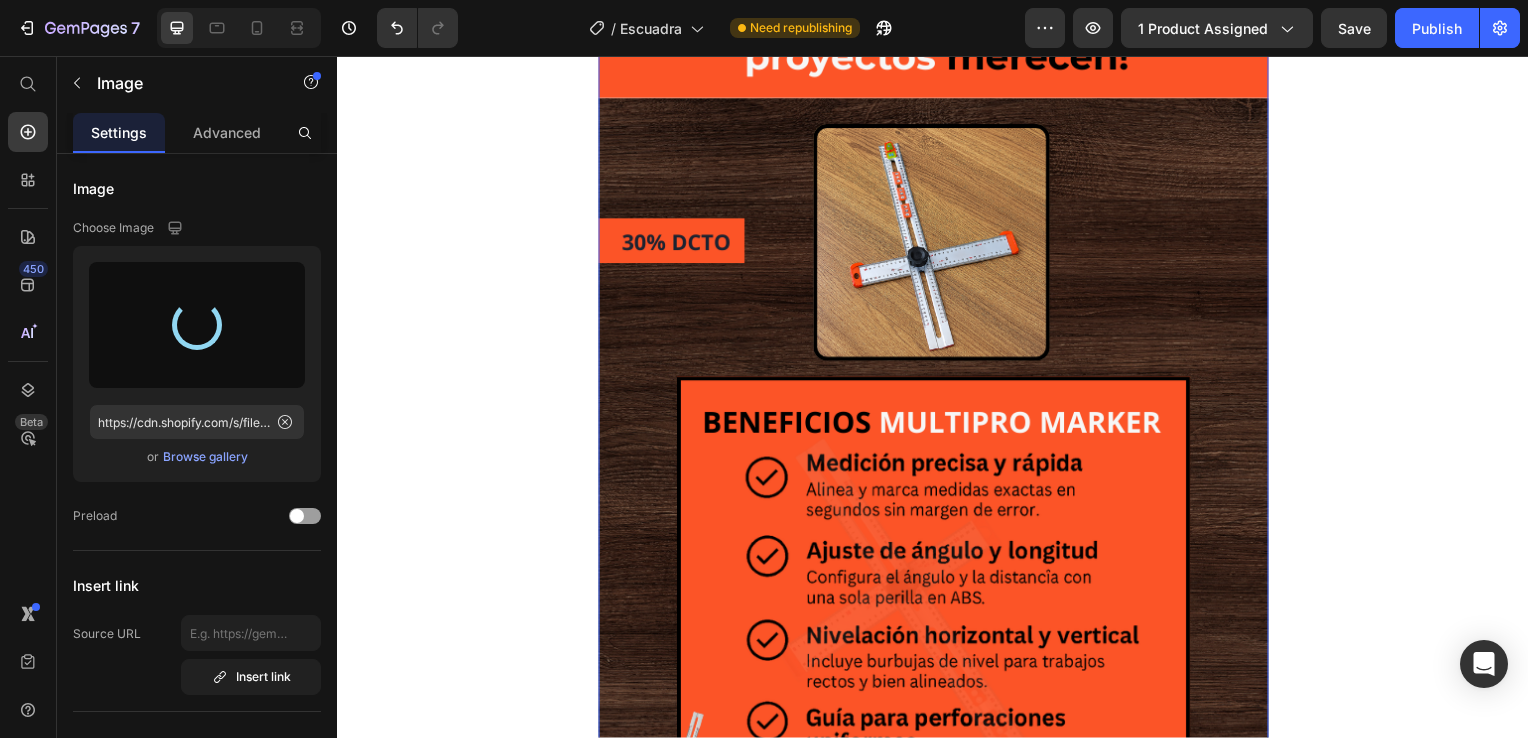 type on "https://cdn.shopify.com/s/files/1/0931/0204/7545/files/gempages_559530074857014392-1b531053-9214-4cec-b0da-c2494dc90665.webp" 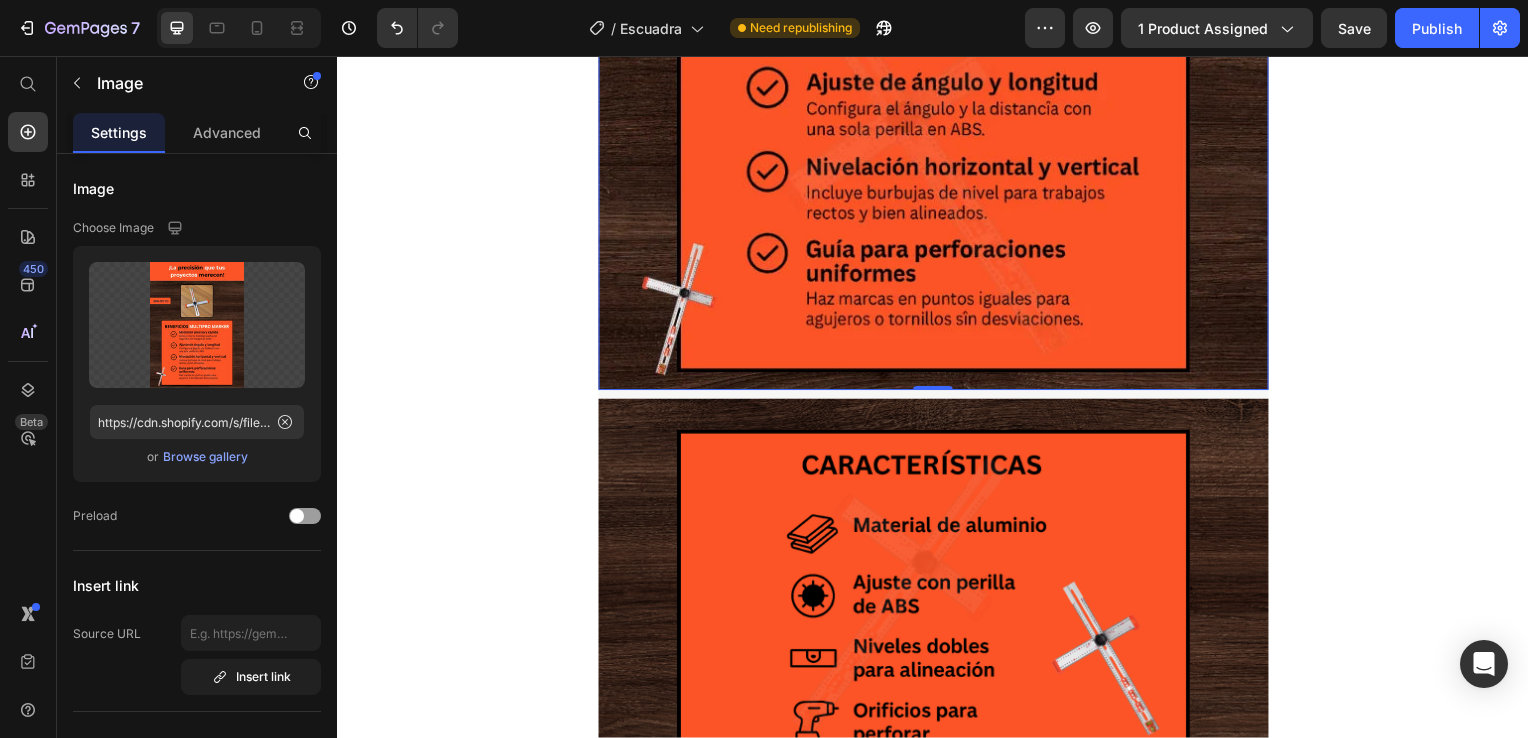 scroll, scrollTop: 2300, scrollLeft: 0, axis: vertical 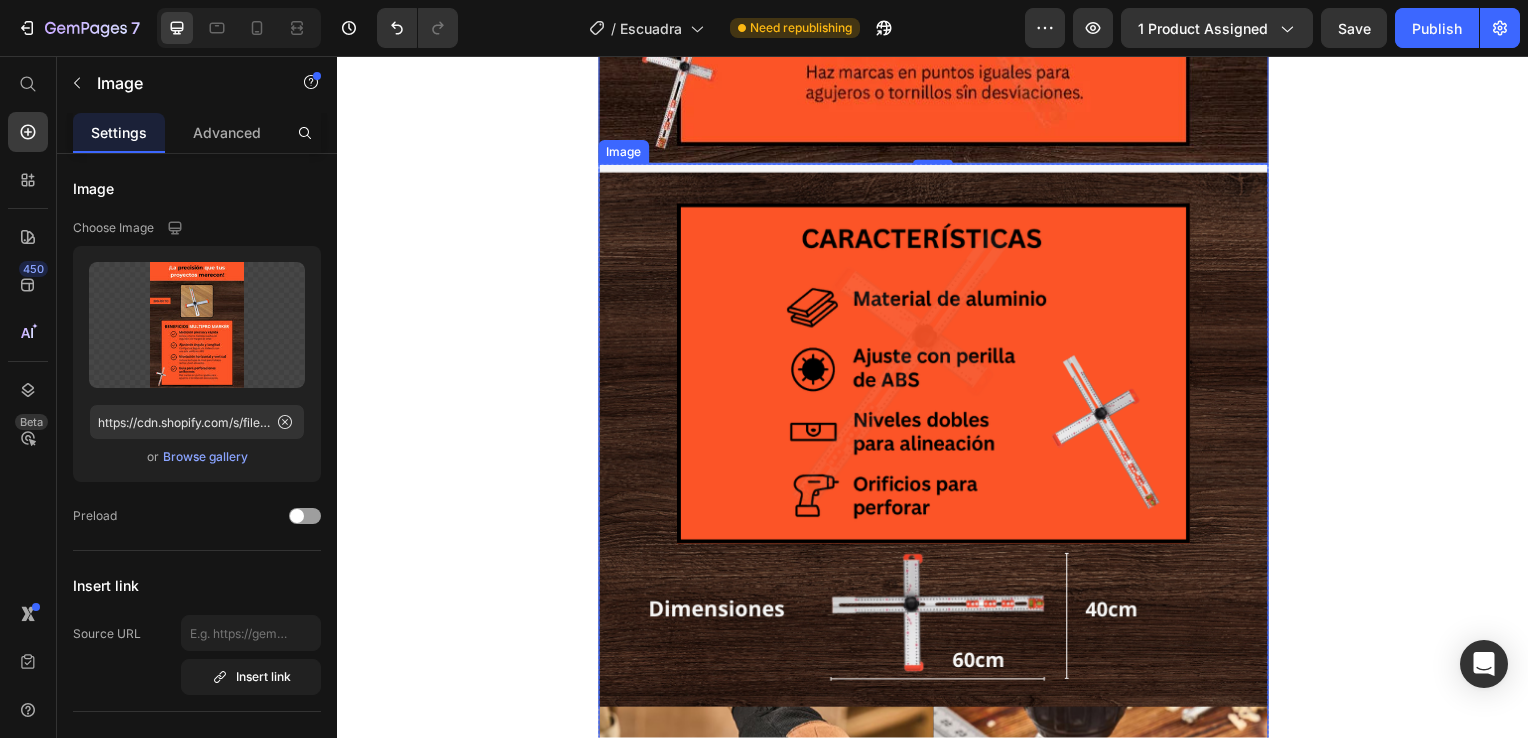 click at bounding box center (937, 615) 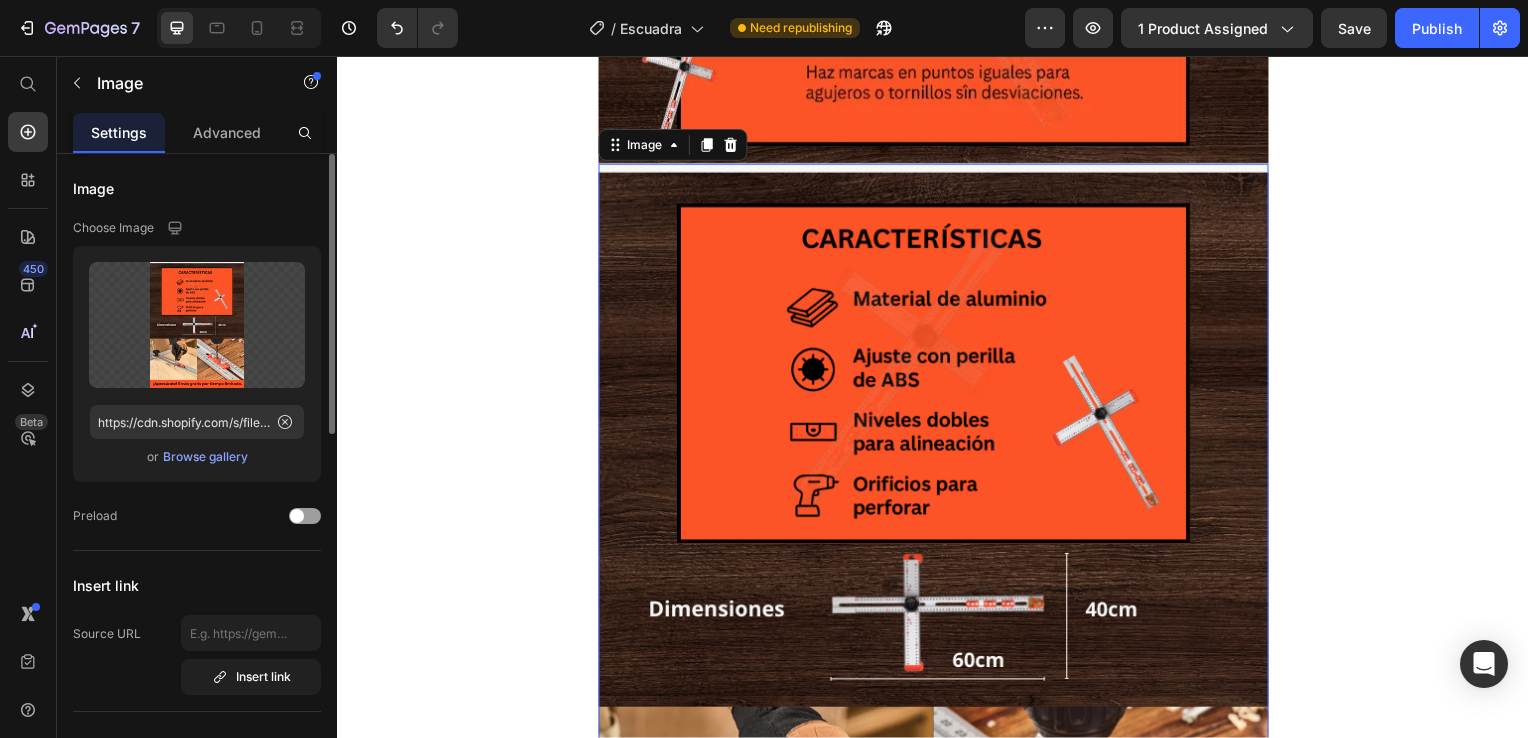 click on "Browse gallery" at bounding box center [205, 457] 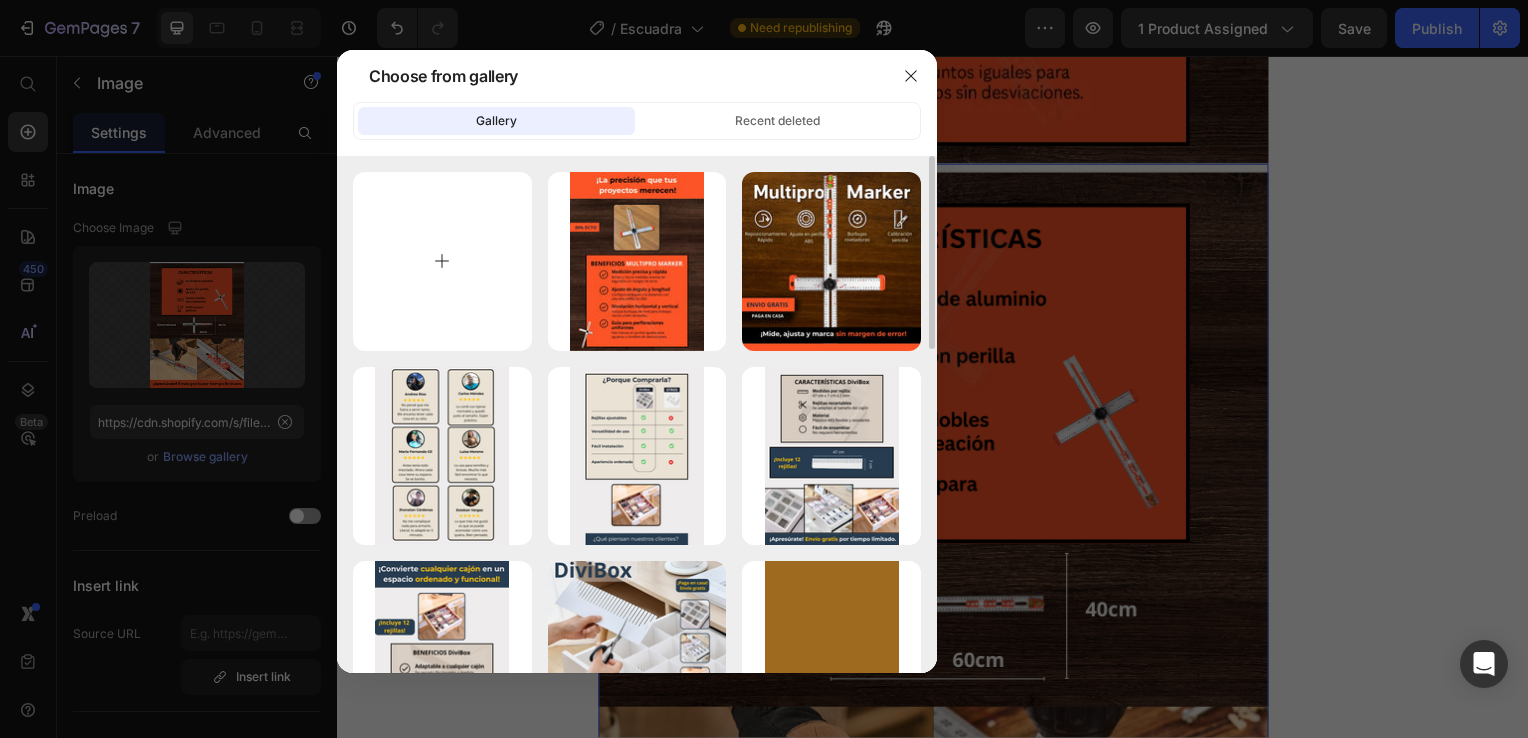 click at bounding box center [442, 261] 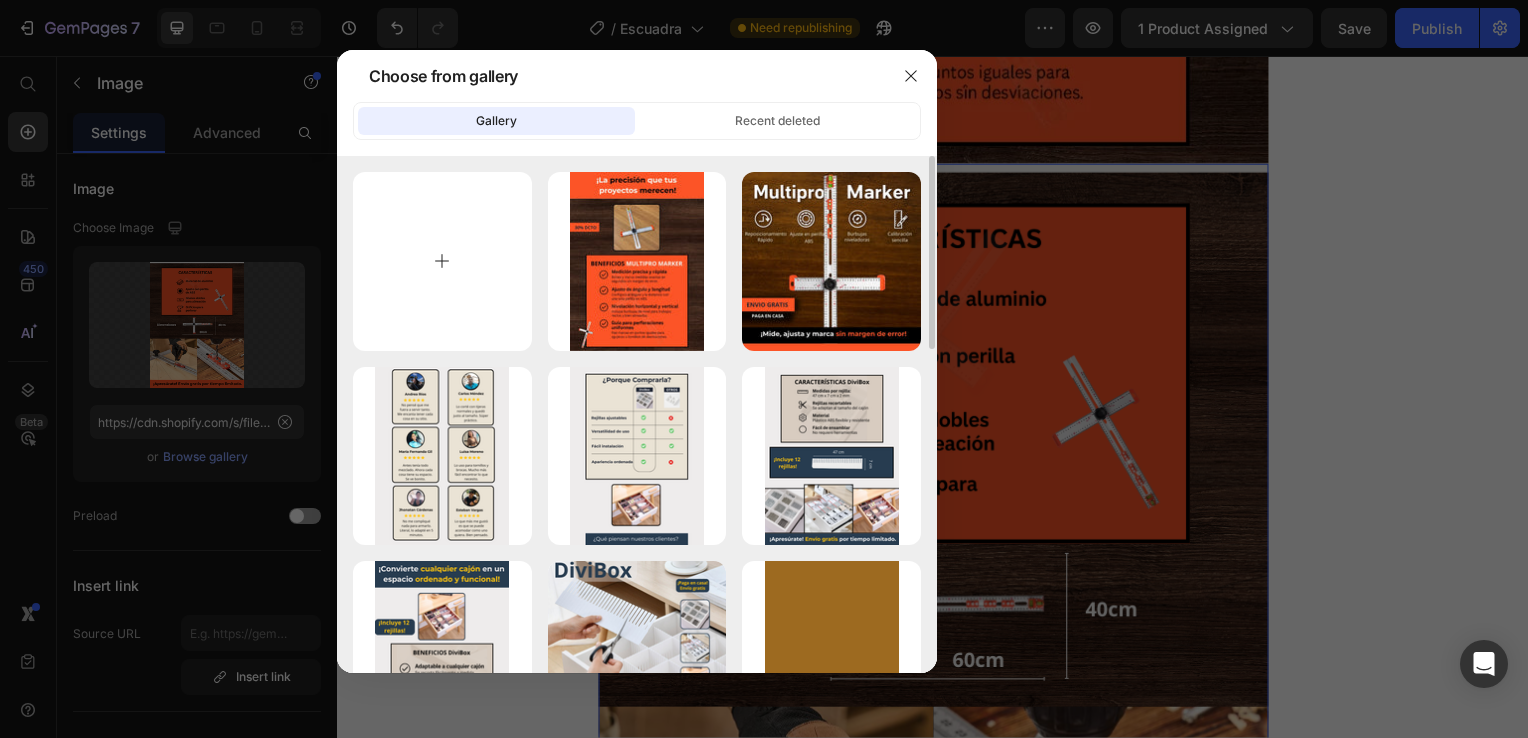 type on "C:\fakepath\3.webp" 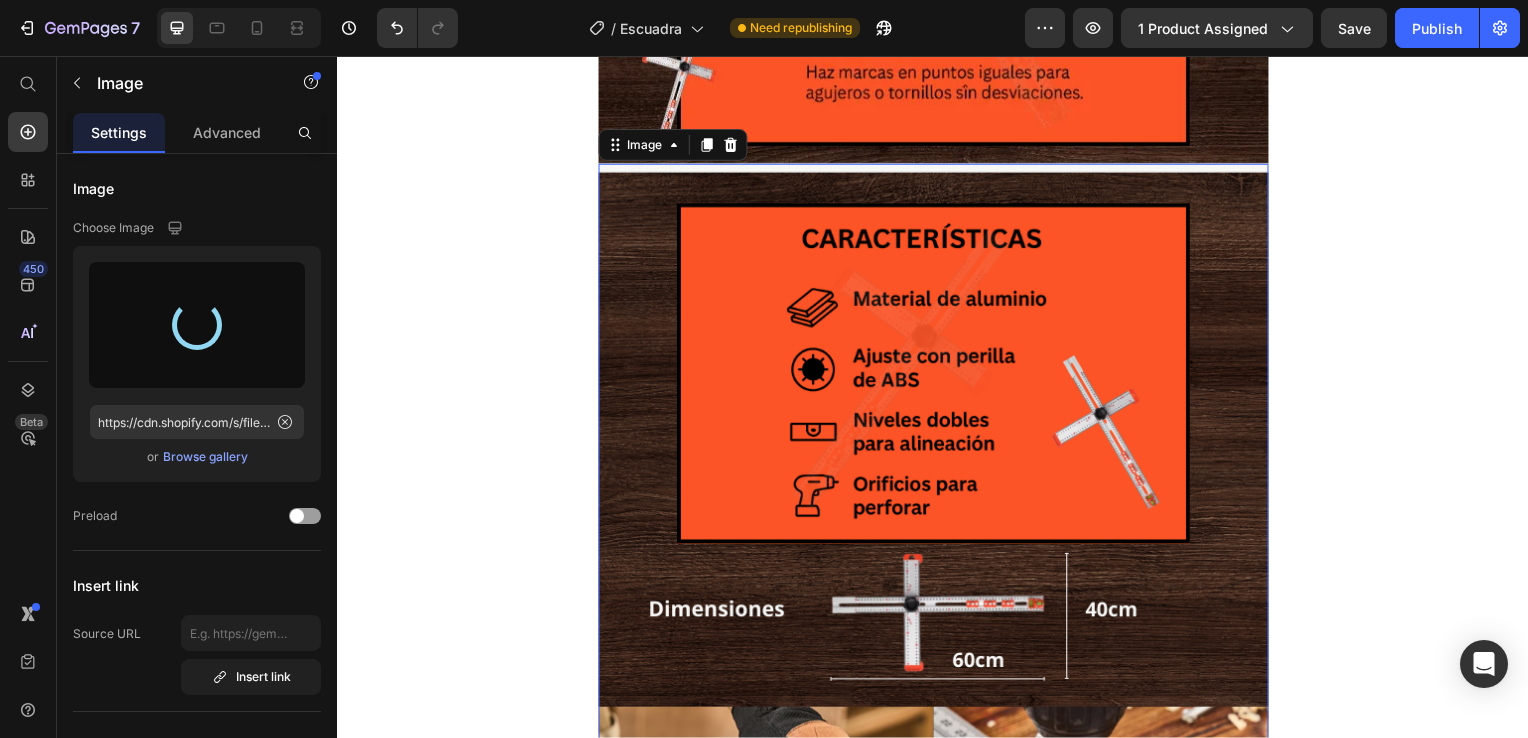 type on "https://cdn.shopify.com/s/files/1/0931/0204/7545/files/gempages_559530074857014392-67f2a1bd-a433-4078-bdaf-31c87190daf1.webp" 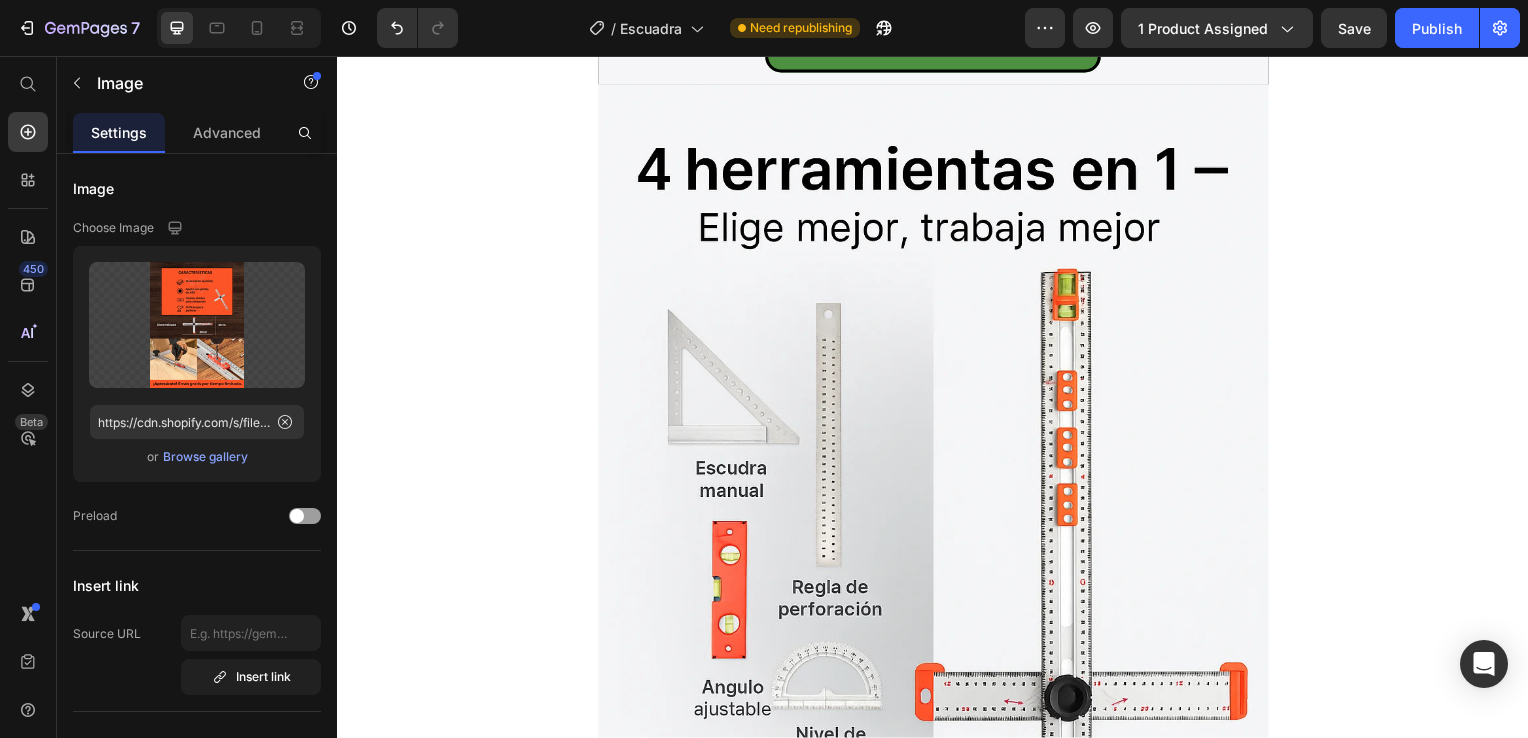 scroll, scrollTop: 3400, scrollLeft: 0, axis: vertical 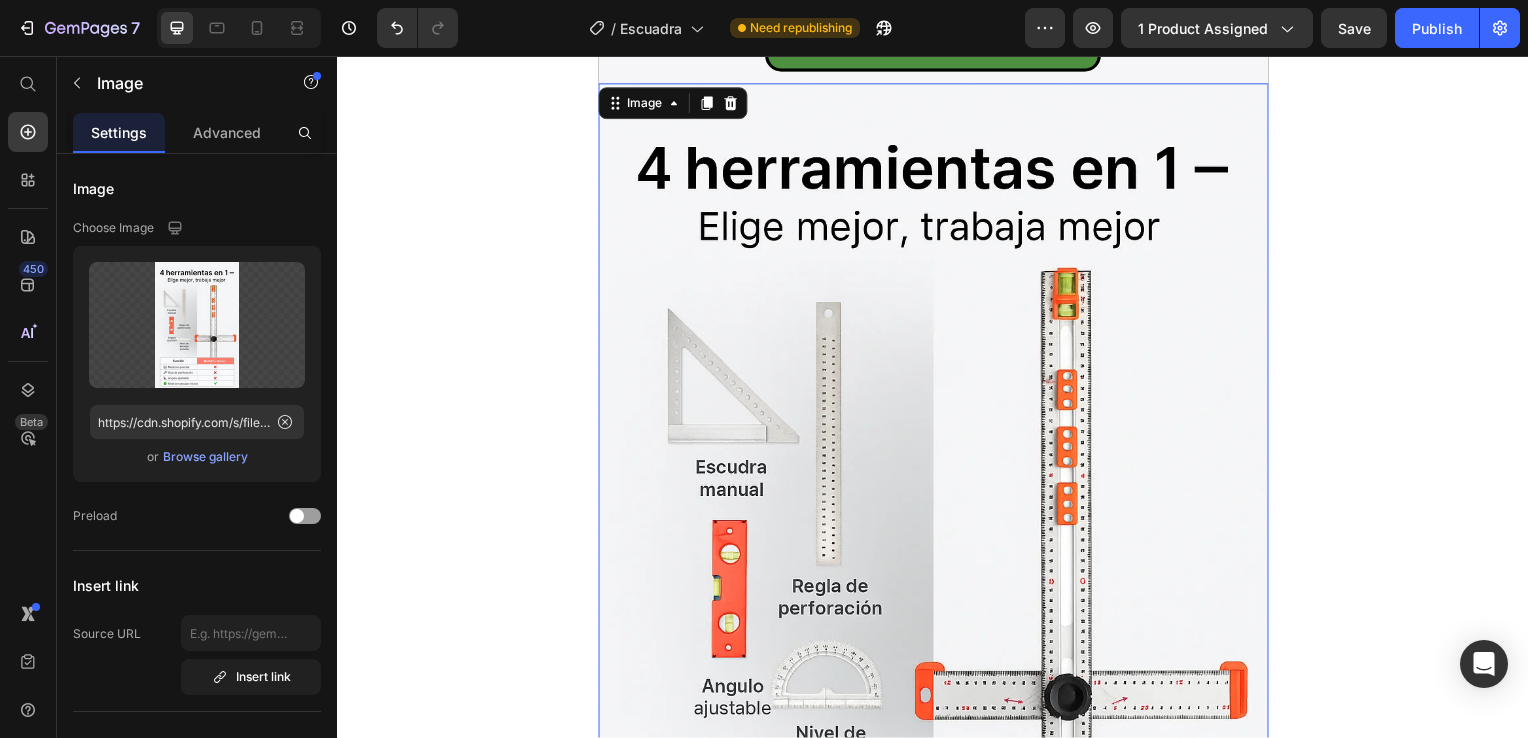 click at bounding box center (937, 590) 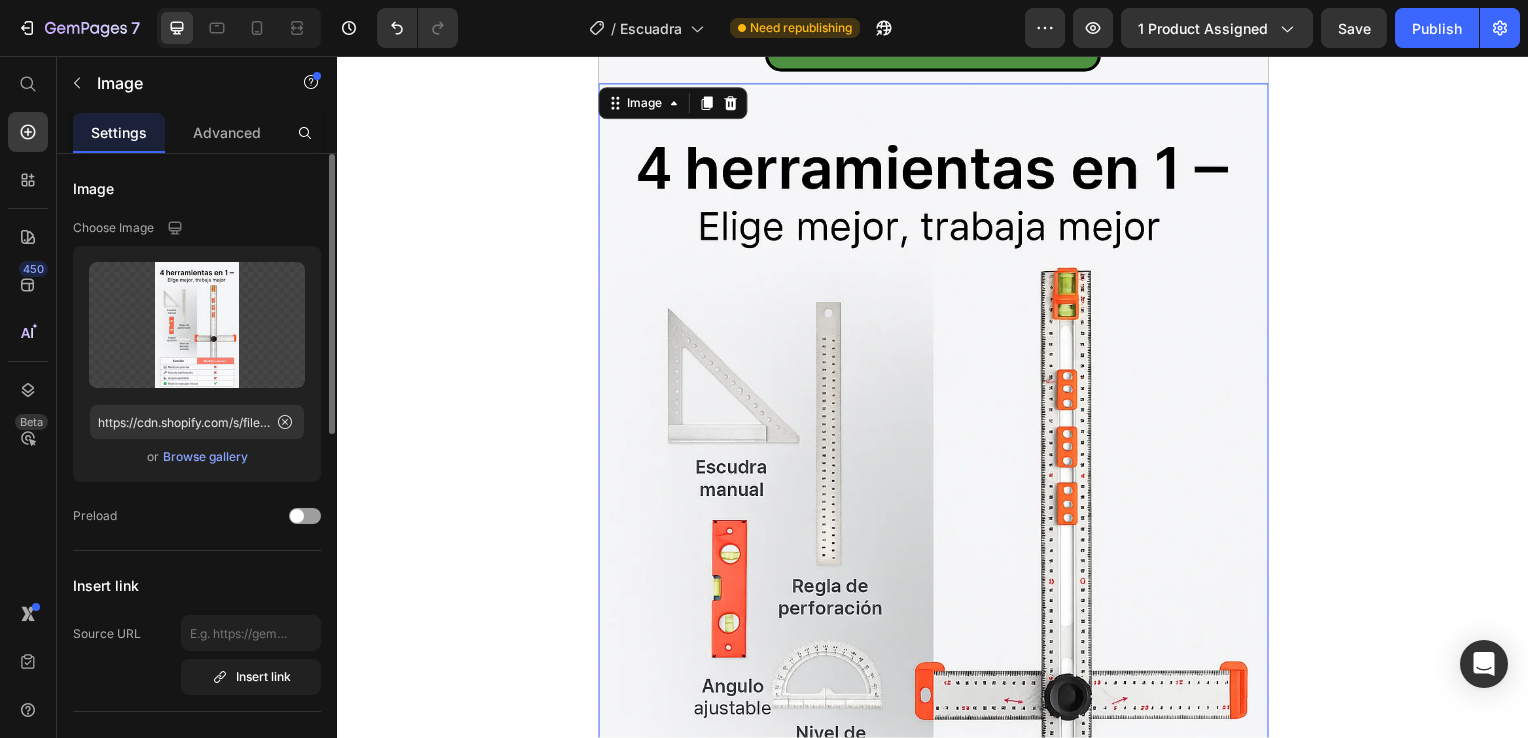 click on "Browse gallery" at bounding box center (205, 457) 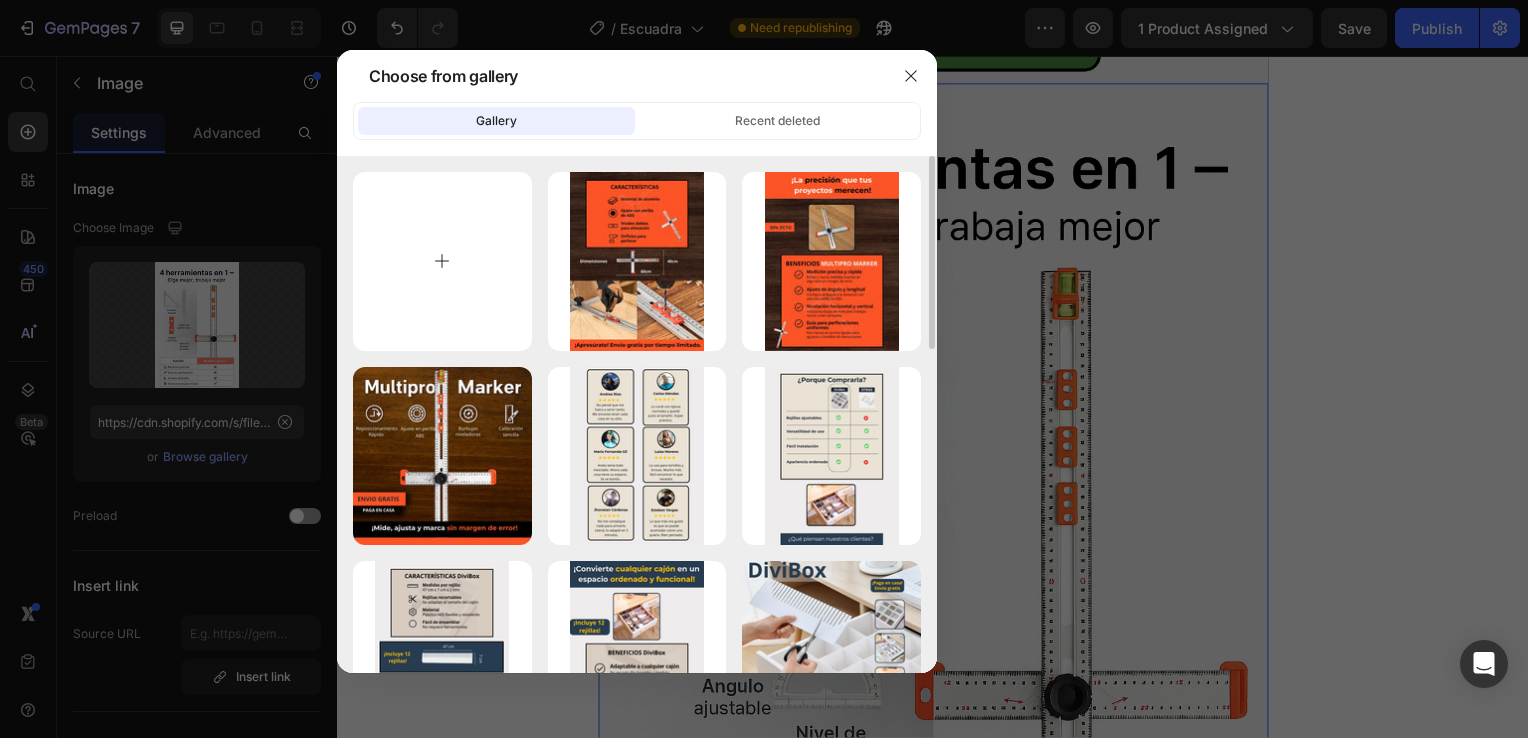 click at bounding box center [442, 261] 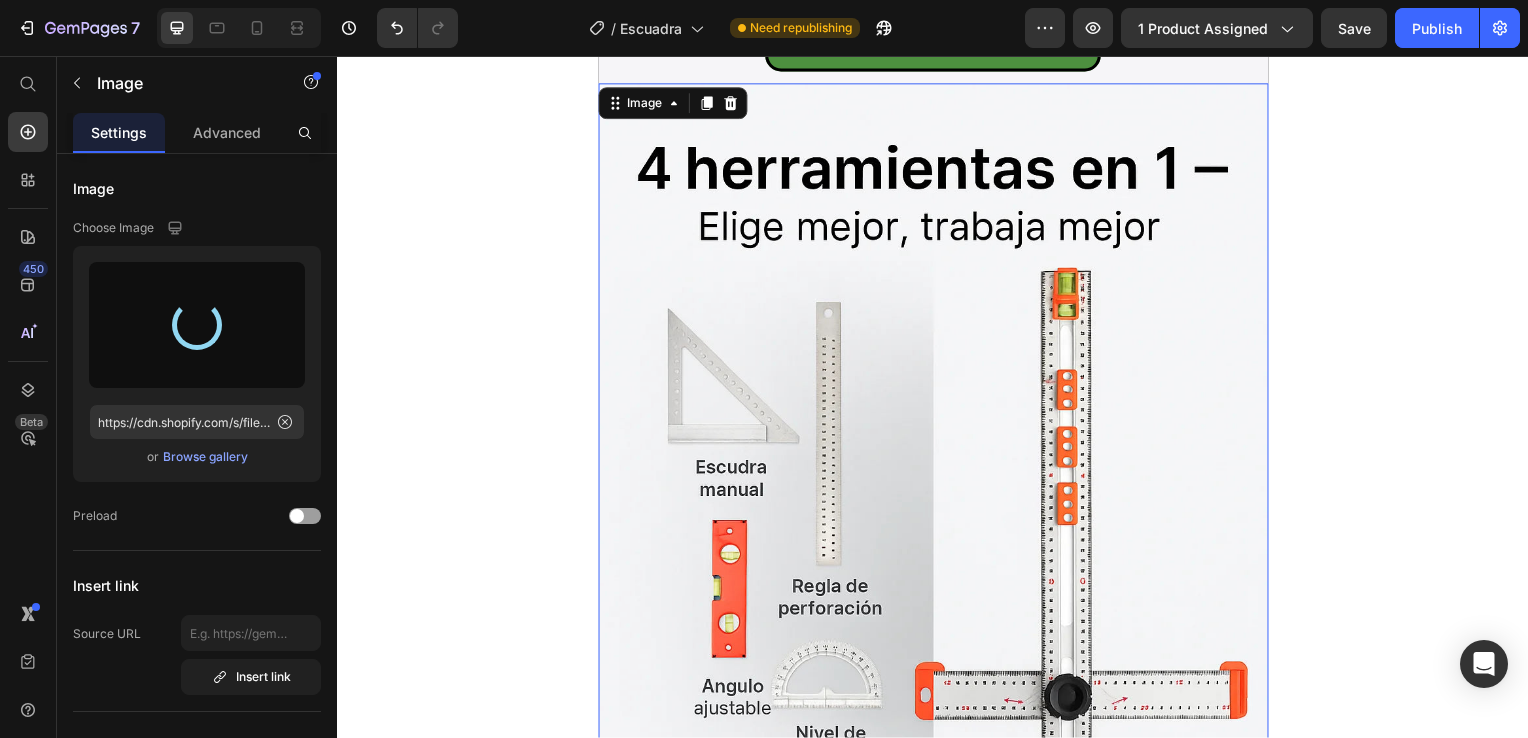 type on "https://cdn.shopify.com/s/files/1/0931/0204/7545/files/gempages_559530074857014392-f679bb5e-5cd9-4ea1-8040-001e3b268ca0.webp" 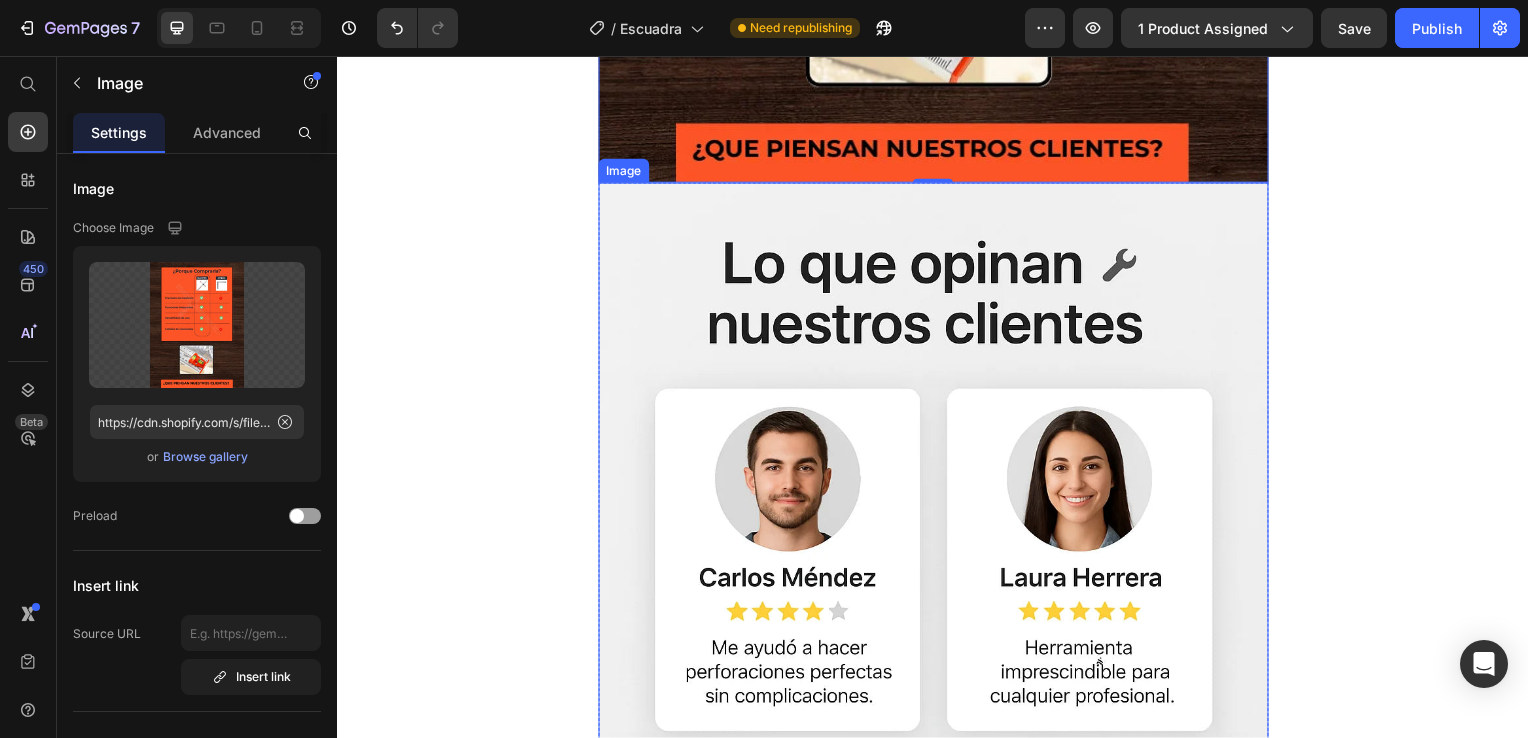 scroll, scrollTop: 4500, scrollLeft: 0, axis: vertical 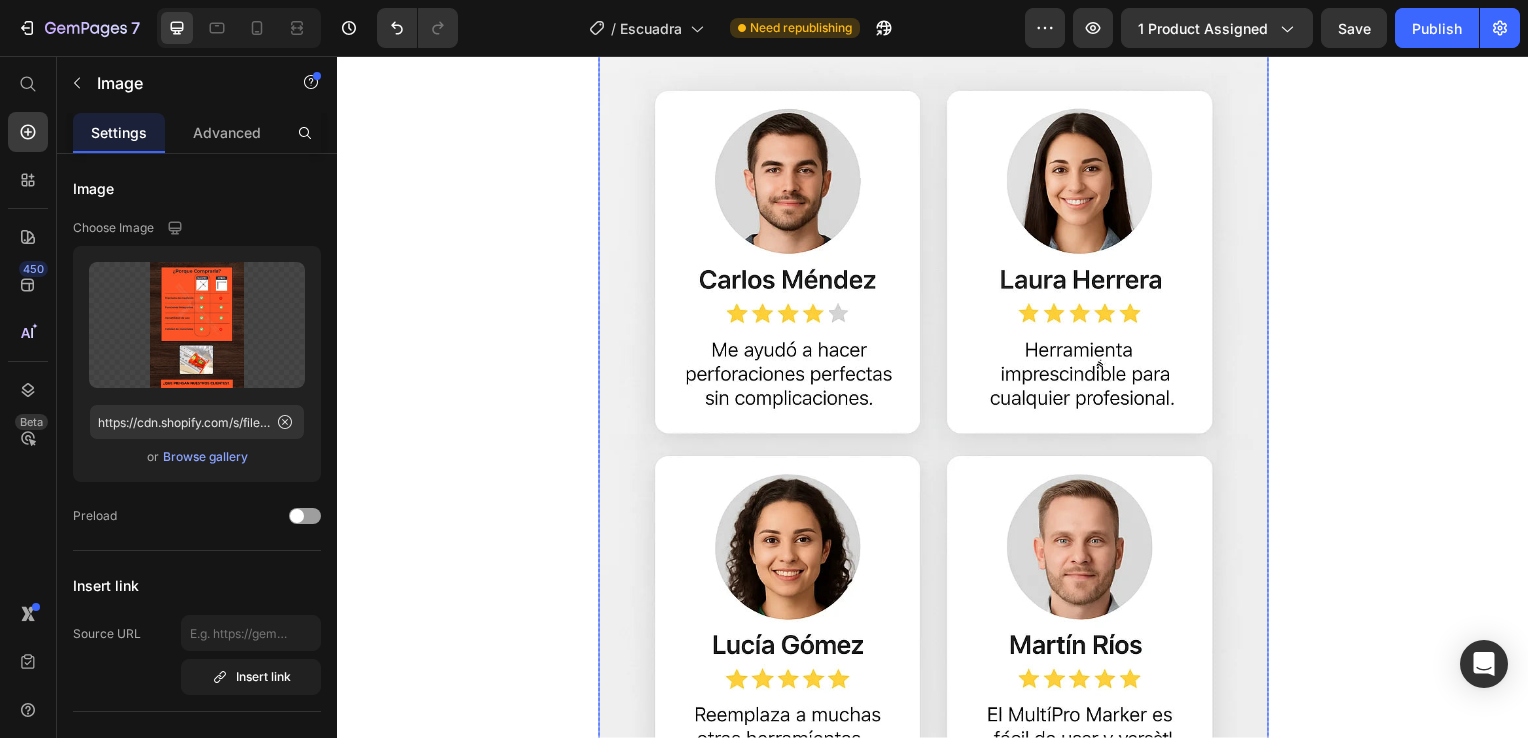 click at bounding box center [937, 390] 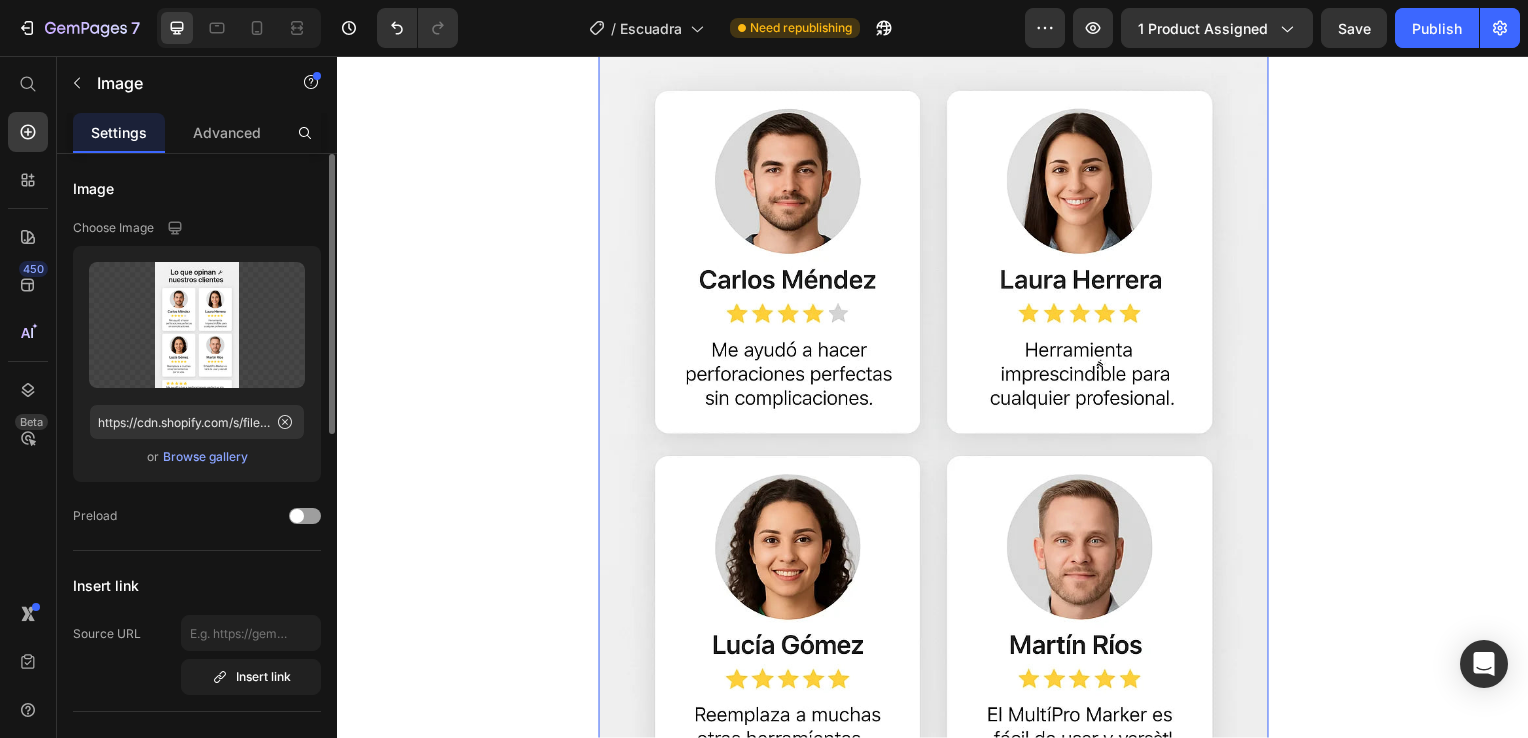 click on "Browse gallery" at bounding box center [205, 457] 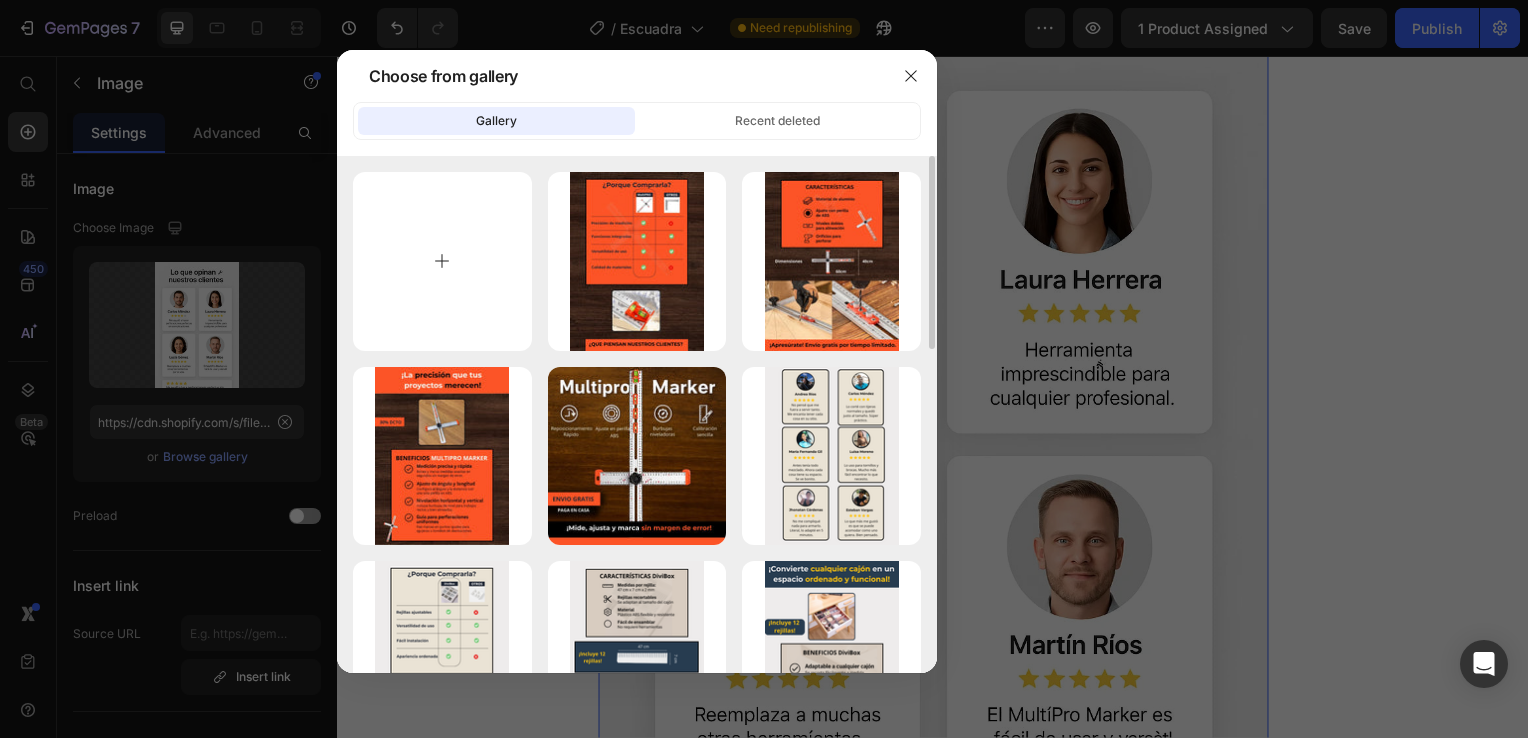 click at bounding box center (442, 261) 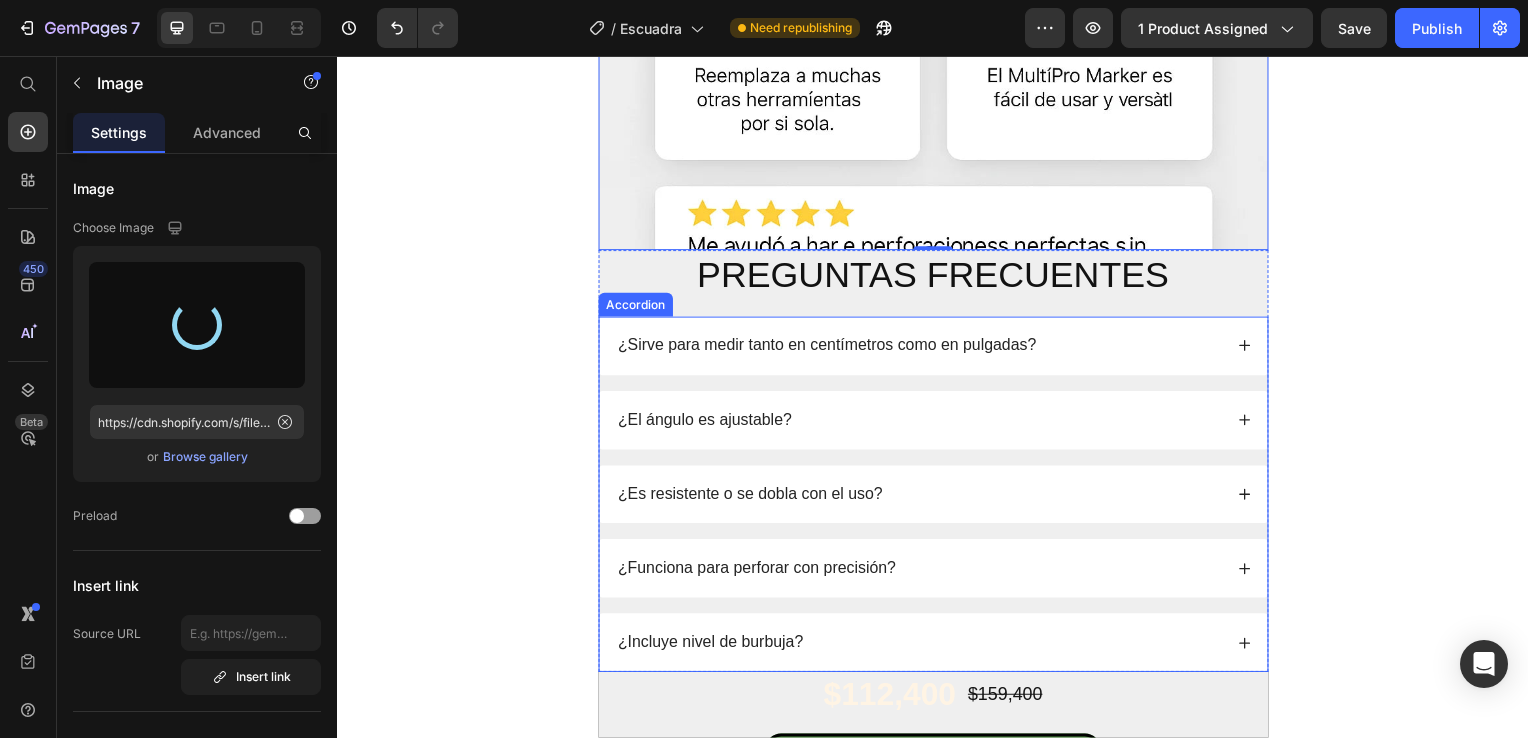 scroll, scrollTop: 5300, scrollLeft: 0, axis: vertical 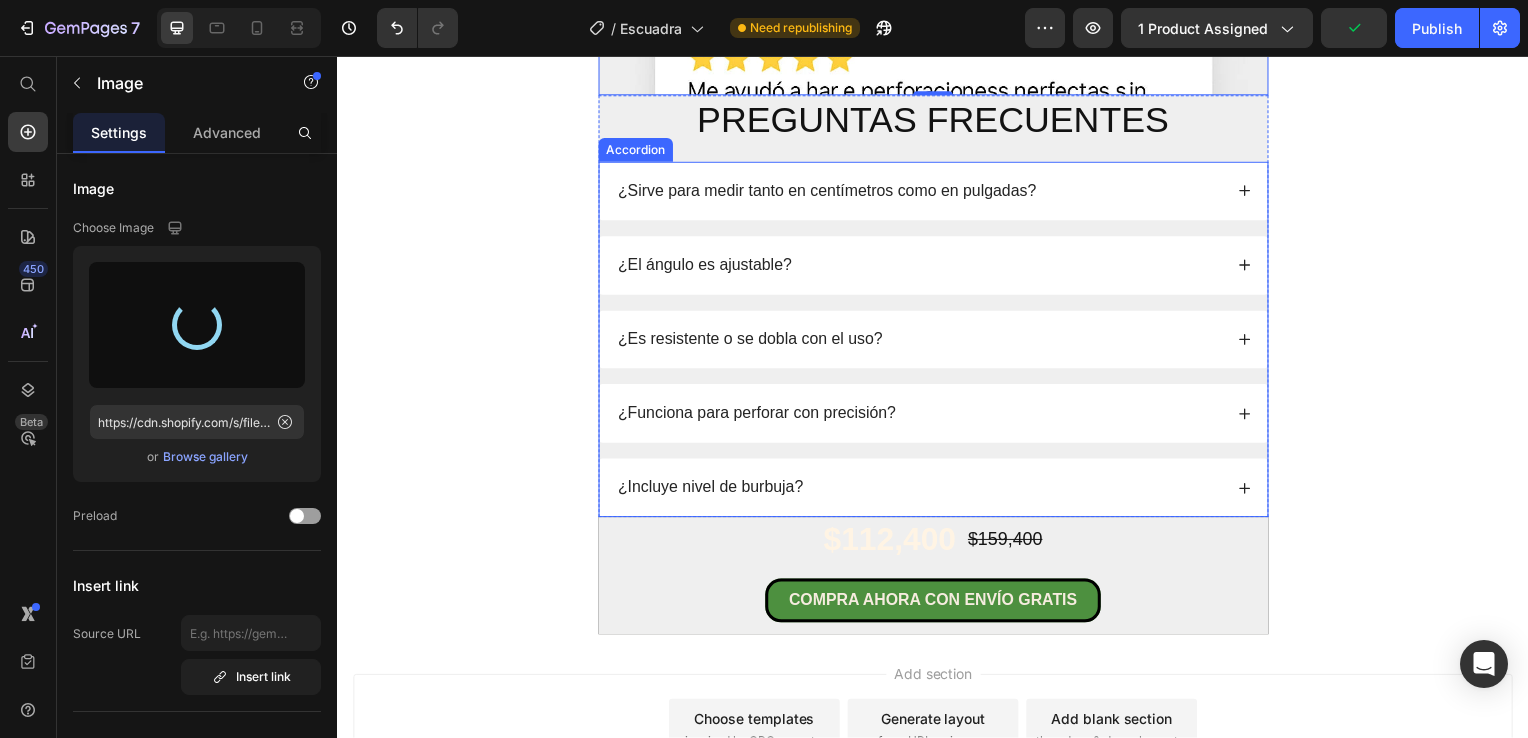 type on "https://cdn.shopify.com/s/files/1/0931/0204/7545/files/gempages_559530074857014392-ba2cacfb-96f0-45a8-8f86-5ec5eccb100e.webp" 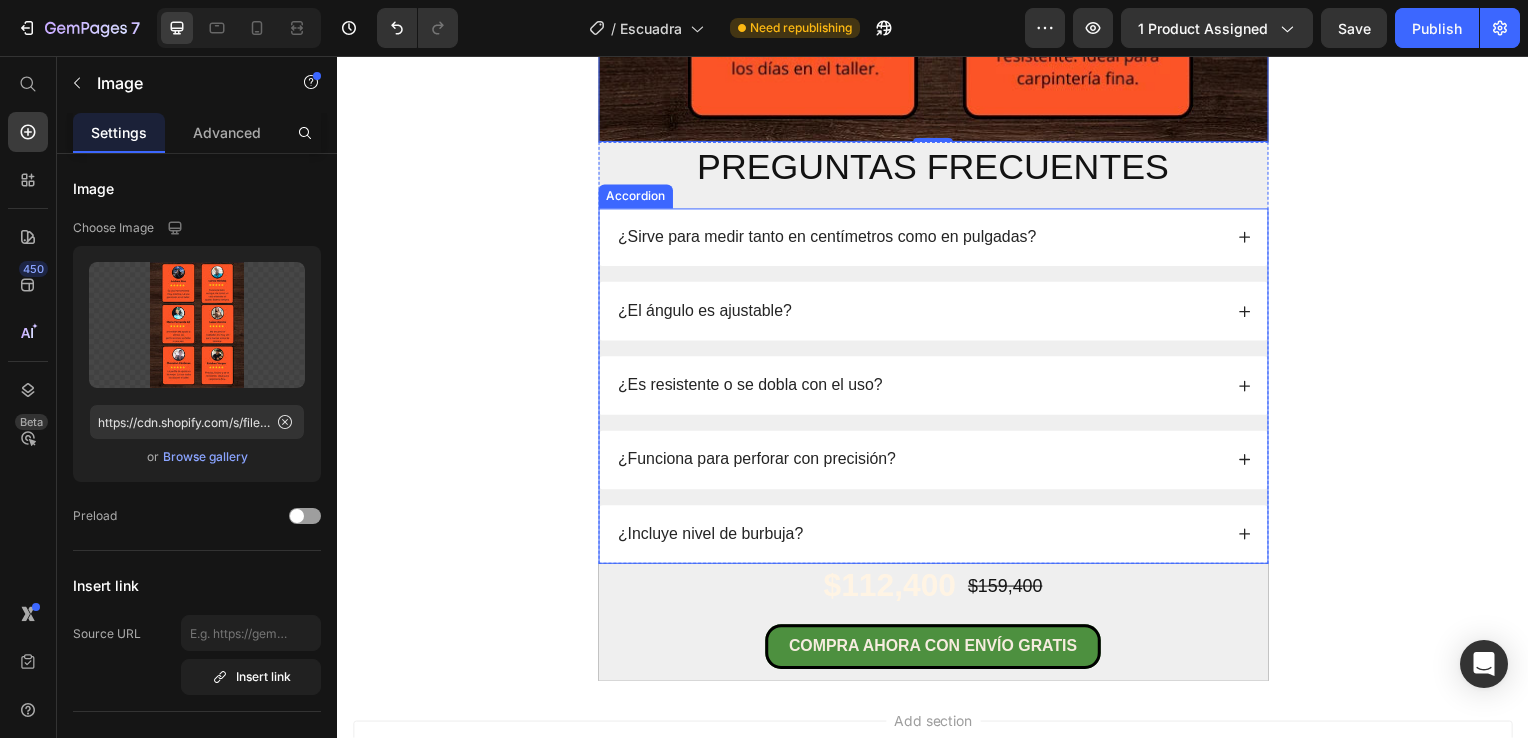 scroll, scrollTop: 5300, scrollLeft: 0, axis: vertical 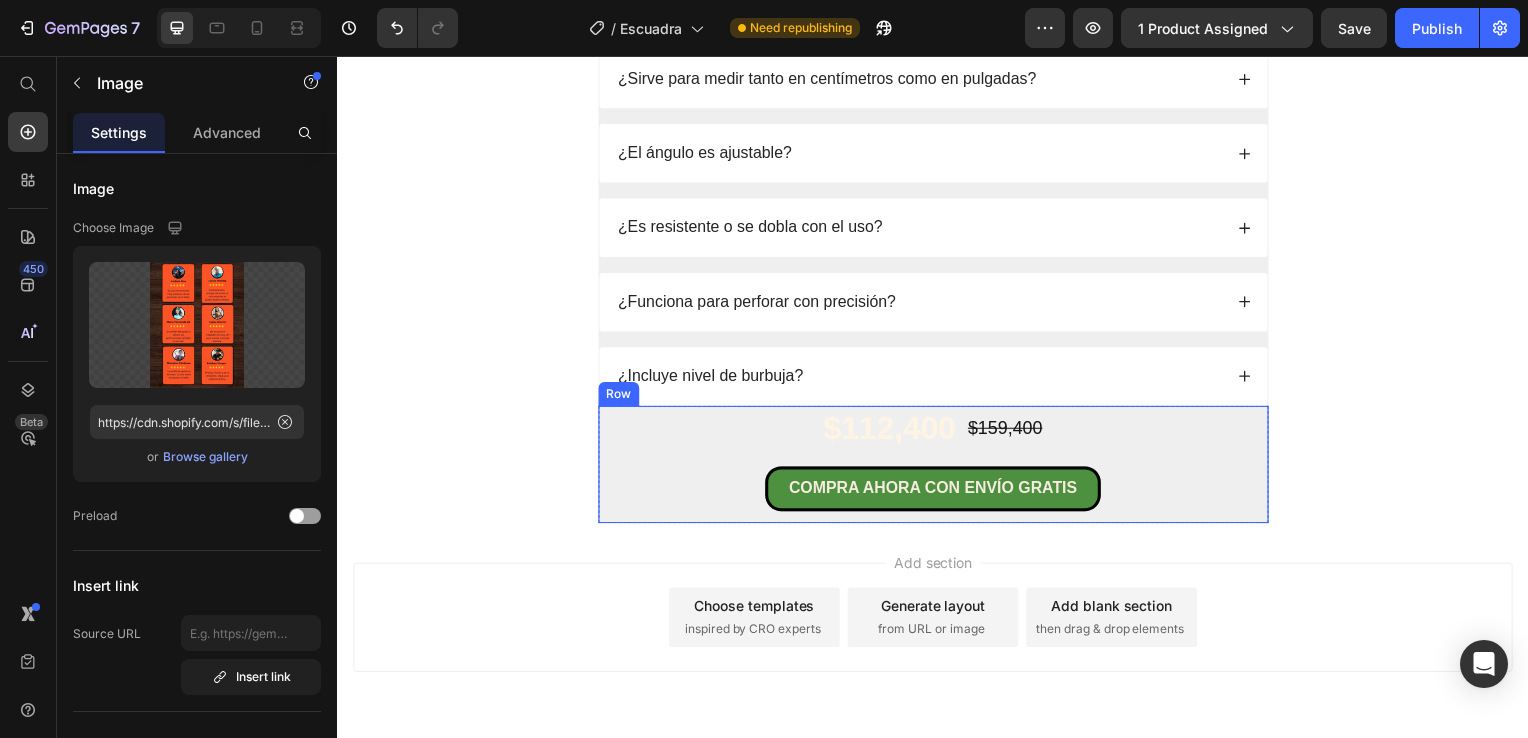 click on "$112,400 Product Price $159,400 Product Price Row COMPRA AHORA CON ENVÍO GRATIS Button Product" at bounding box center (937, 468) 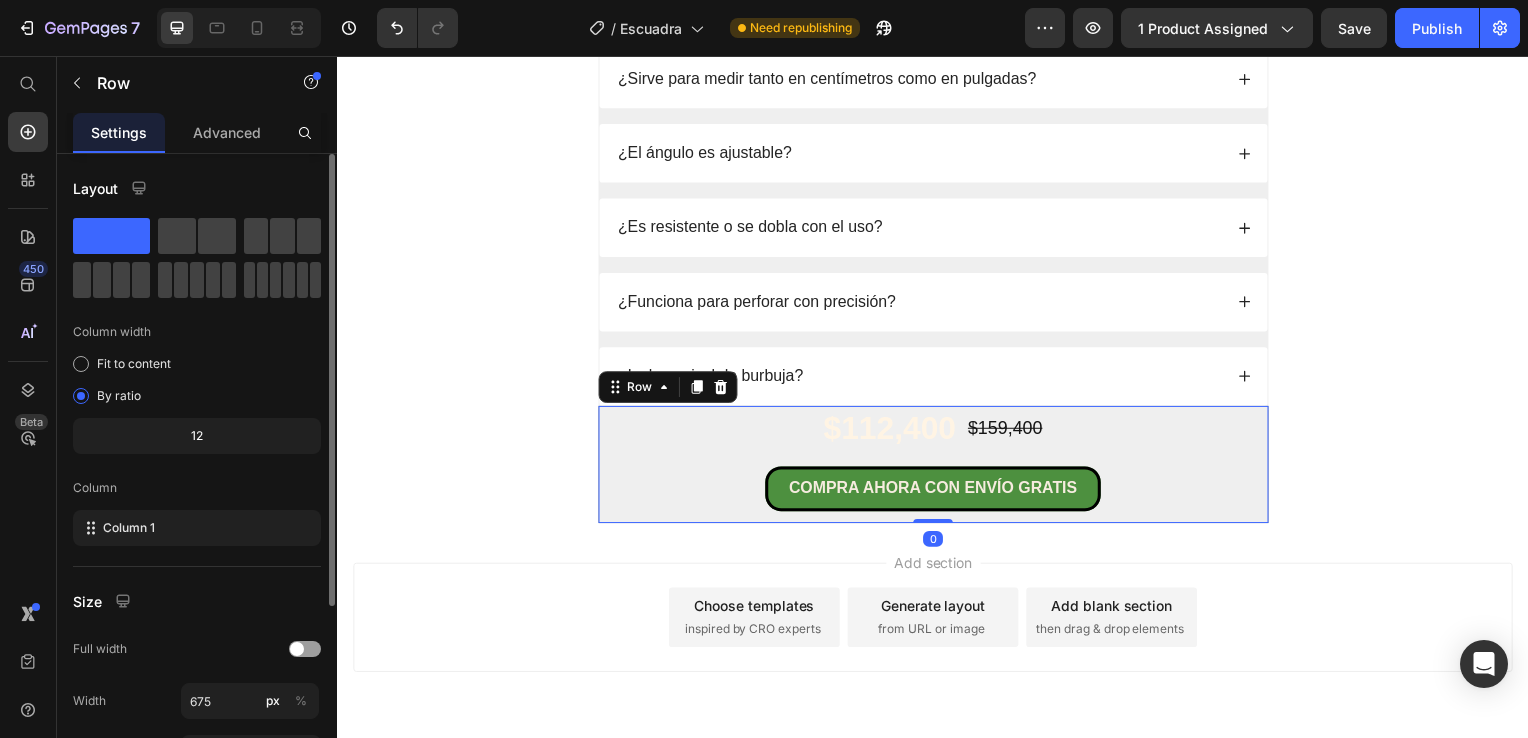 scroll, scrollTop: 268, scrollLeft: 0, axis: vertical 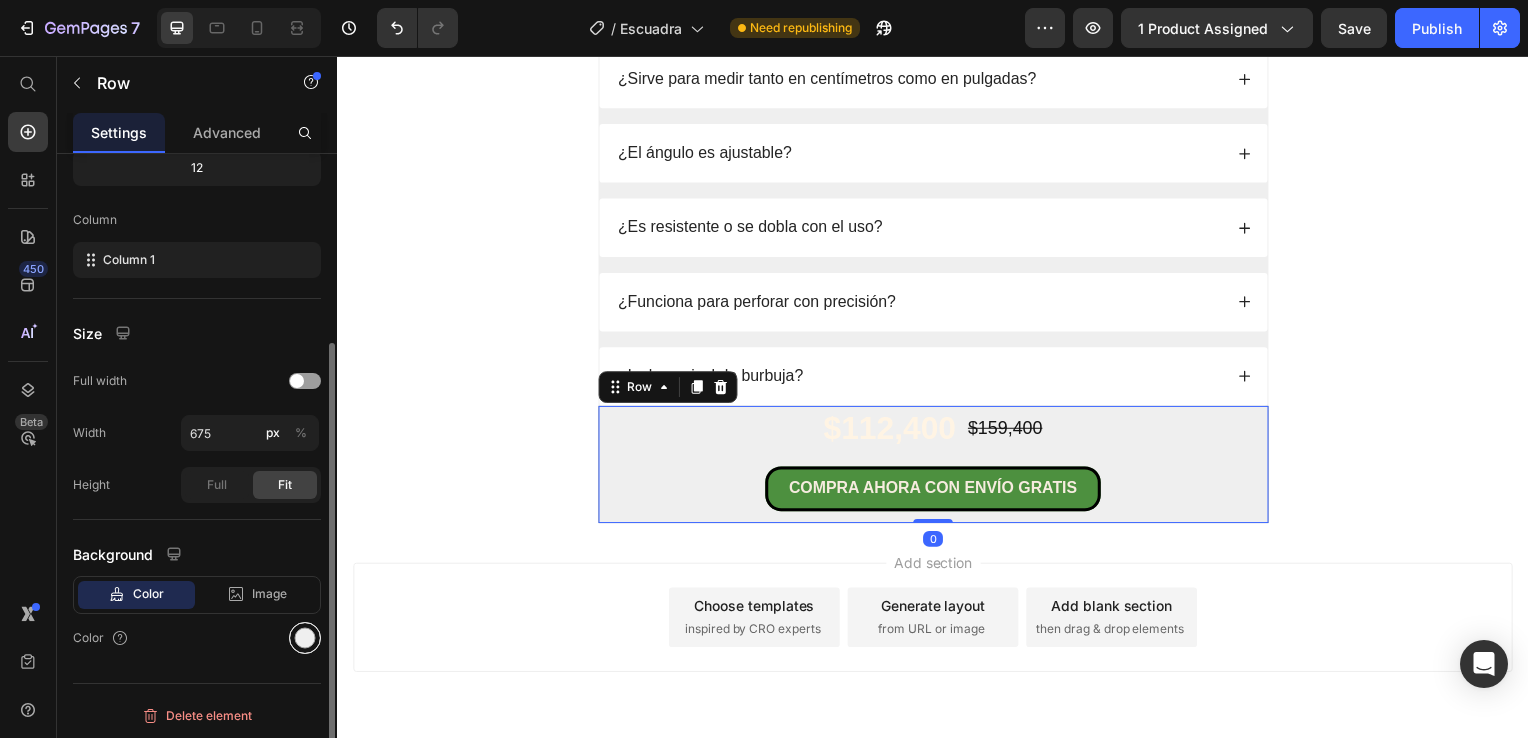 click at bounding box center [305, 638] 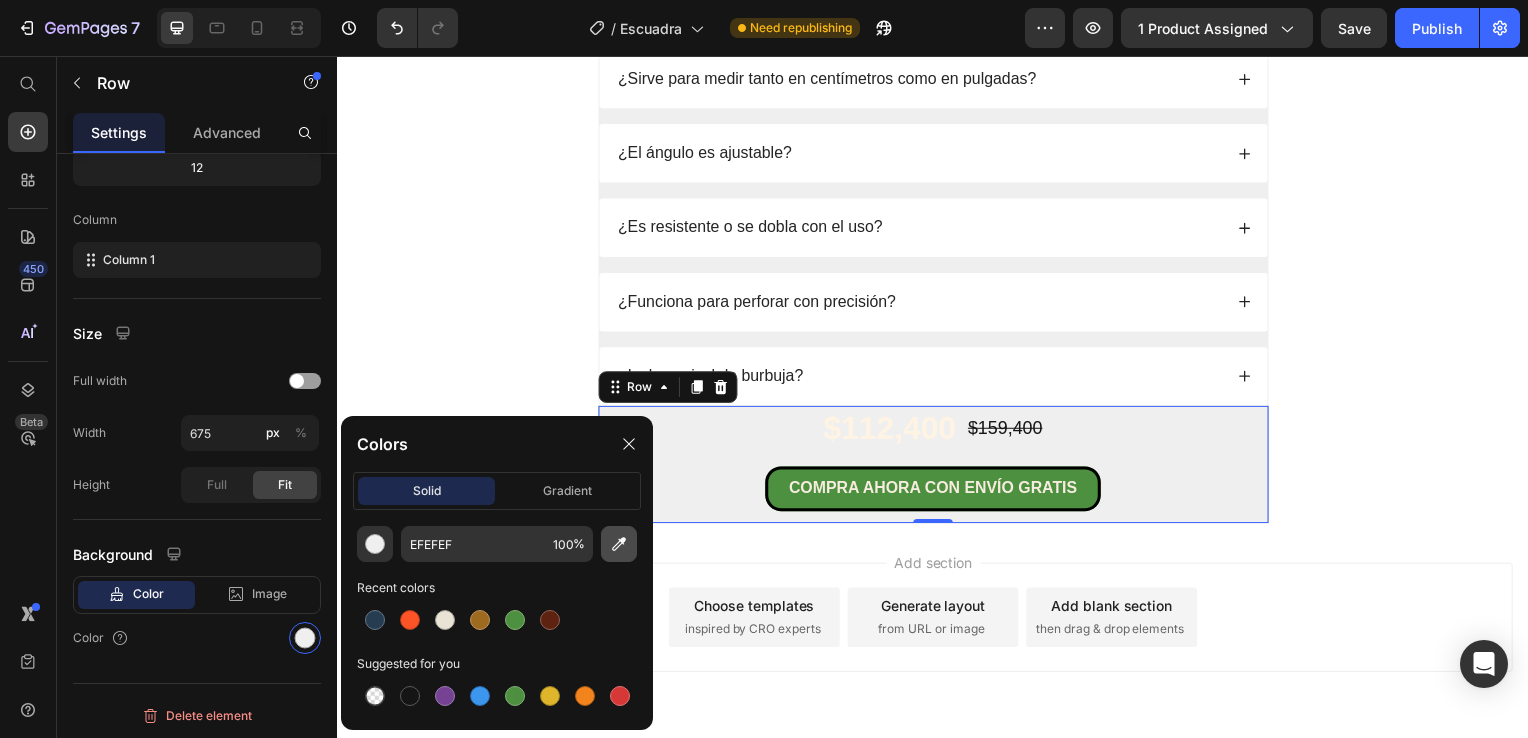 click 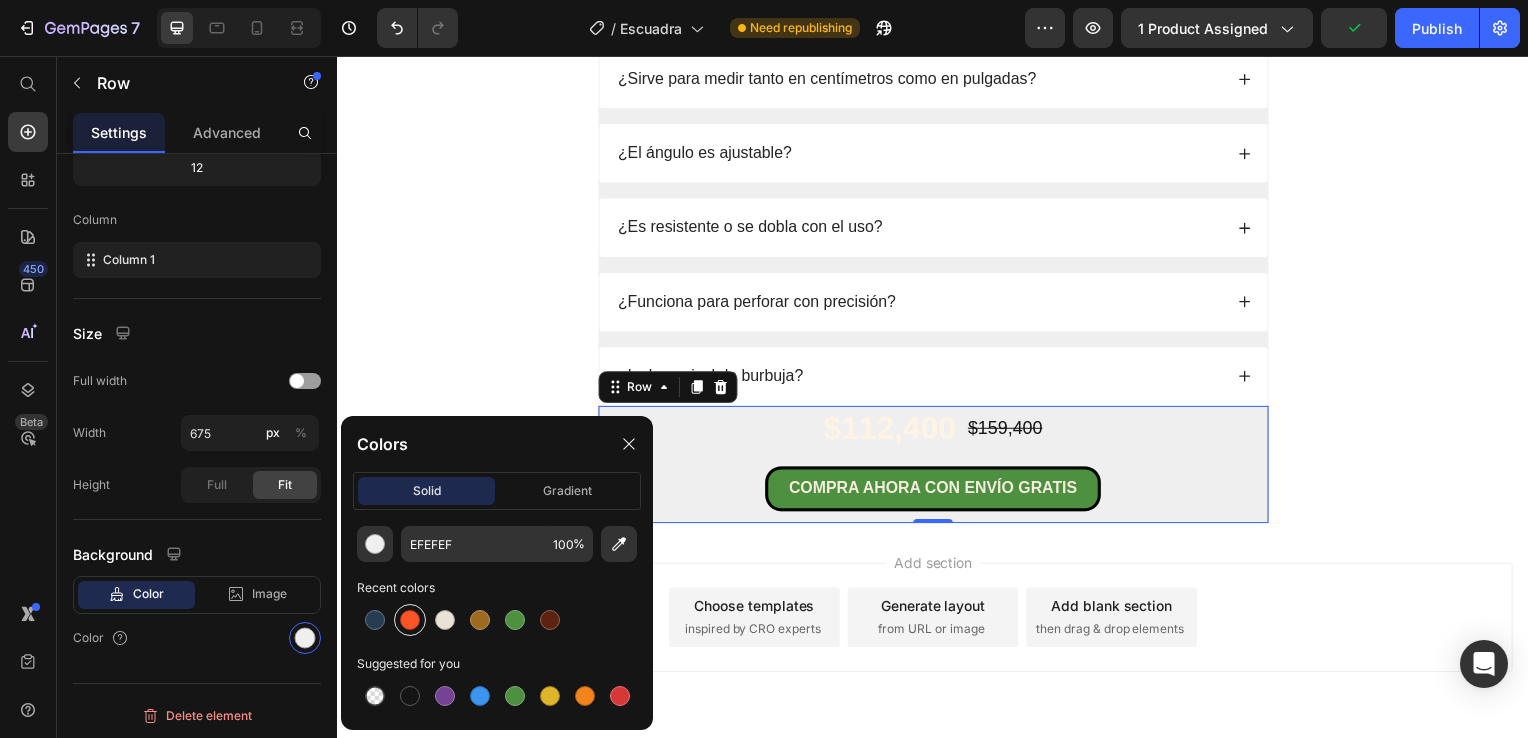 type on "FC5426" 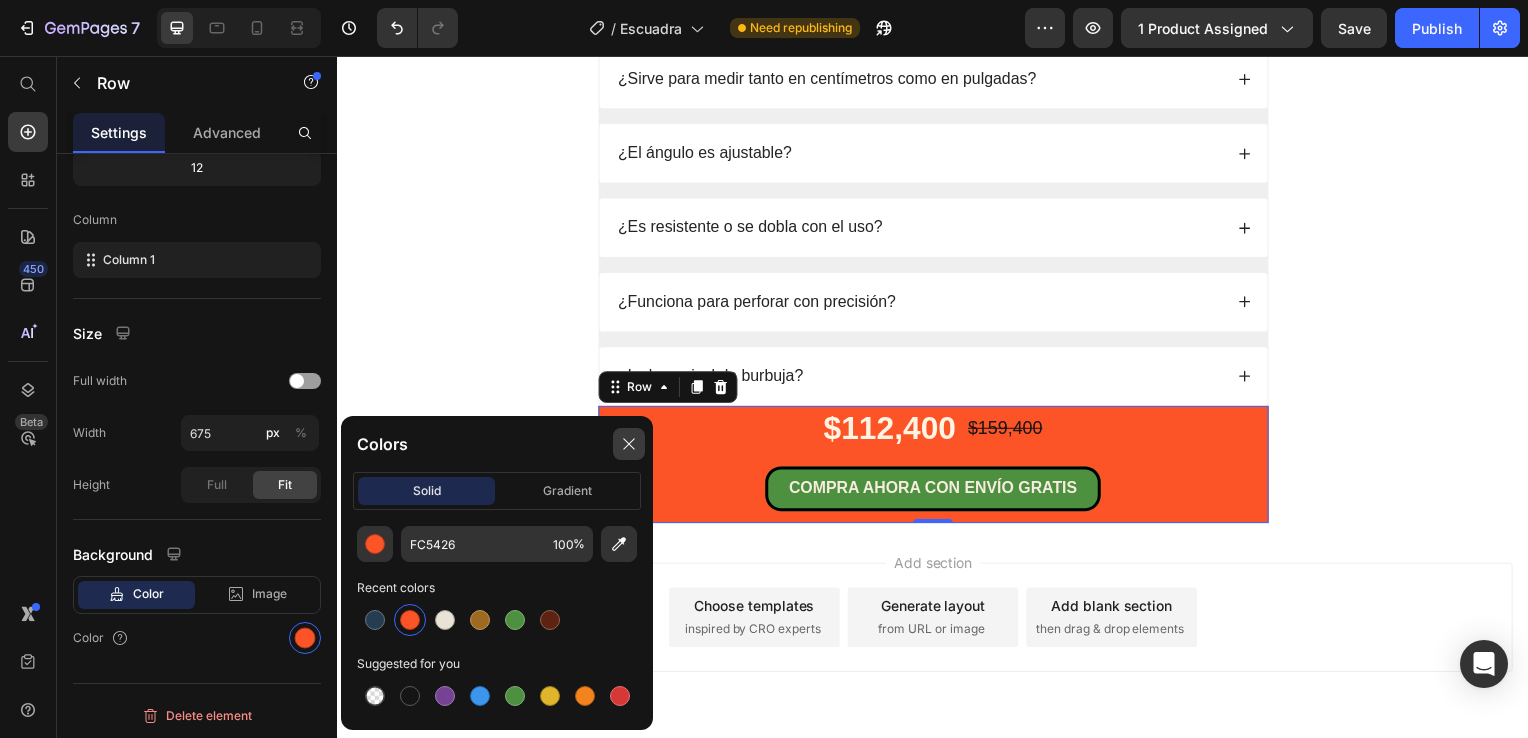 drag, startPoint x: 621, startPoint y: 451, endPoint x: 309, endPoint y: 423, distance: 313.25388 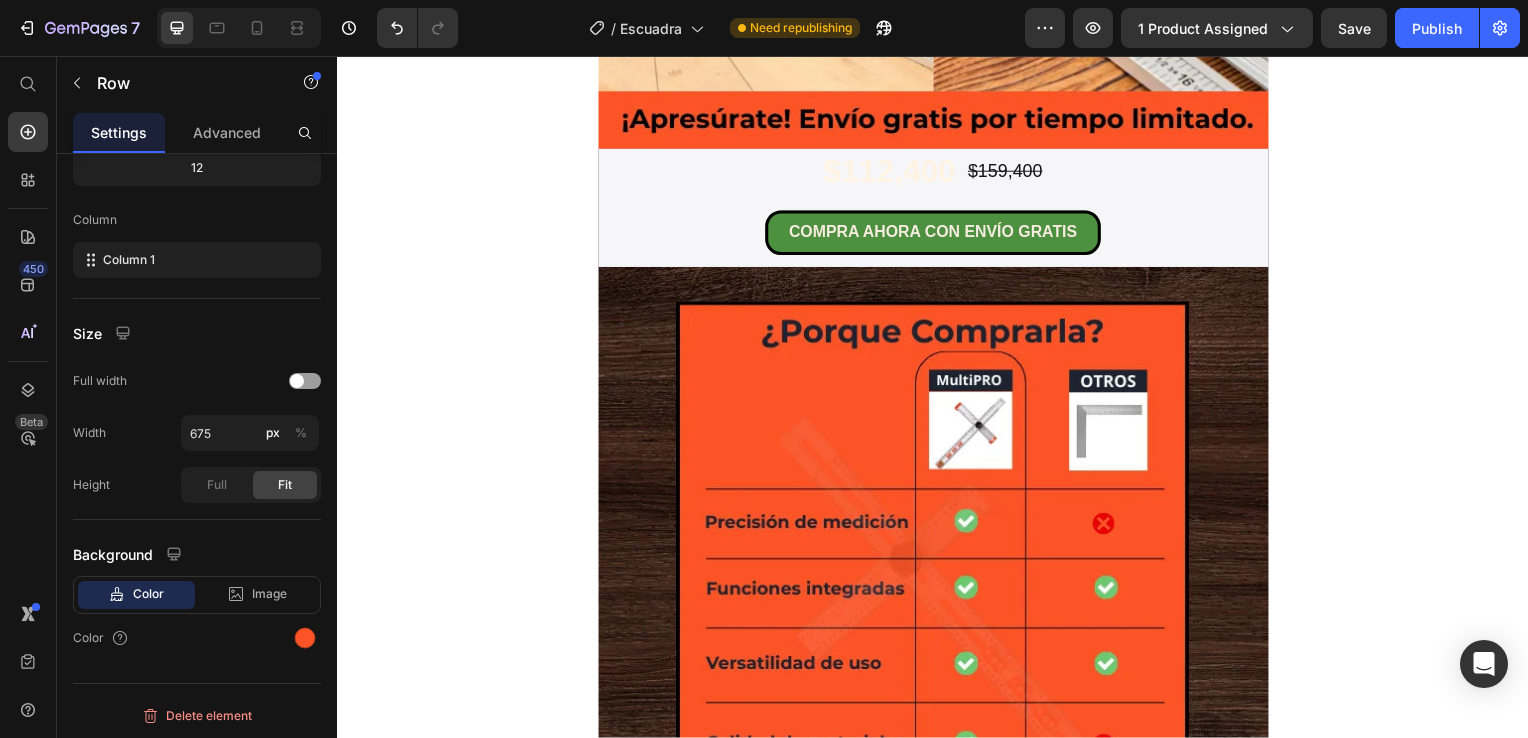 scroll, scrollTop: 3000, scrollLeft: 0, axis: vertical 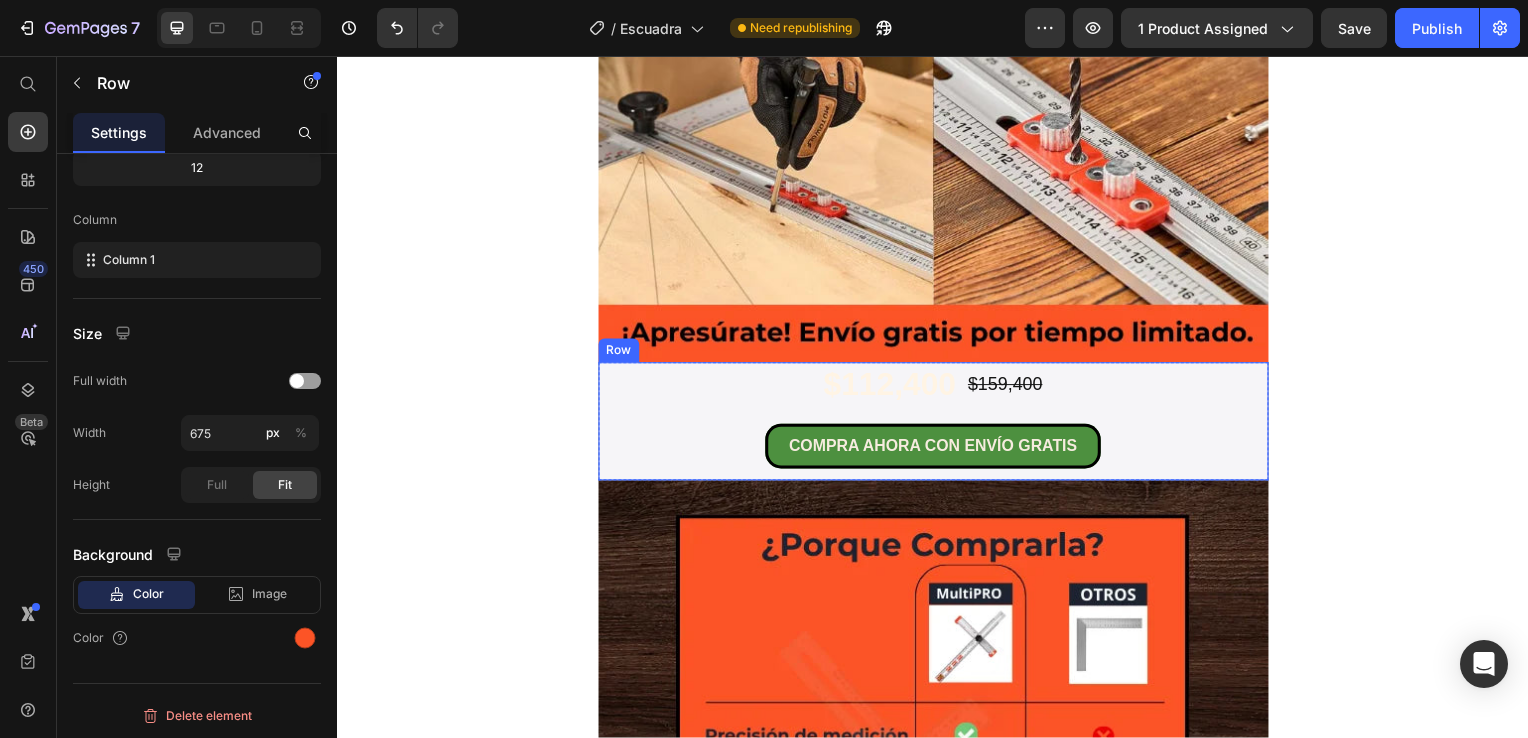 click on "$112,400 Product Price $159,400 Product Price Row COMPRA AHORA CON ENVÍO GRATIS Button Product" at bounding box center (937, 424) 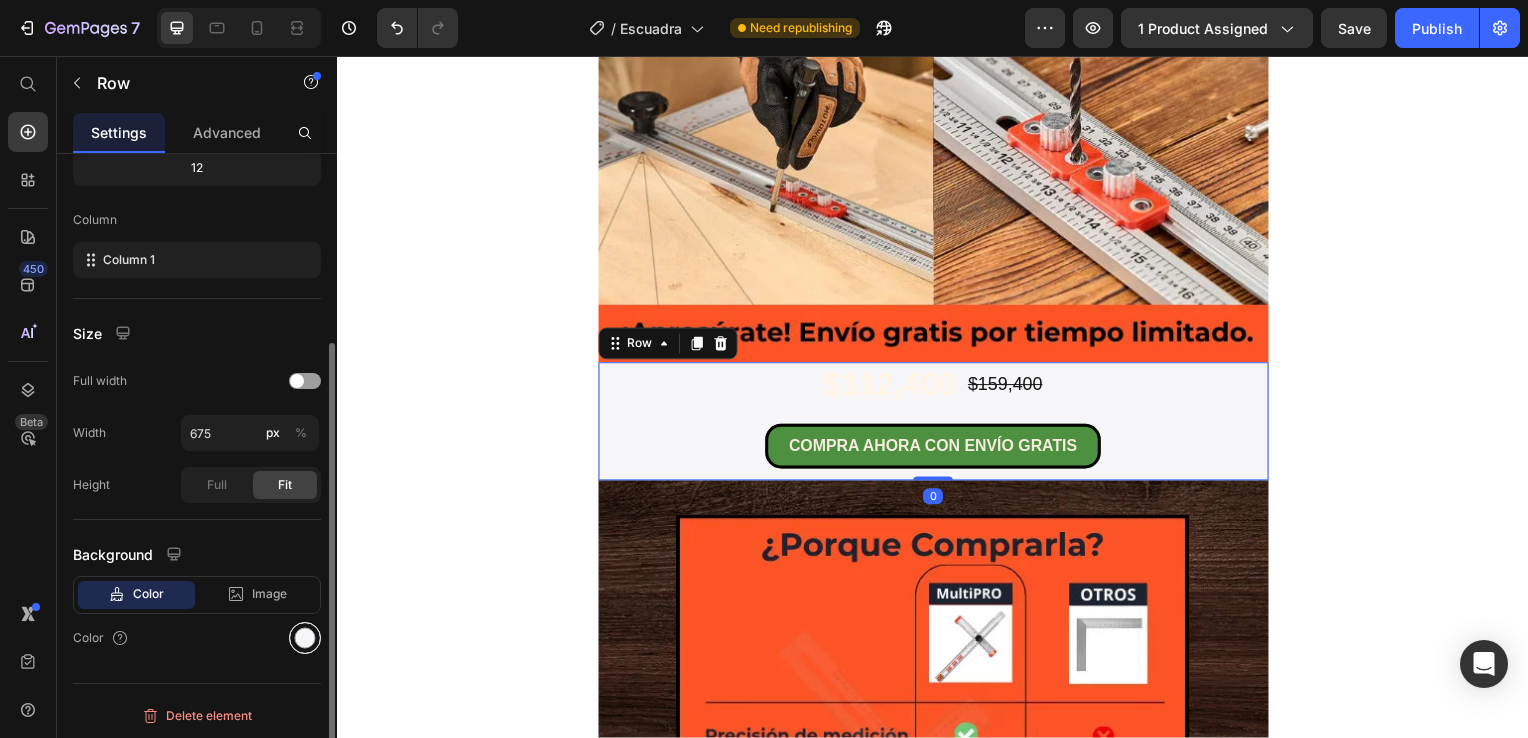 click at bounding box center [305, 638] 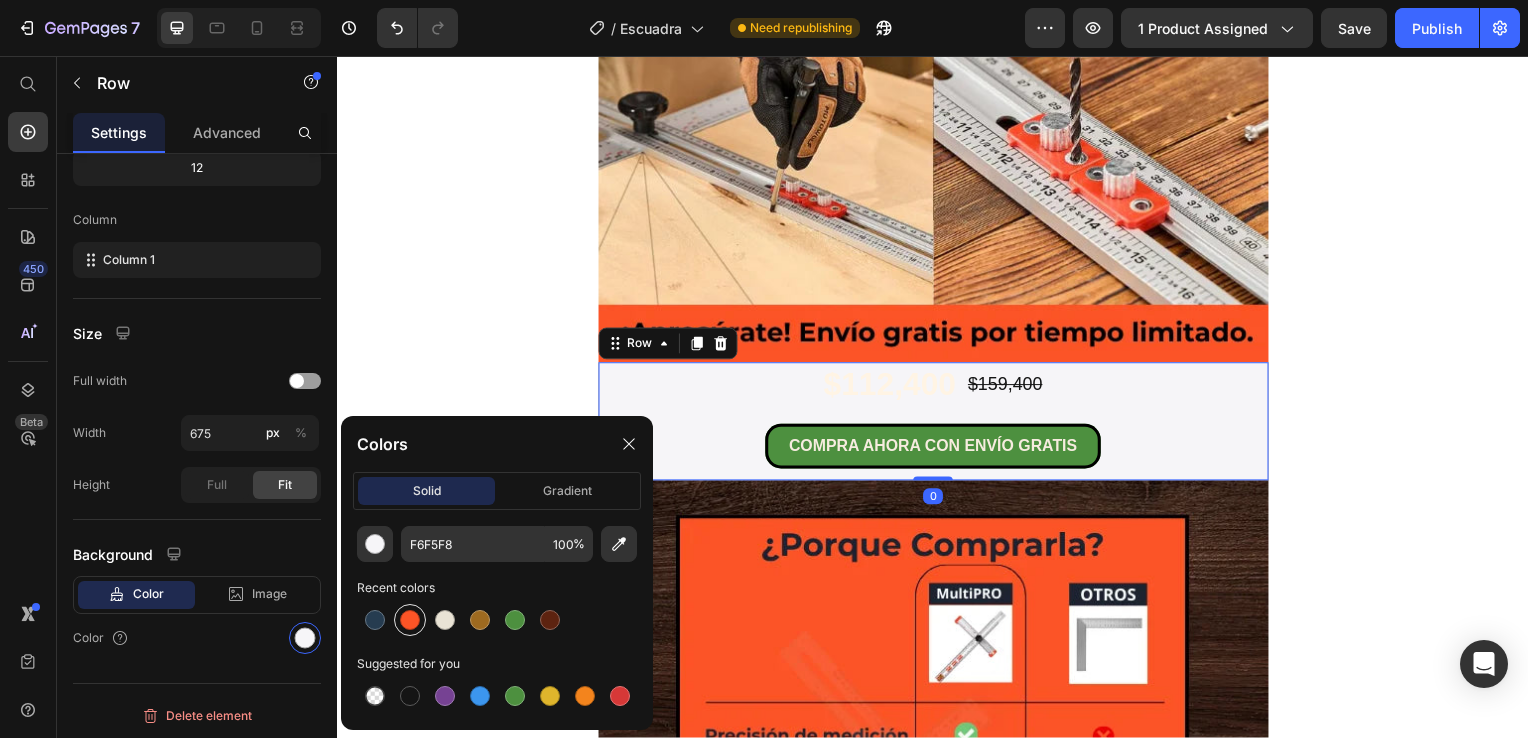 click at bounding box center (410, 620) 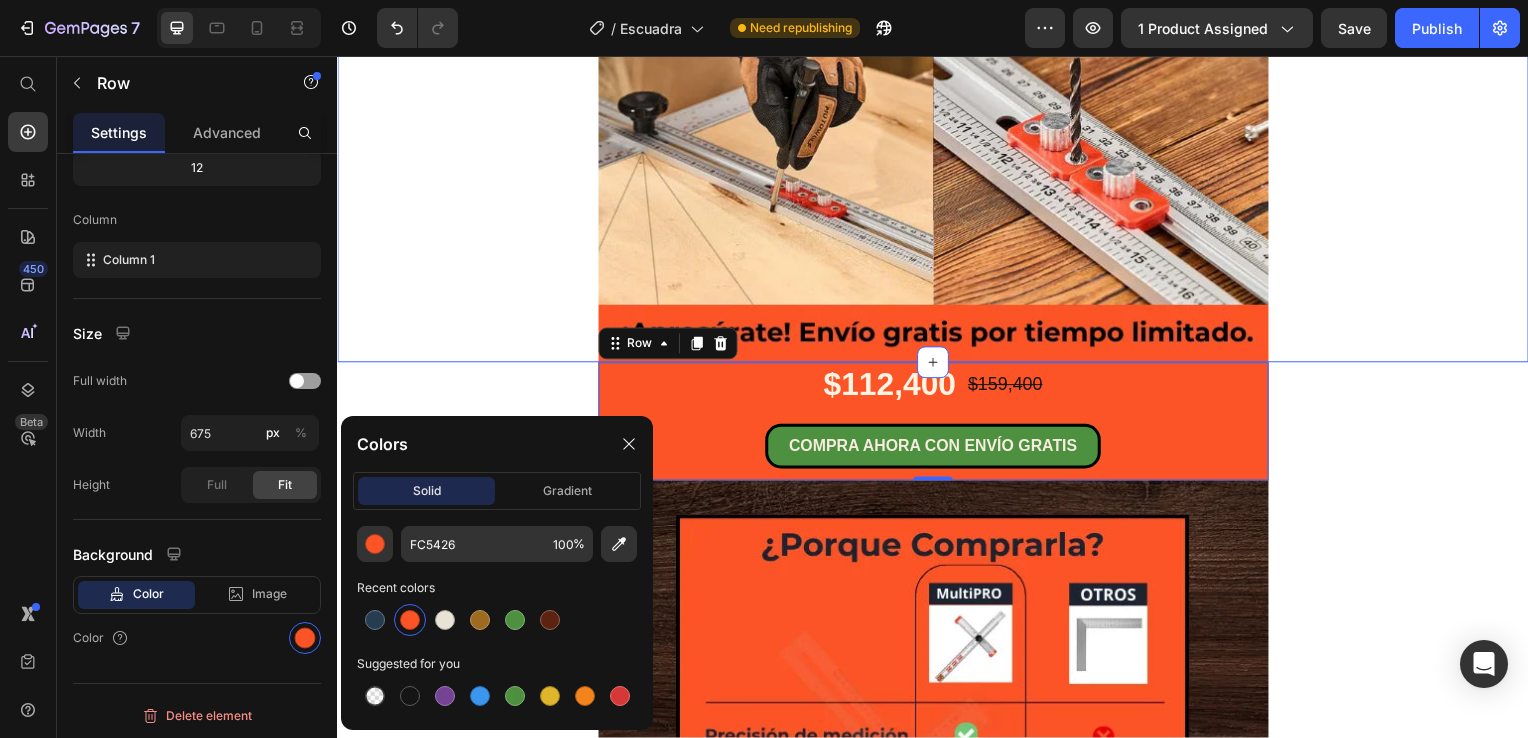 click on "Image Row Image Row Image Row" at bounding box center [937, -873] 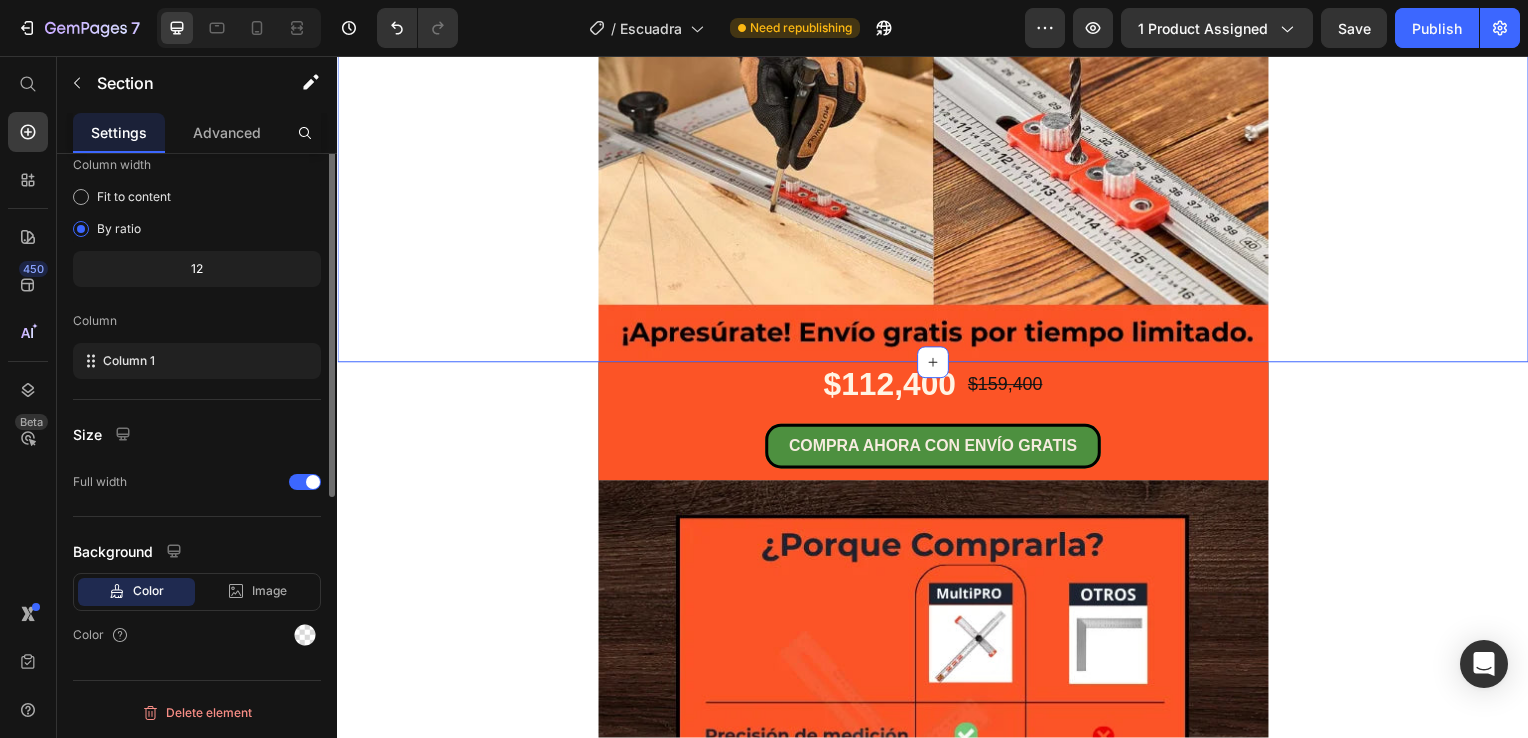 scroll, scrollTop: 0, scrollLeft: 0, axis: both 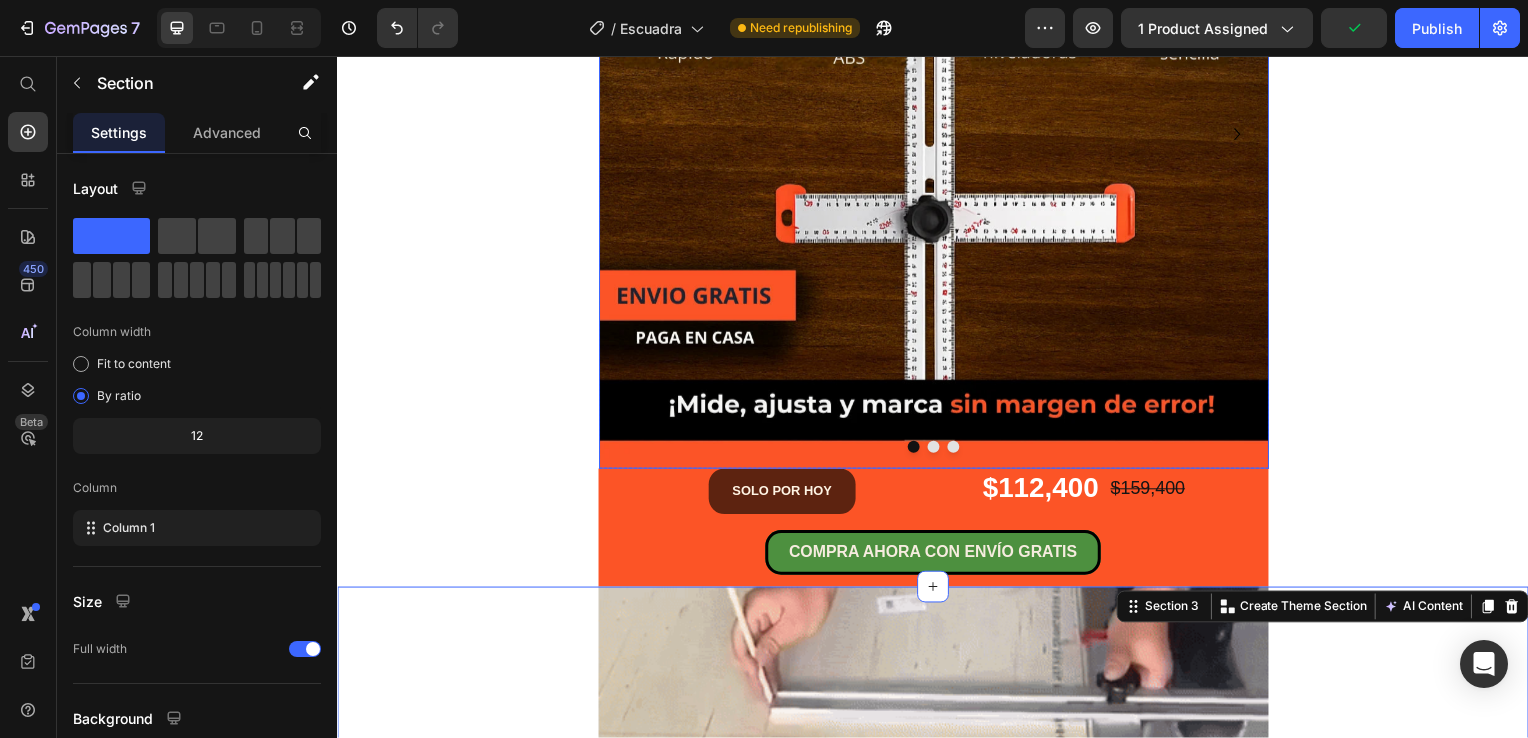 click 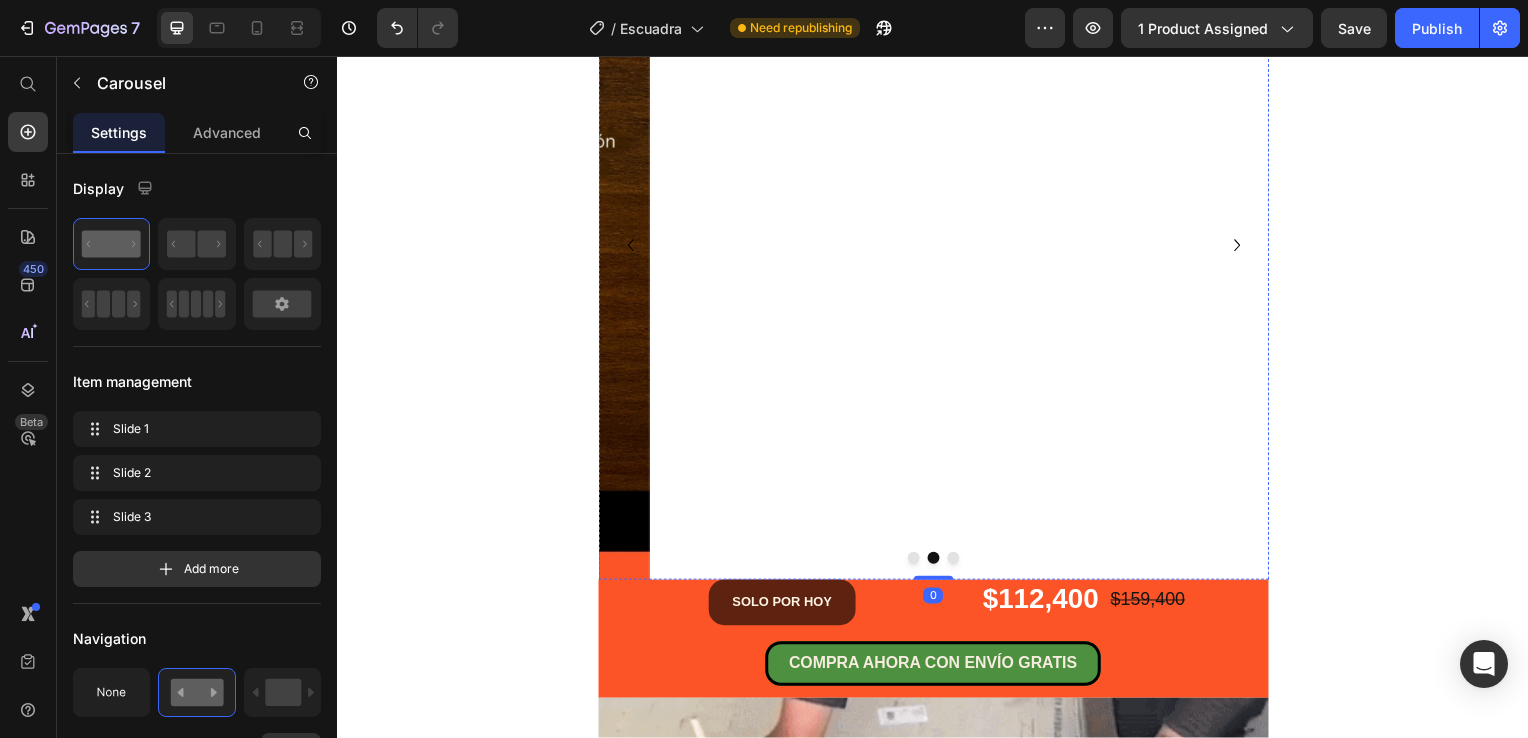 scroll, scrollTop: 100, scrollLeft: 0, axis: vertical 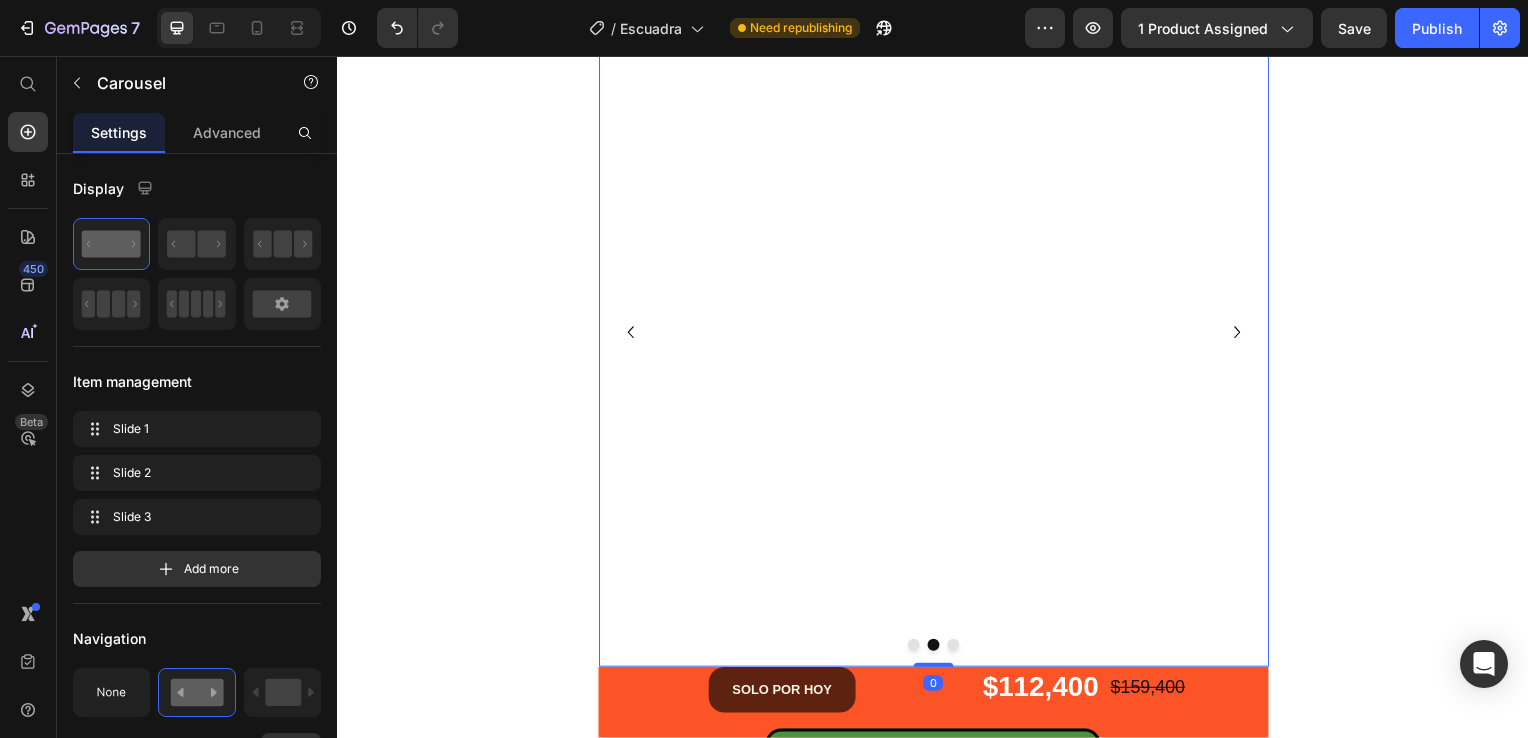 click 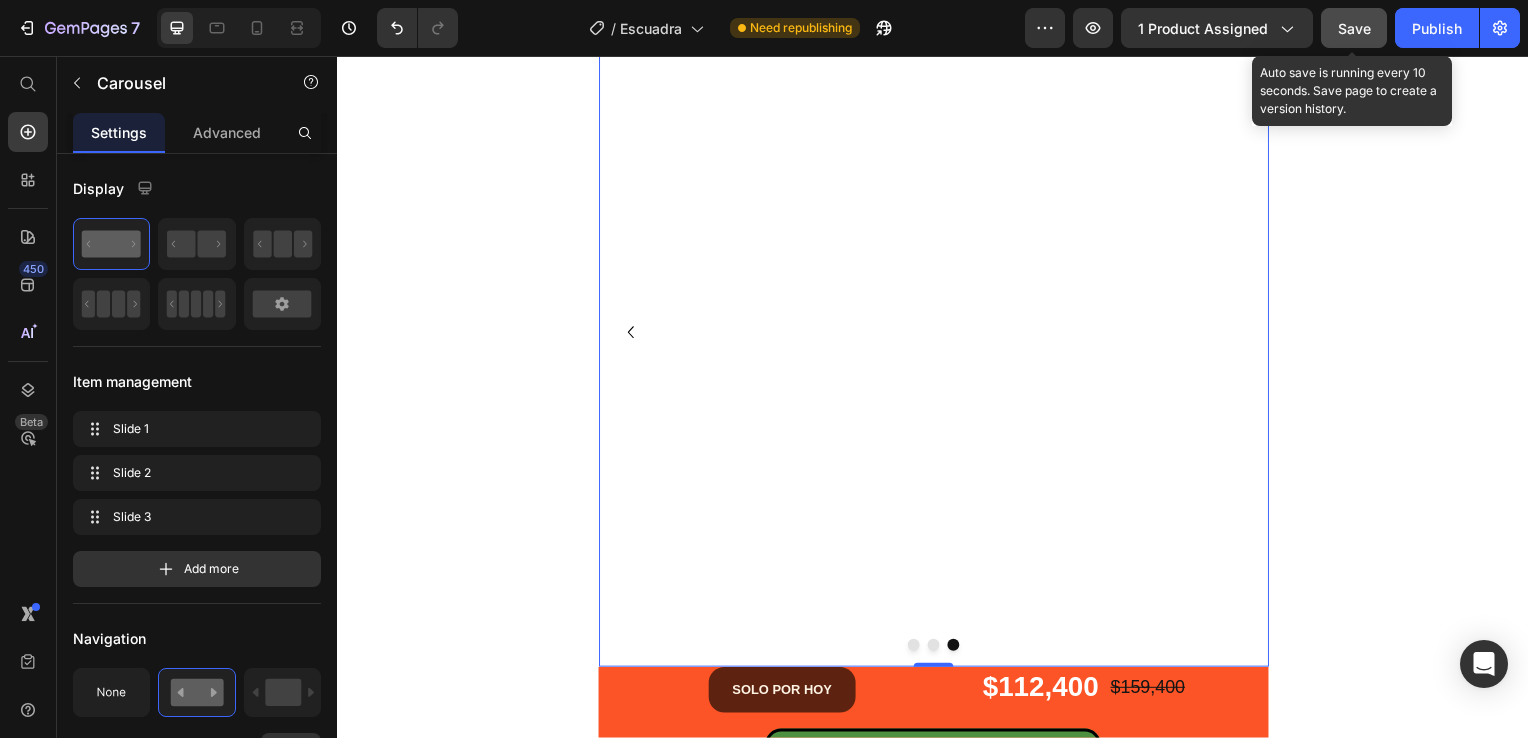 drag, startPoint x: 1343, startPoint y: 22, endPoint x: 1336, endPoint y: 44, distance: 23.086792 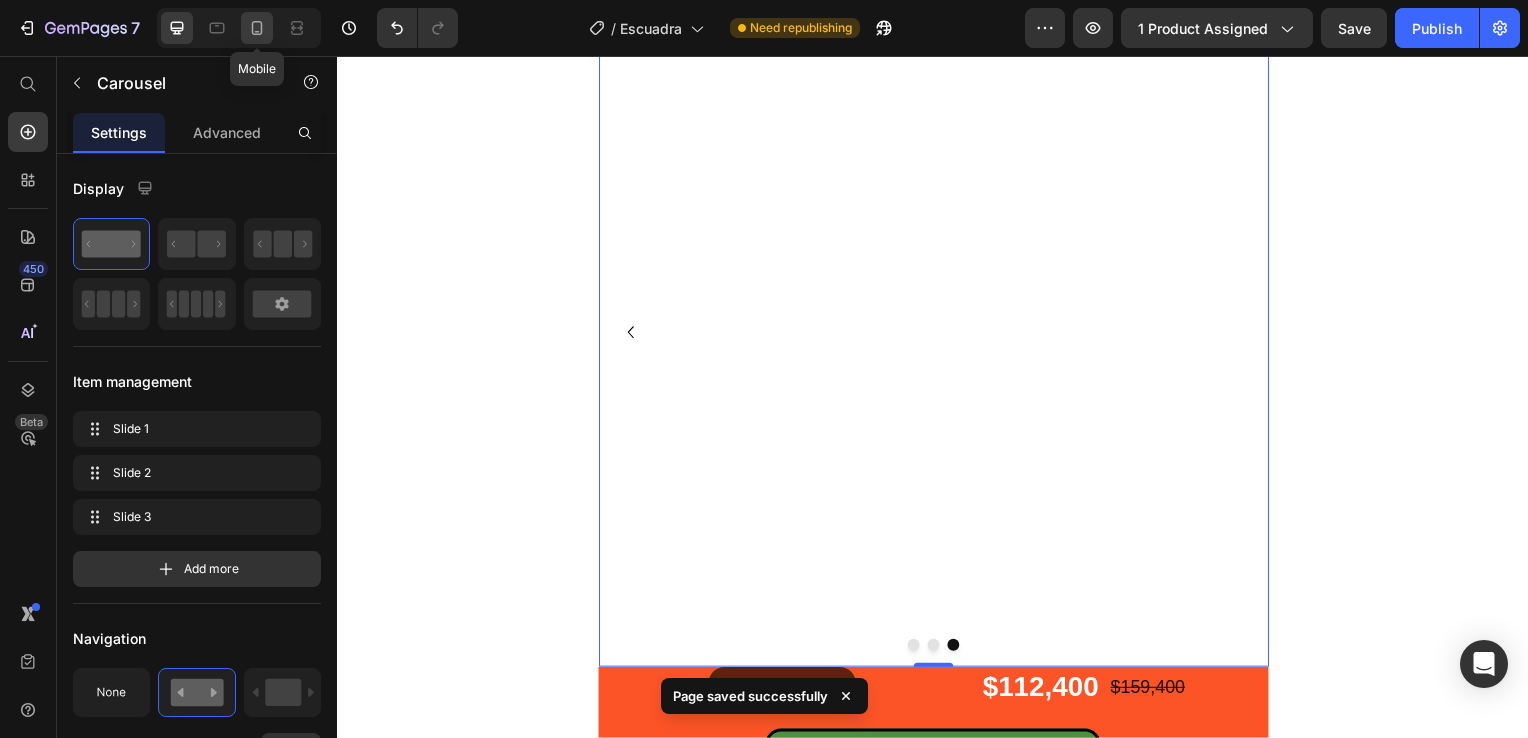 click 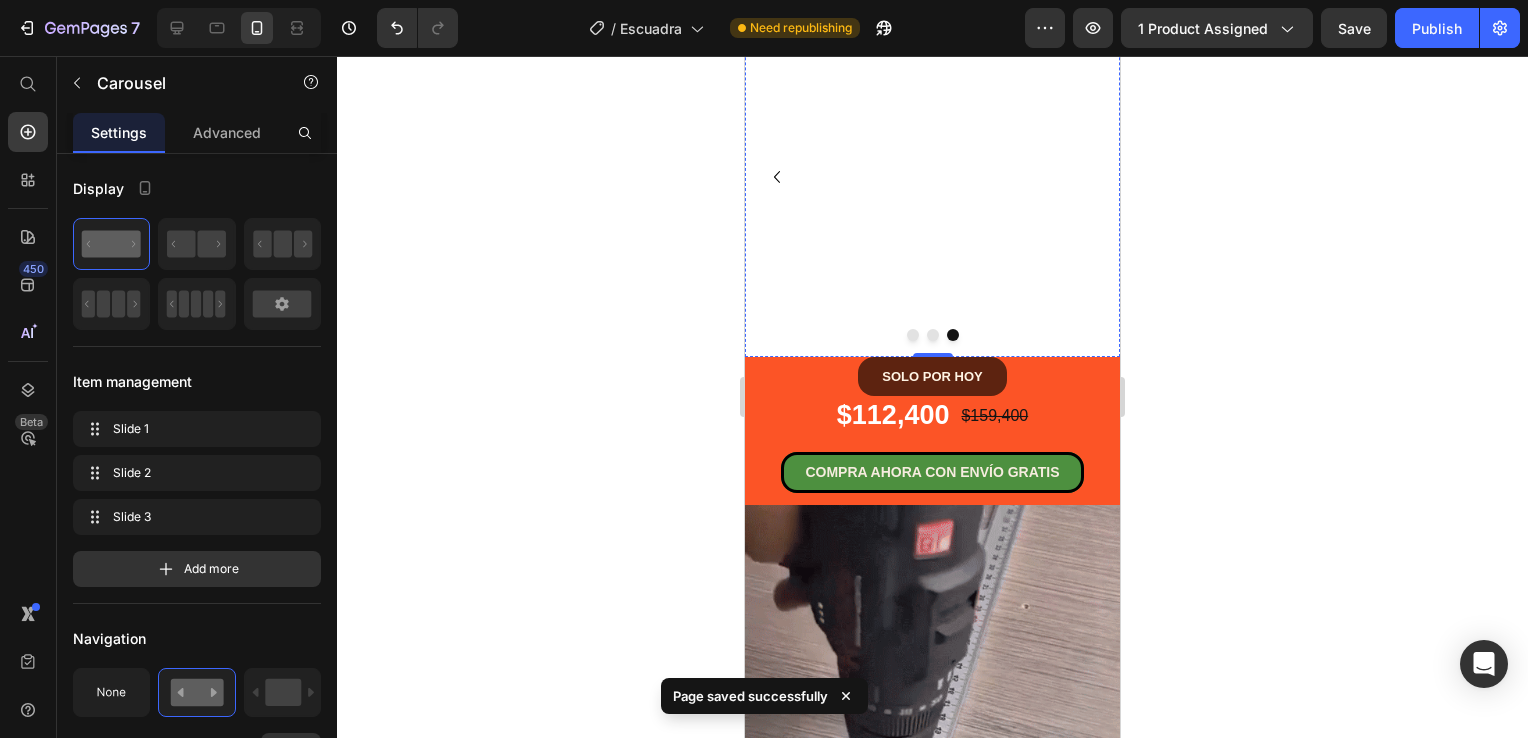 scroll, scrollTop: 0, scrollLeft: 0, axis: both 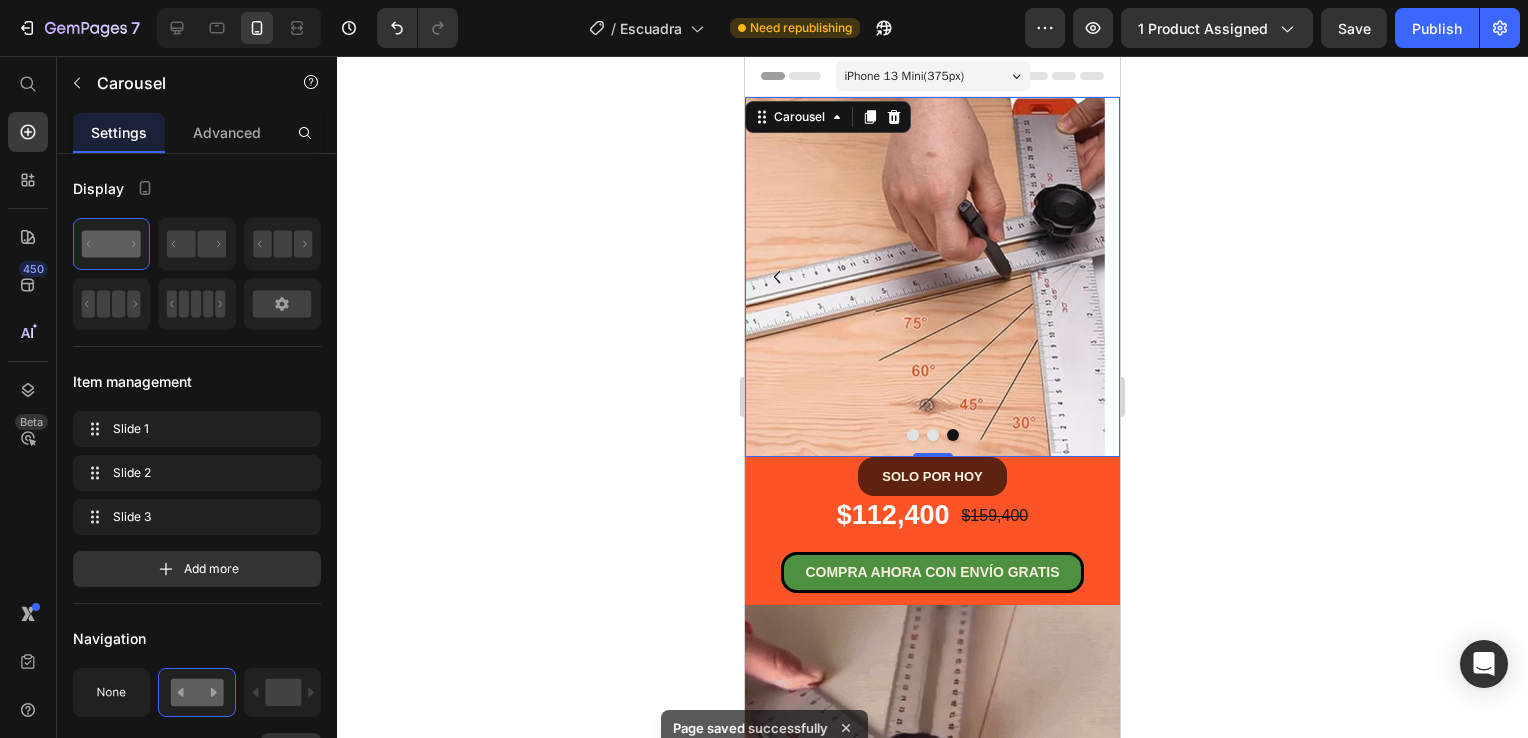 click 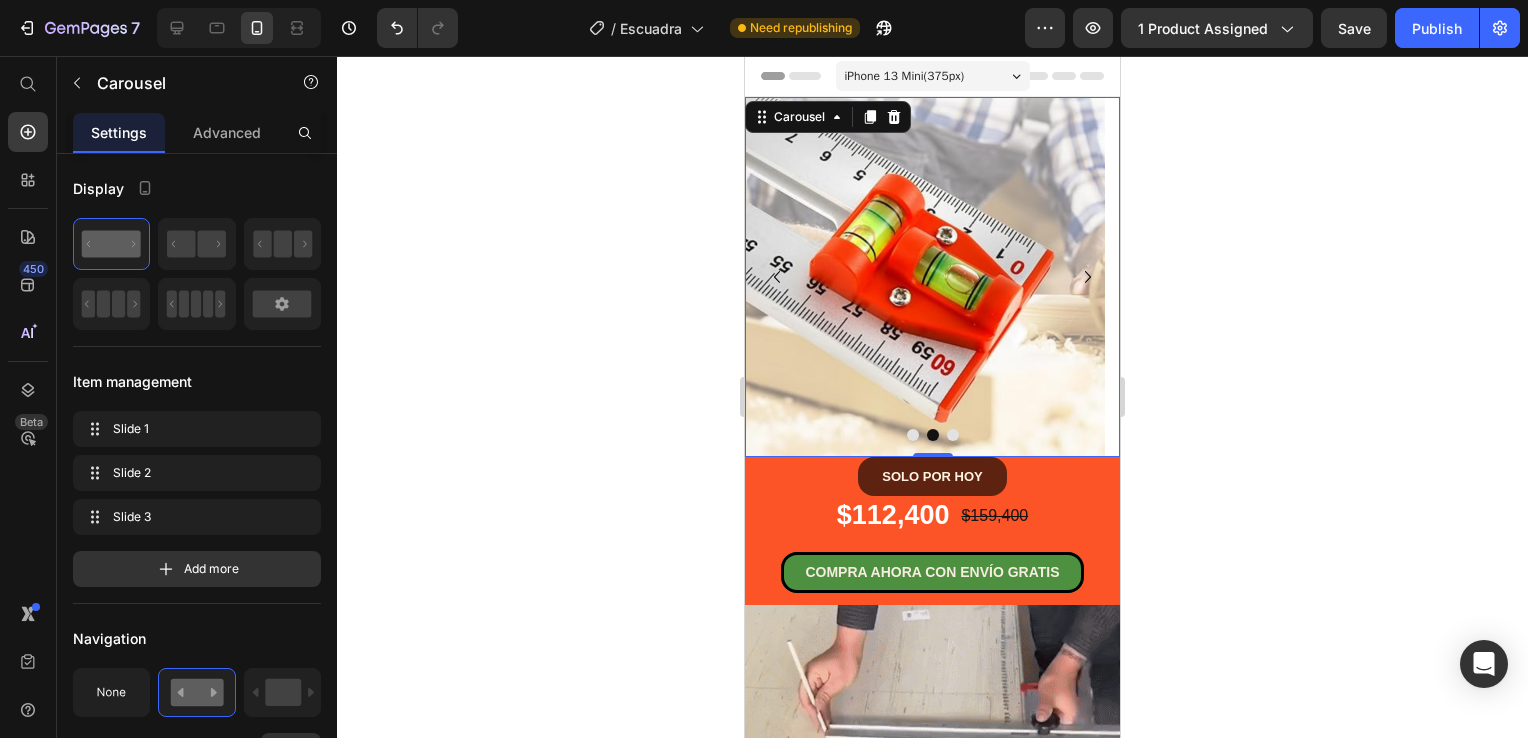 click 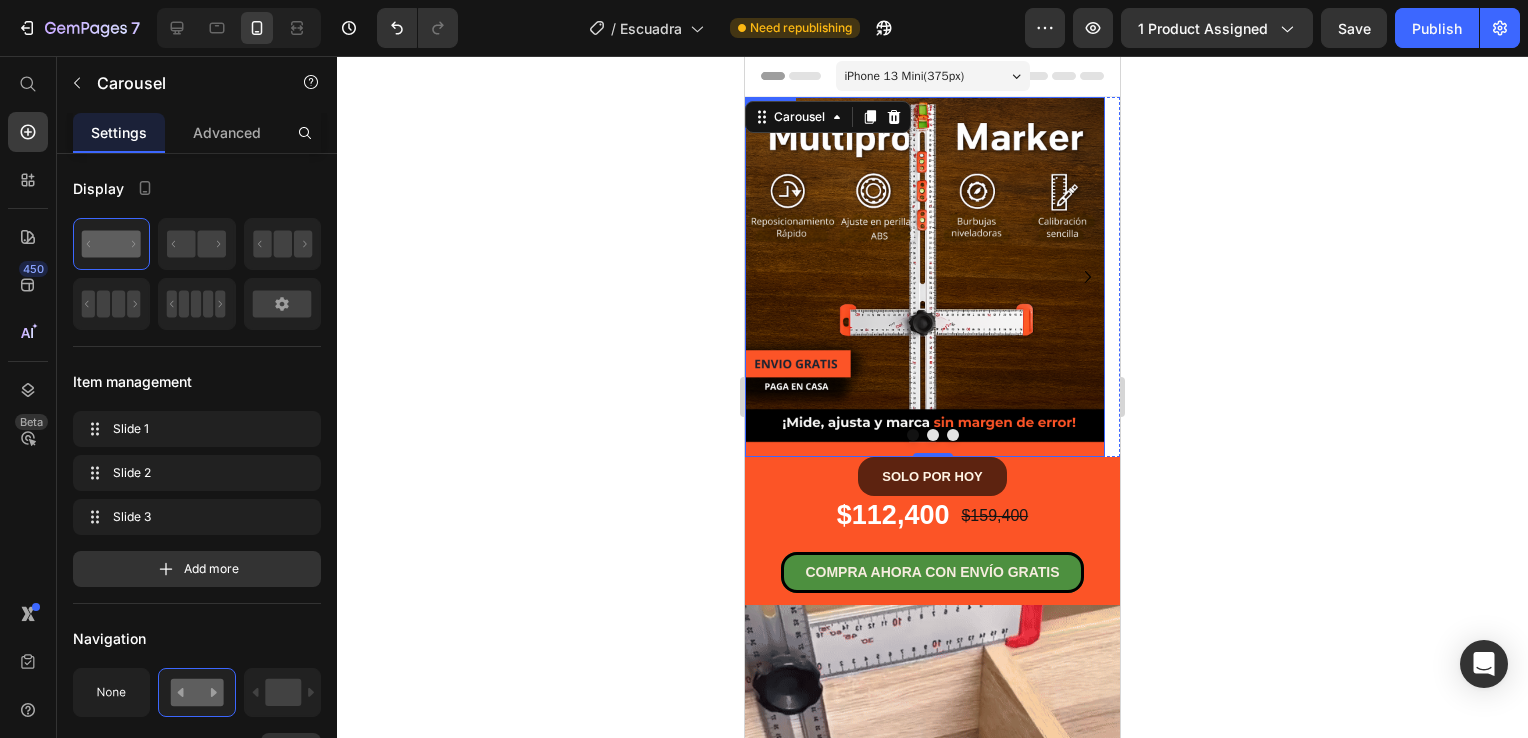 click at bounding box center (925, 277) 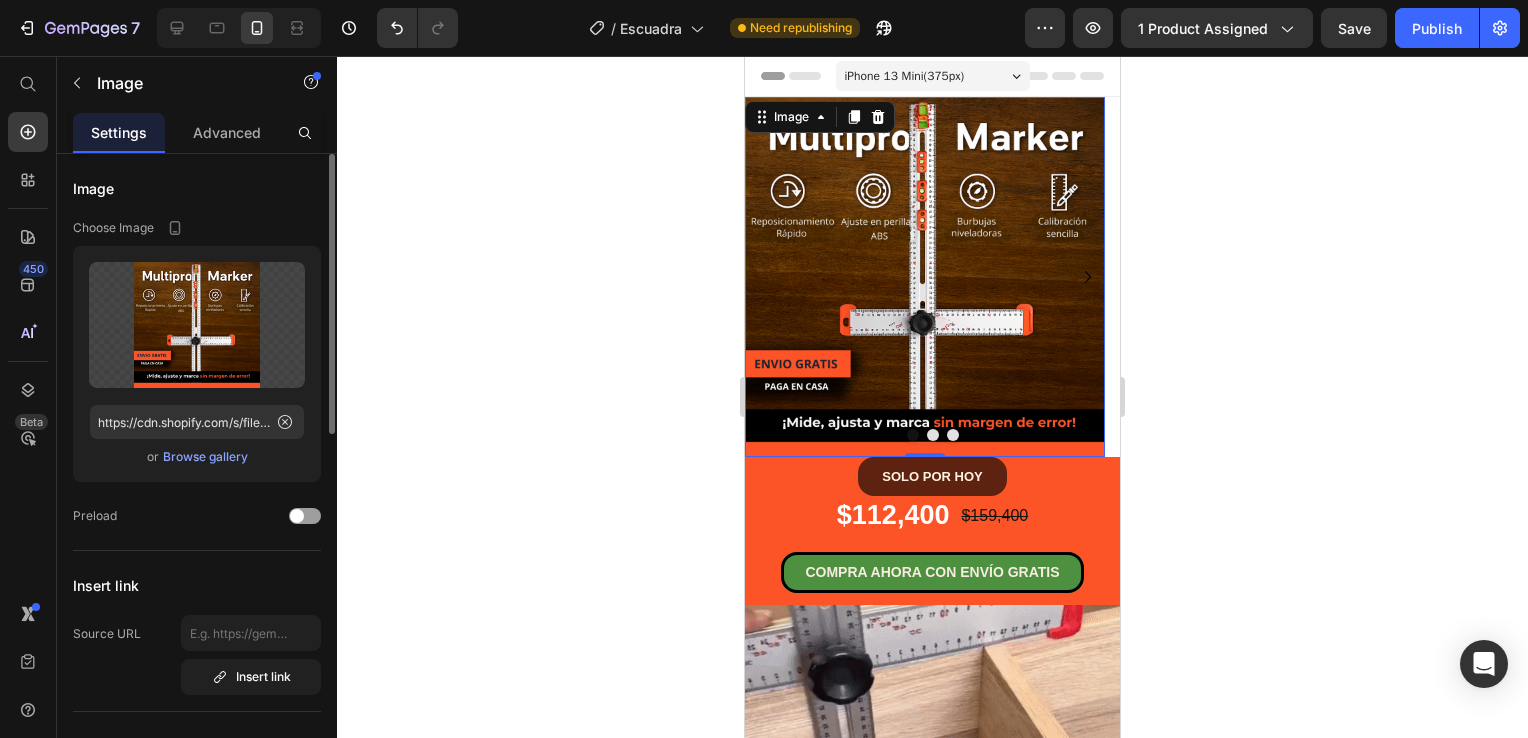 click on "Browse gallery" at bounding box center (205, 457) 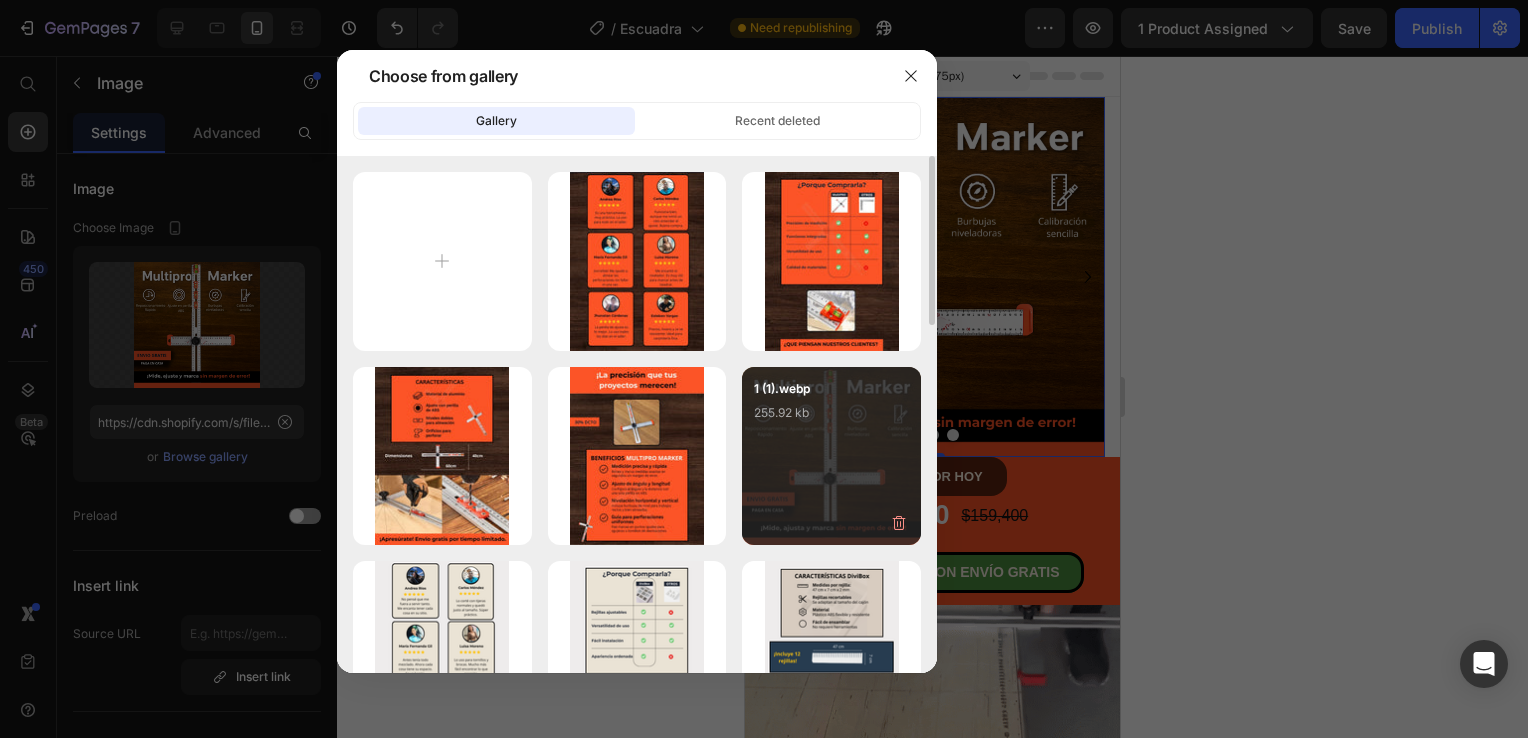 click on "1 (1).webp 255.92 kb" at bounding box center [831, 419] 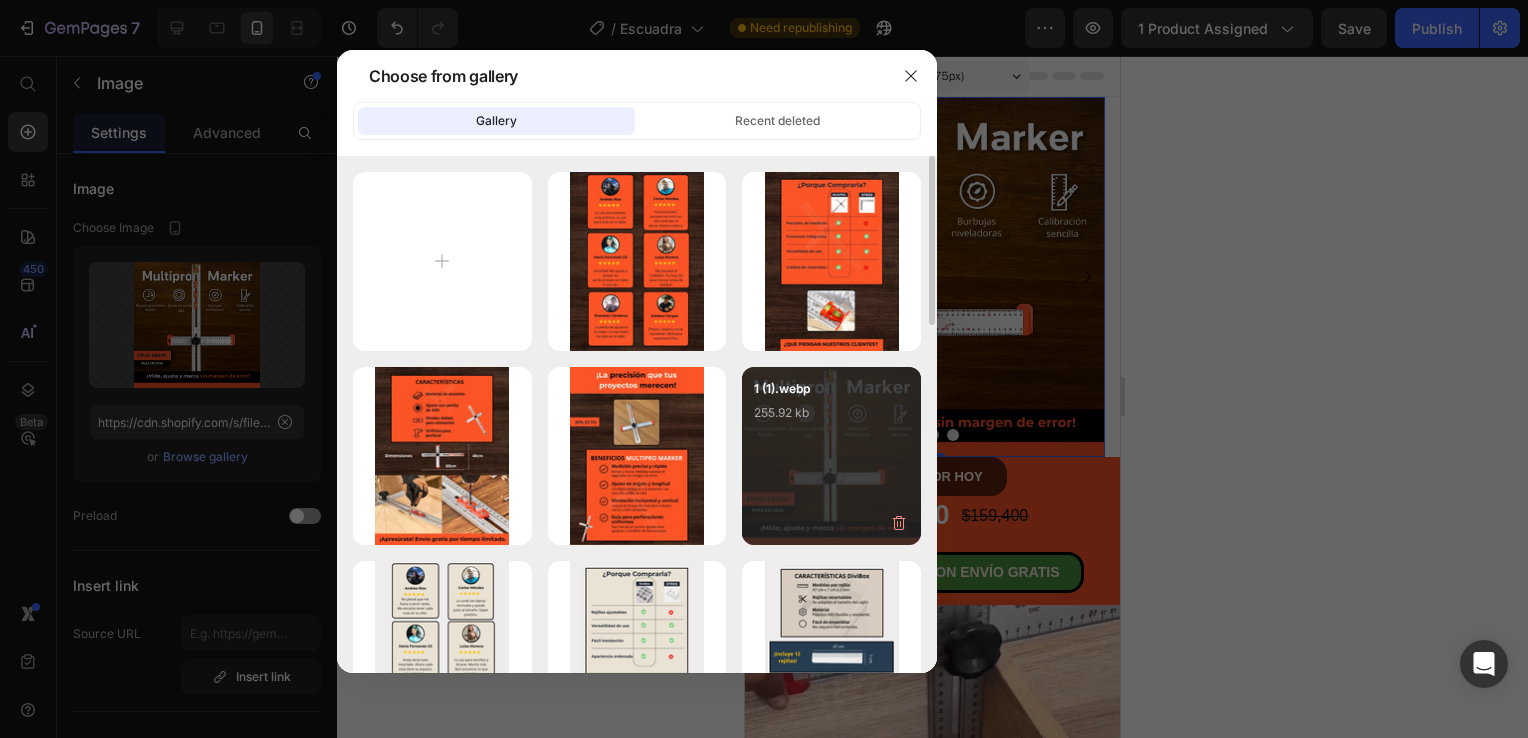 type on "https://cdn.shopify.com/s/files/1/0931/0204/7545/files/gempages_559530074857014392-191932f5-ef2f-4dd6-ba1d-220379318349.webp" 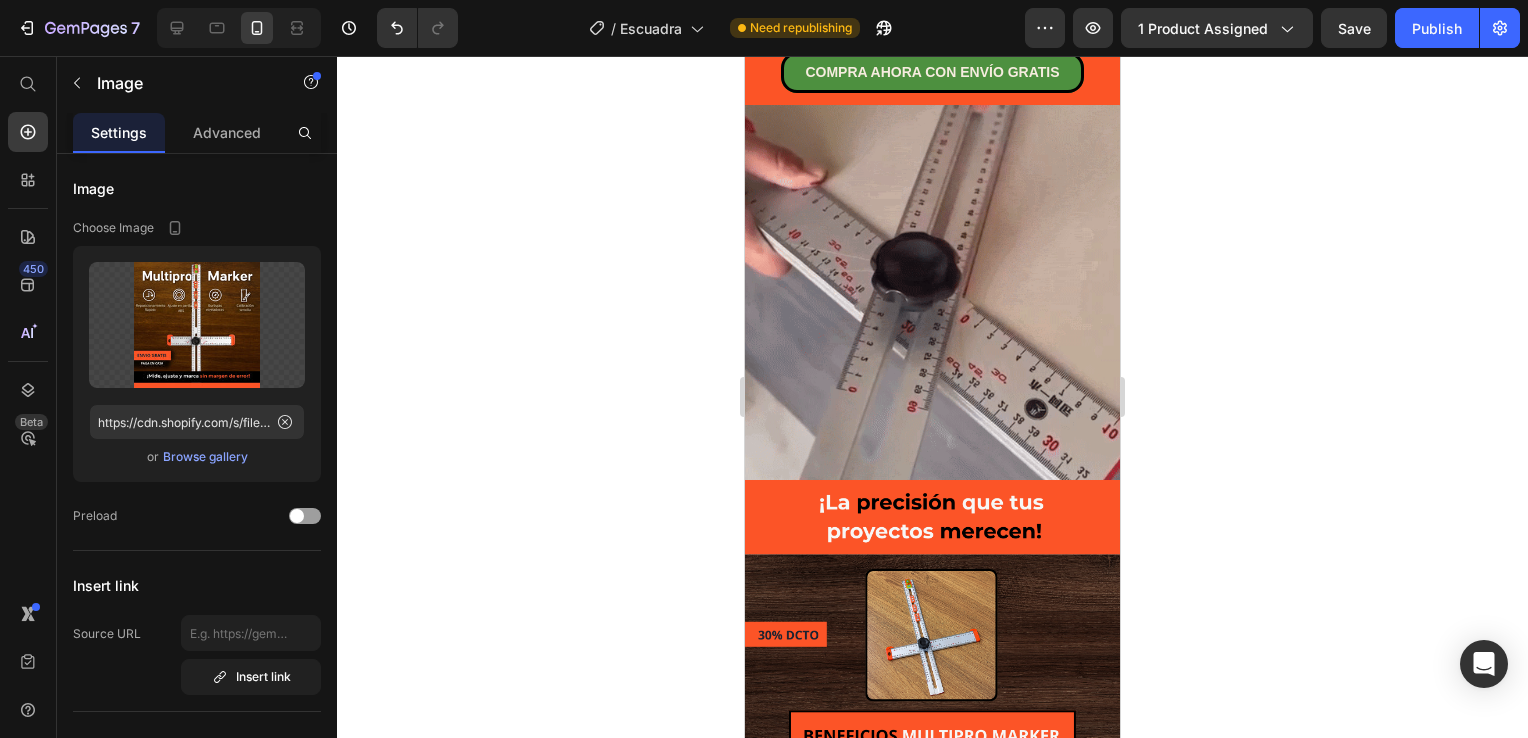 scroll, scrollTop: 700, scrollLeft: 0, axis: vertical 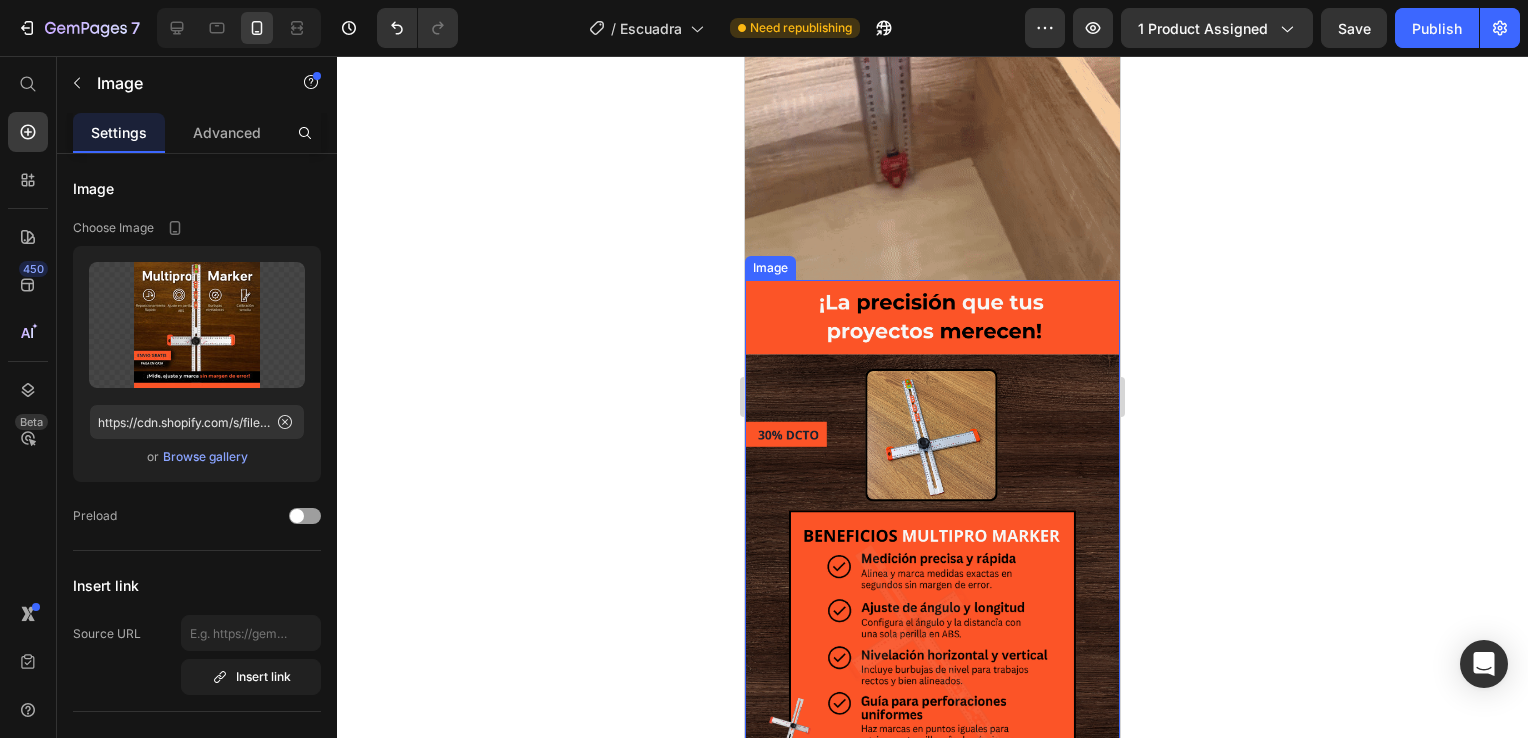 click at bounding box center [932, 530] 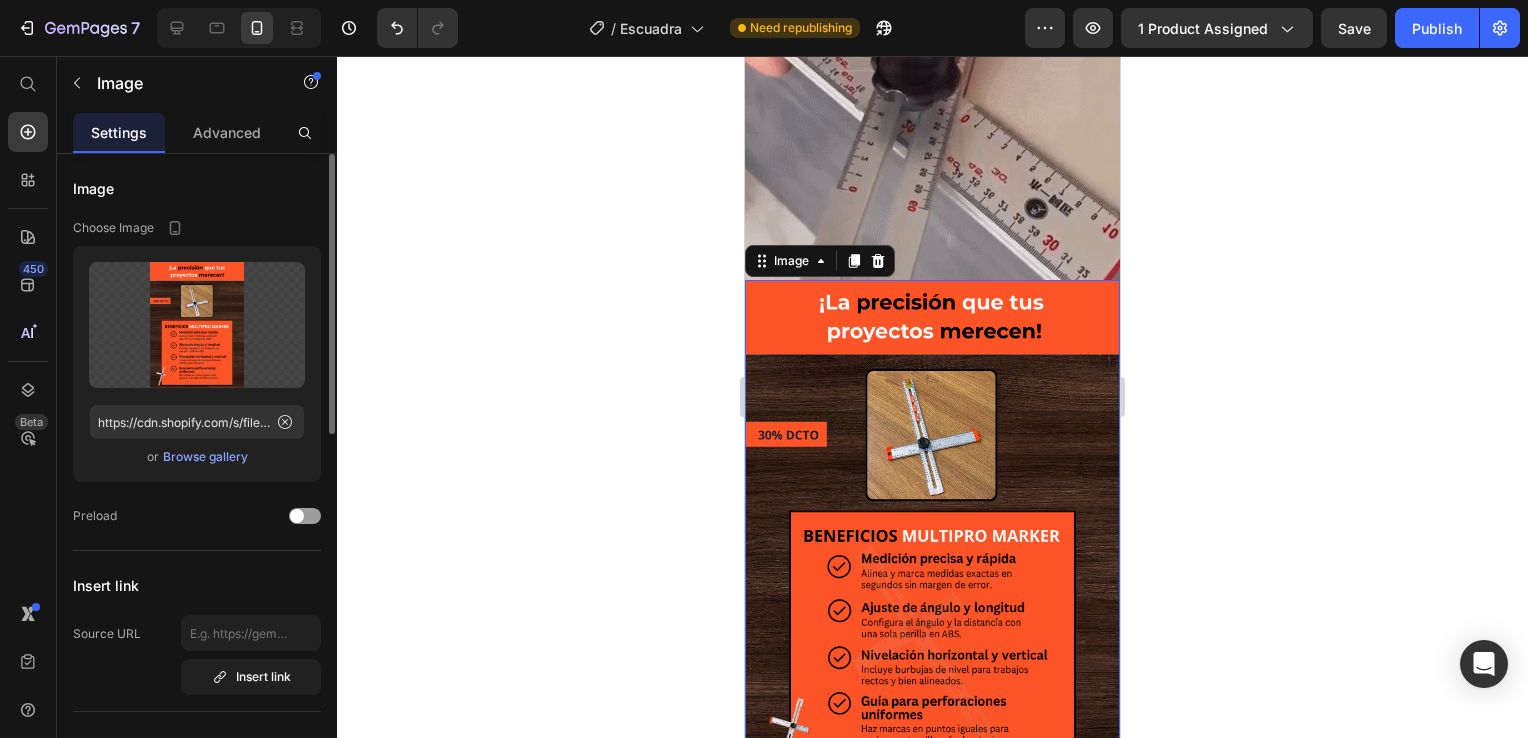 click on "Browse gallery" at bounding box center [205, 457] 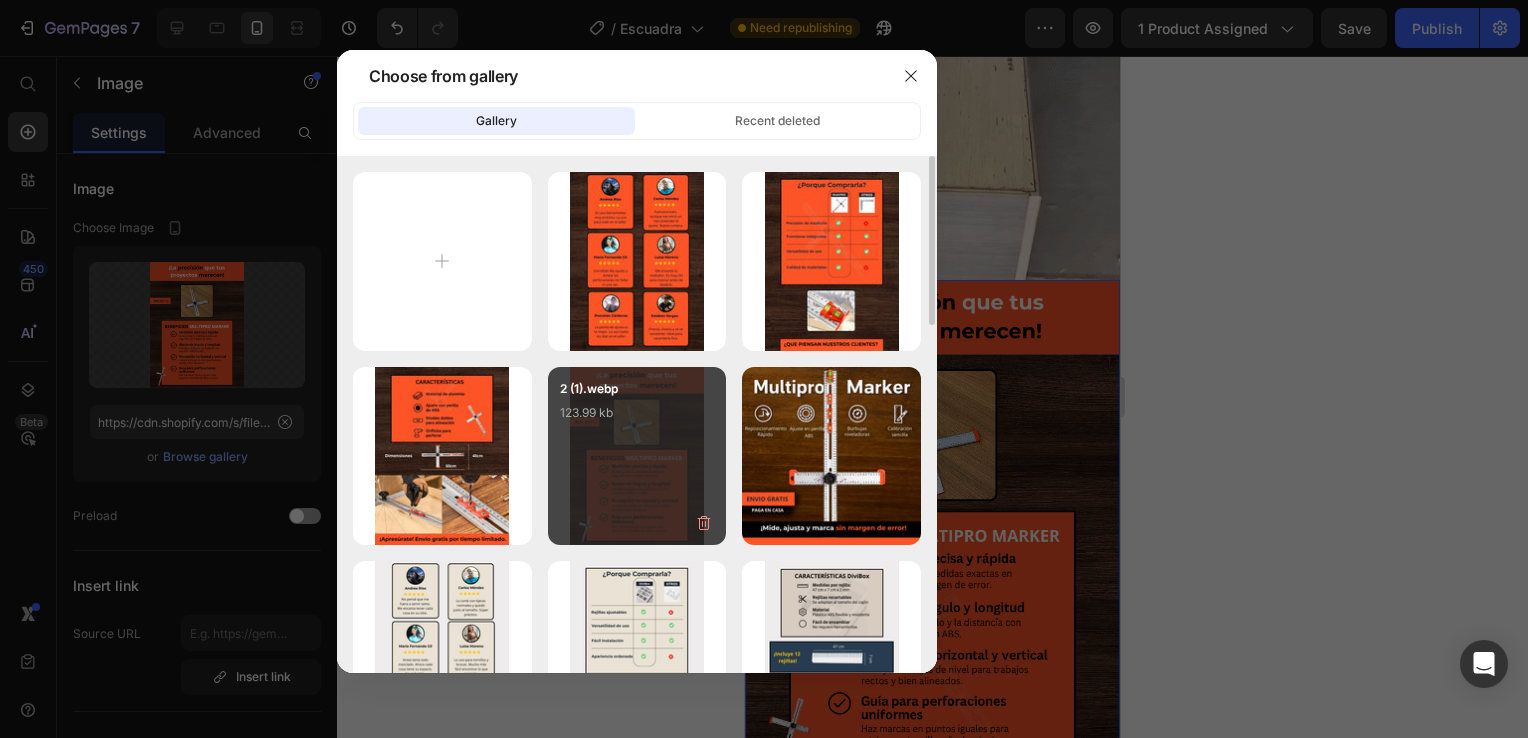 click on "2 (1).webp 123.99 kb" at bounding box center [637, 419] 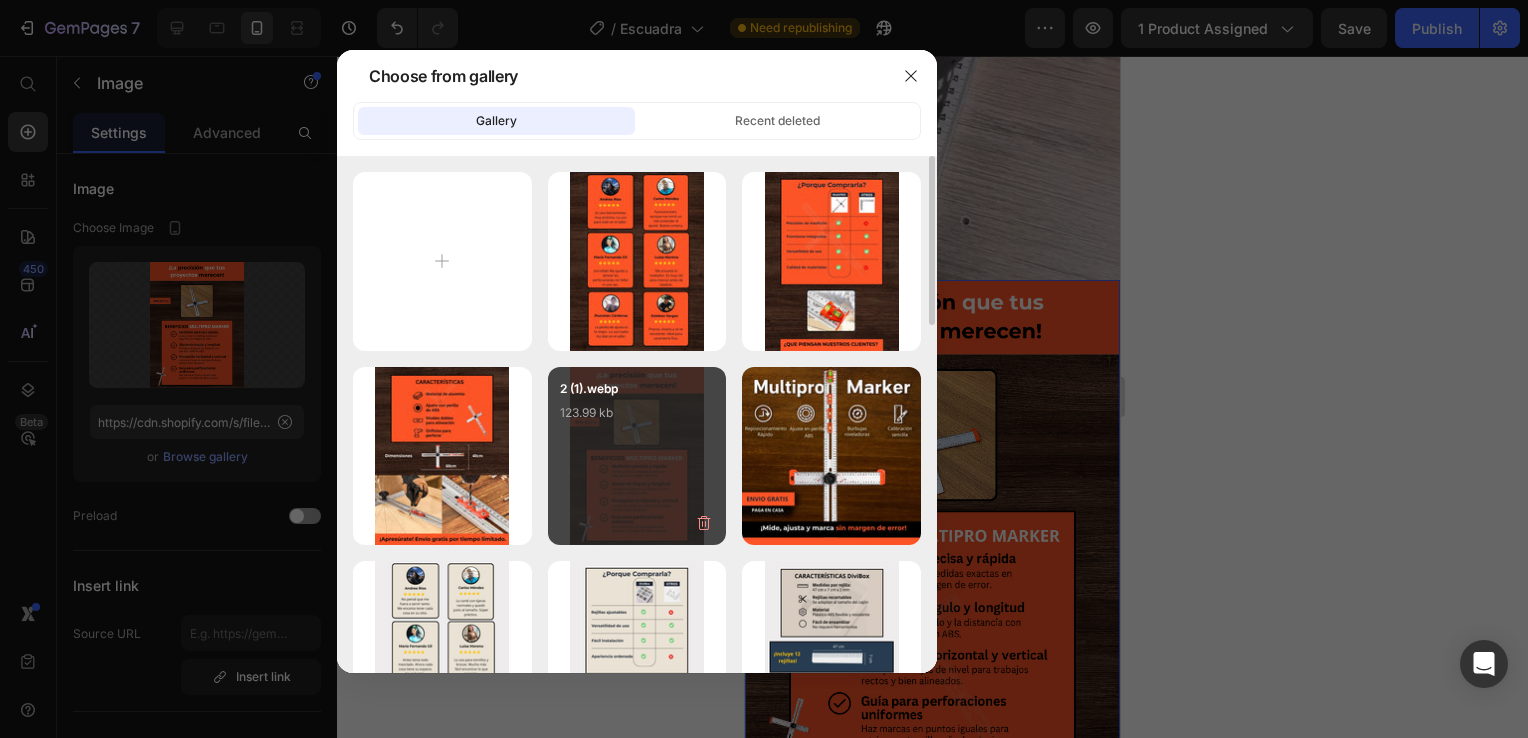 type on "https://cdn.shopify.com/s/files/1/0931/0204/7545/files/gempages_559530074857014392-1b531053-9214-4cec-b0da-c2494dc90665.webp" 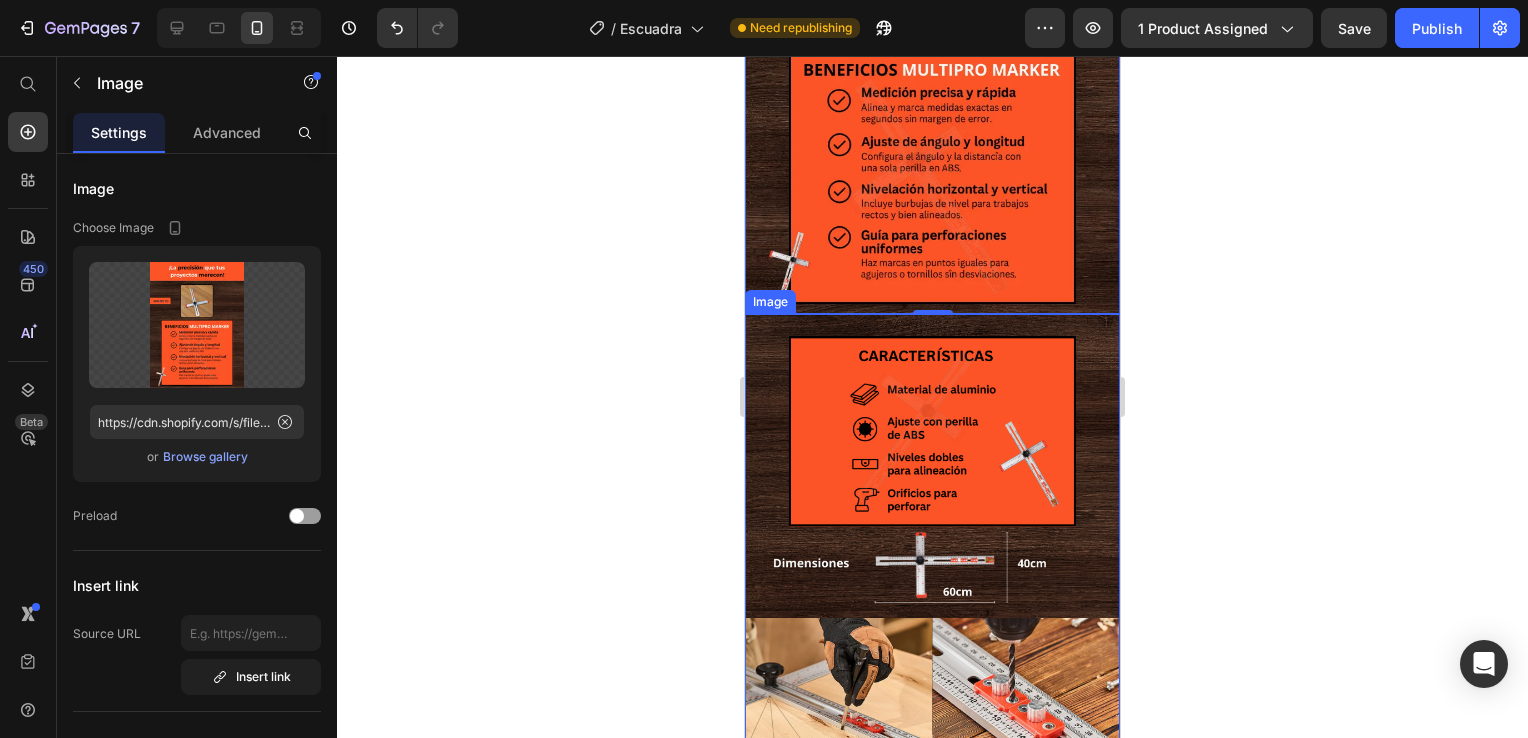 scroll, scrollTop: 1200, scrollLeft: 0, axis: vertical 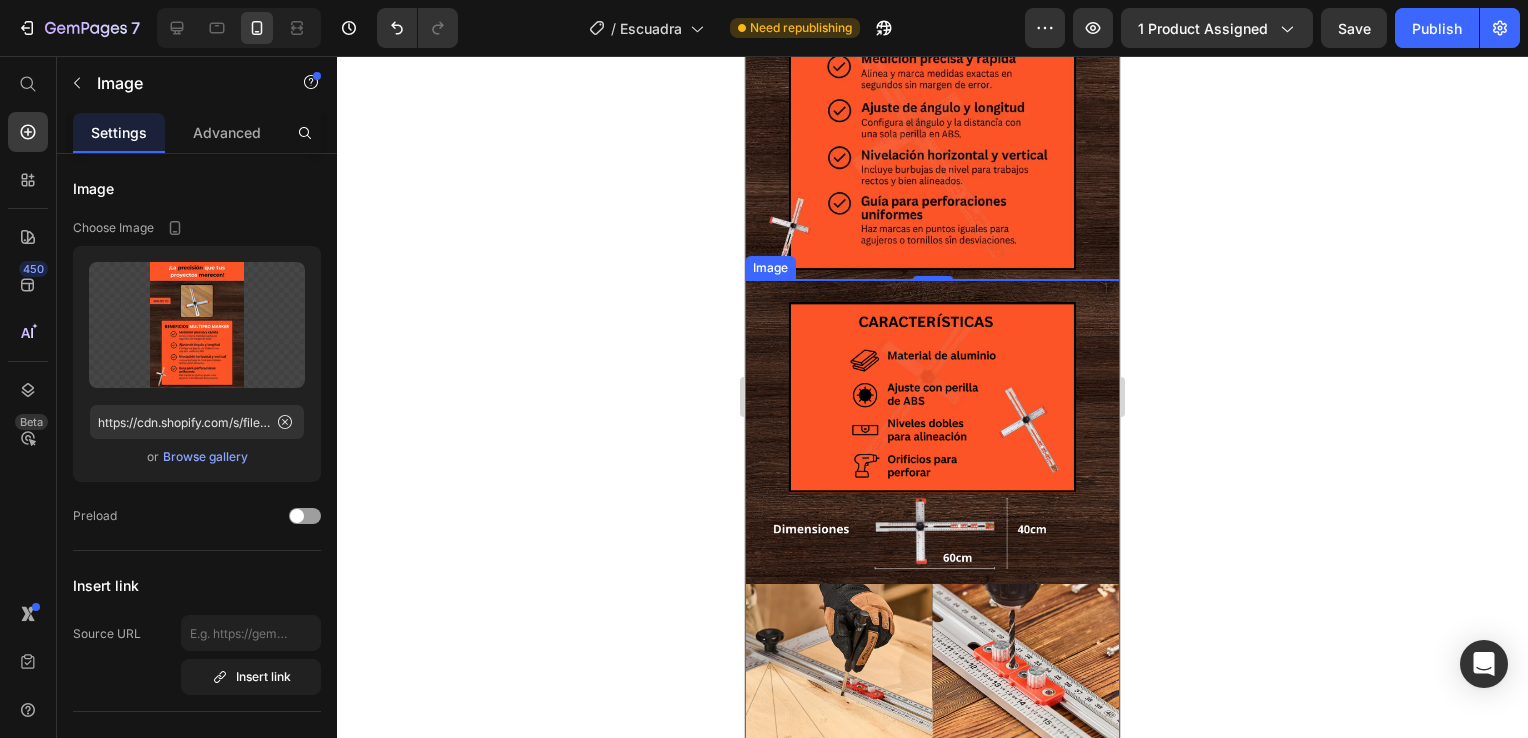 click at bounding box center [932, 530] 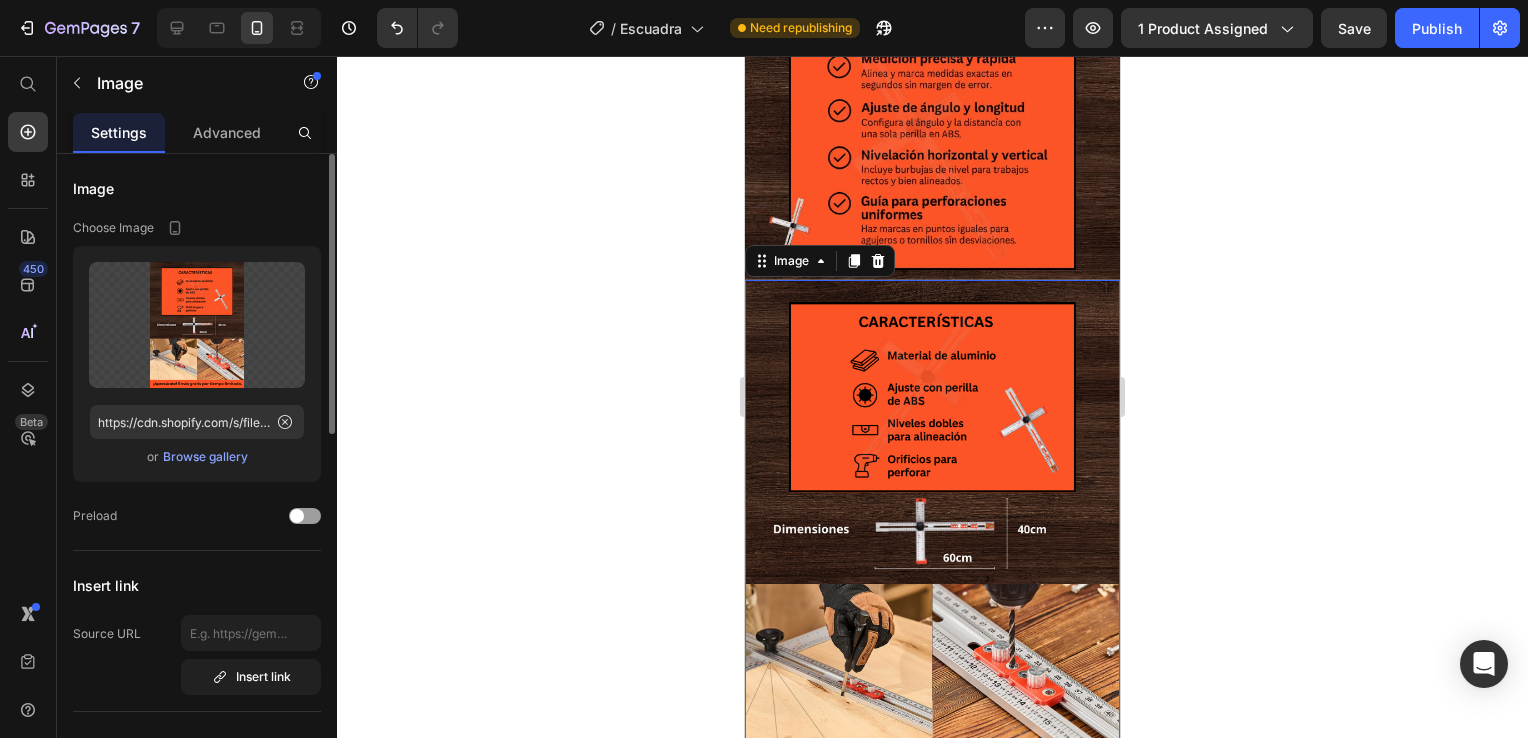 click on "Browse gallery" at bounding box center (205, 457) 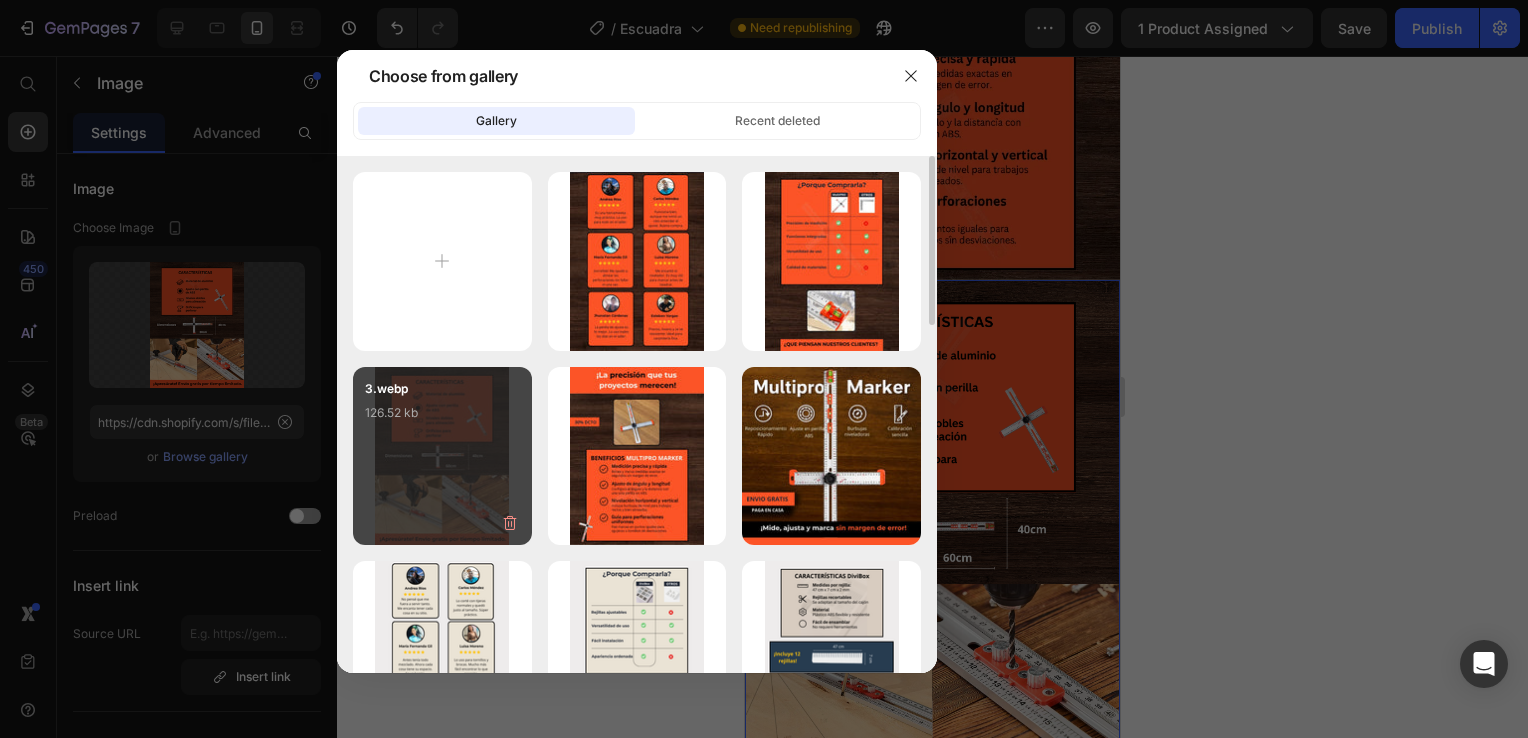 click on "3.webp 126.52 kb" at bounding box center [442, 456] 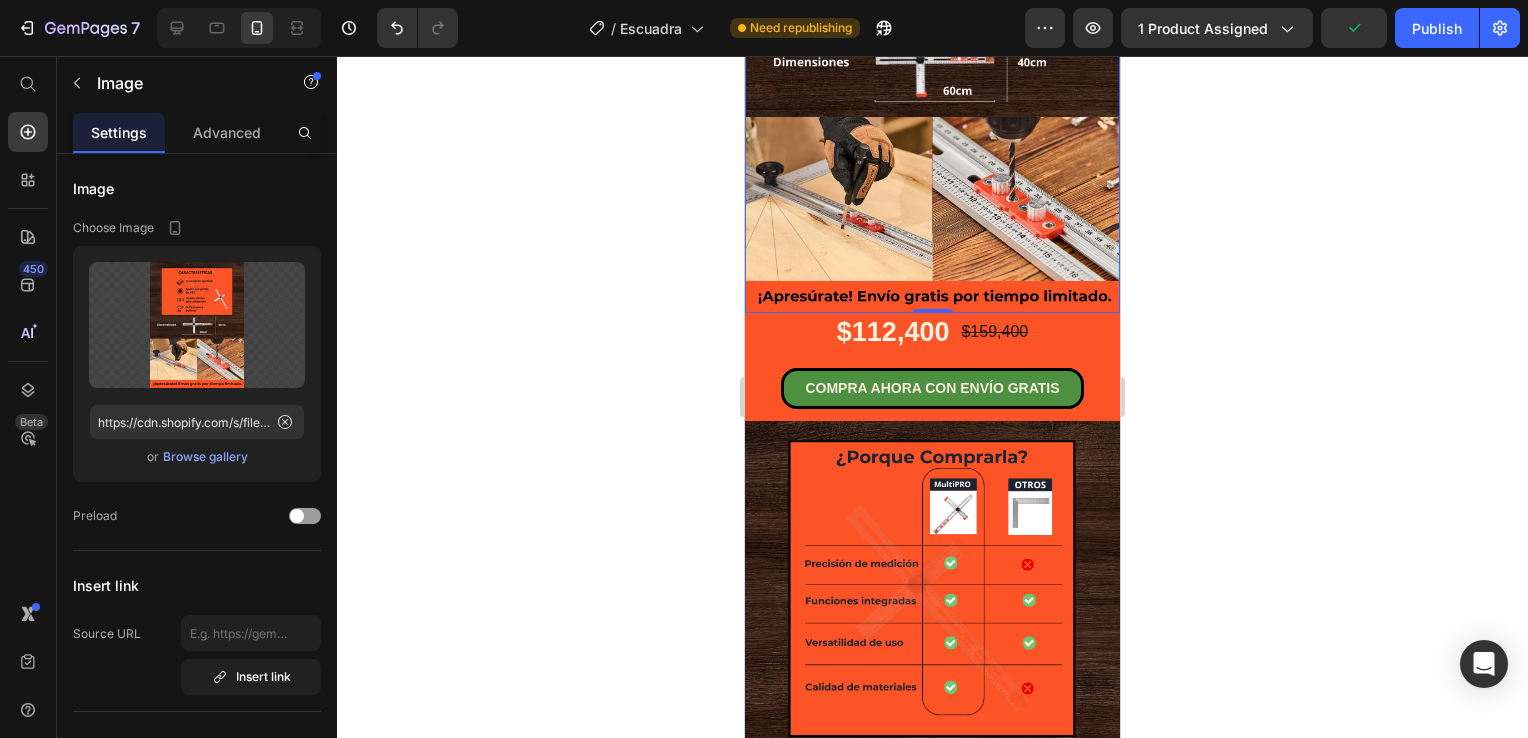 scroll, scrollTop: 1700, scrollLeft: 0, axis: vertical 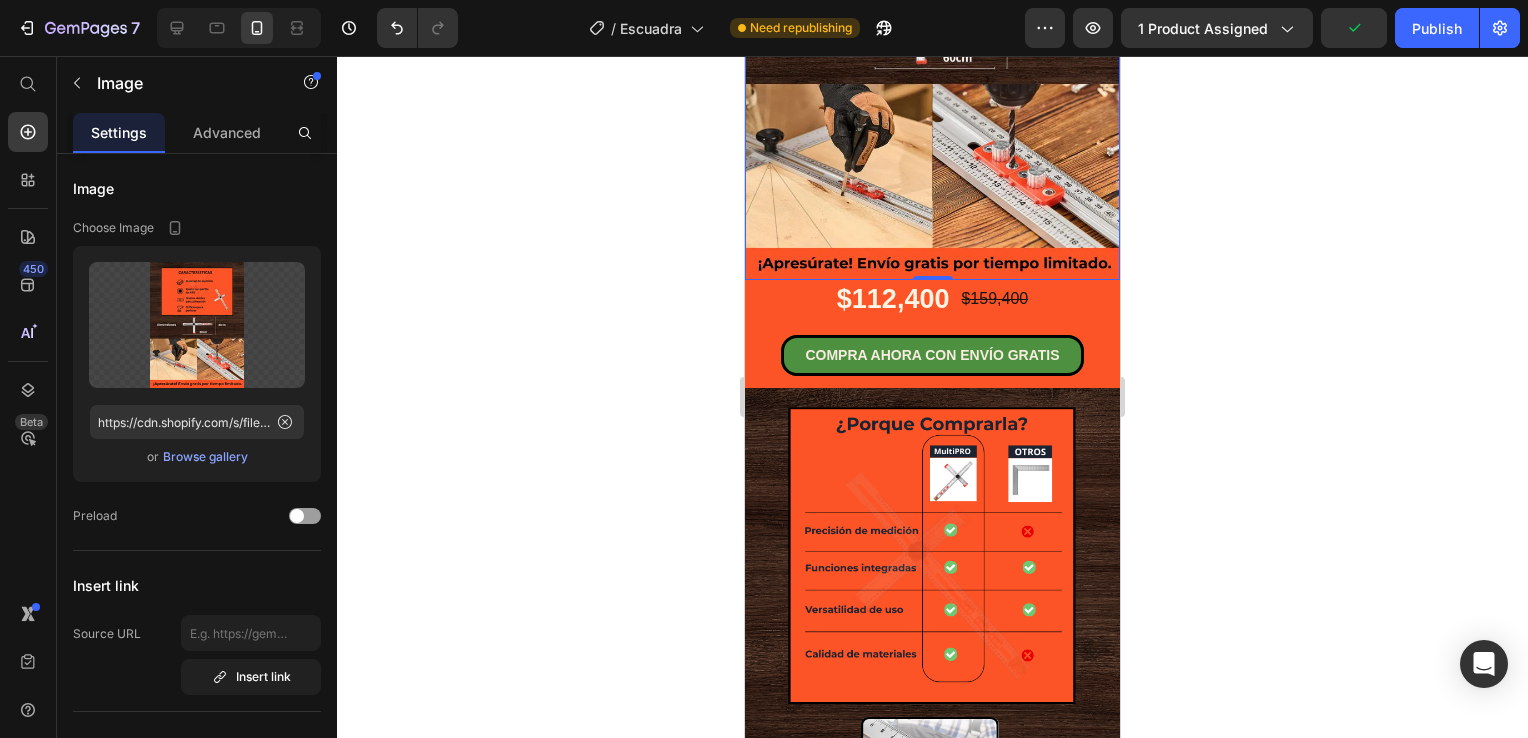 click at bounding box center [932, 638] 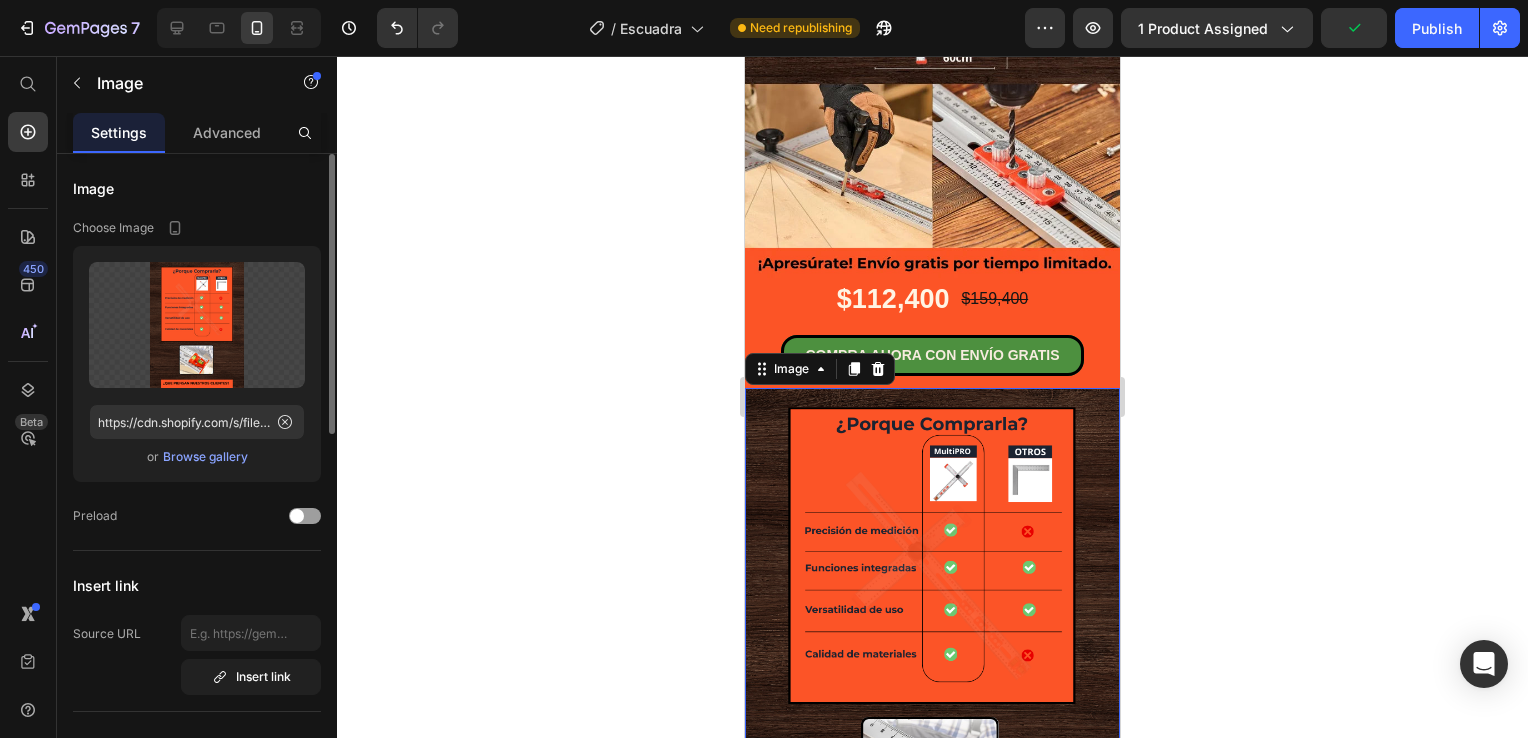 click on "Browse gallery" at bounding box center (205, 457) 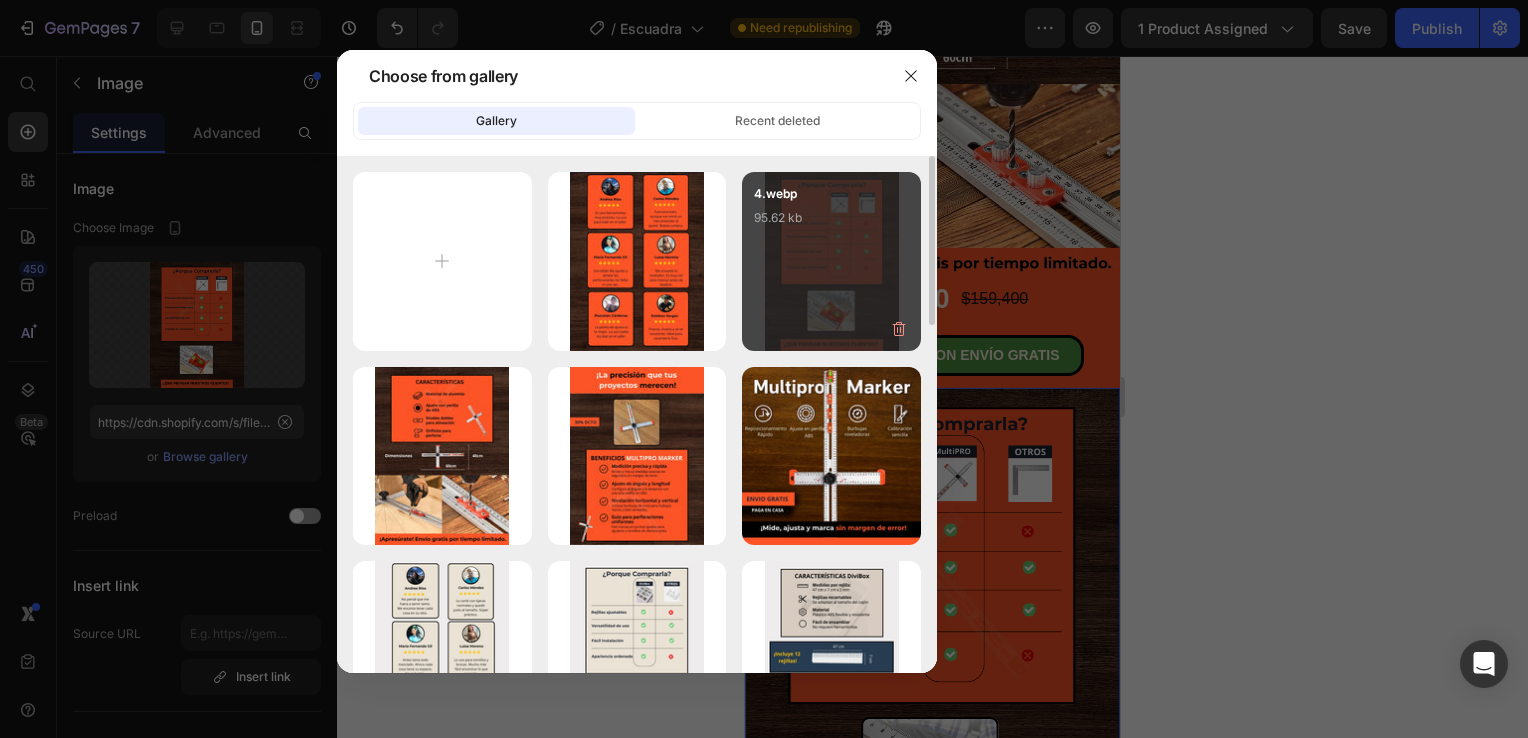 click on "4.webp 95.62 kb" at bounding box center [831, 261] 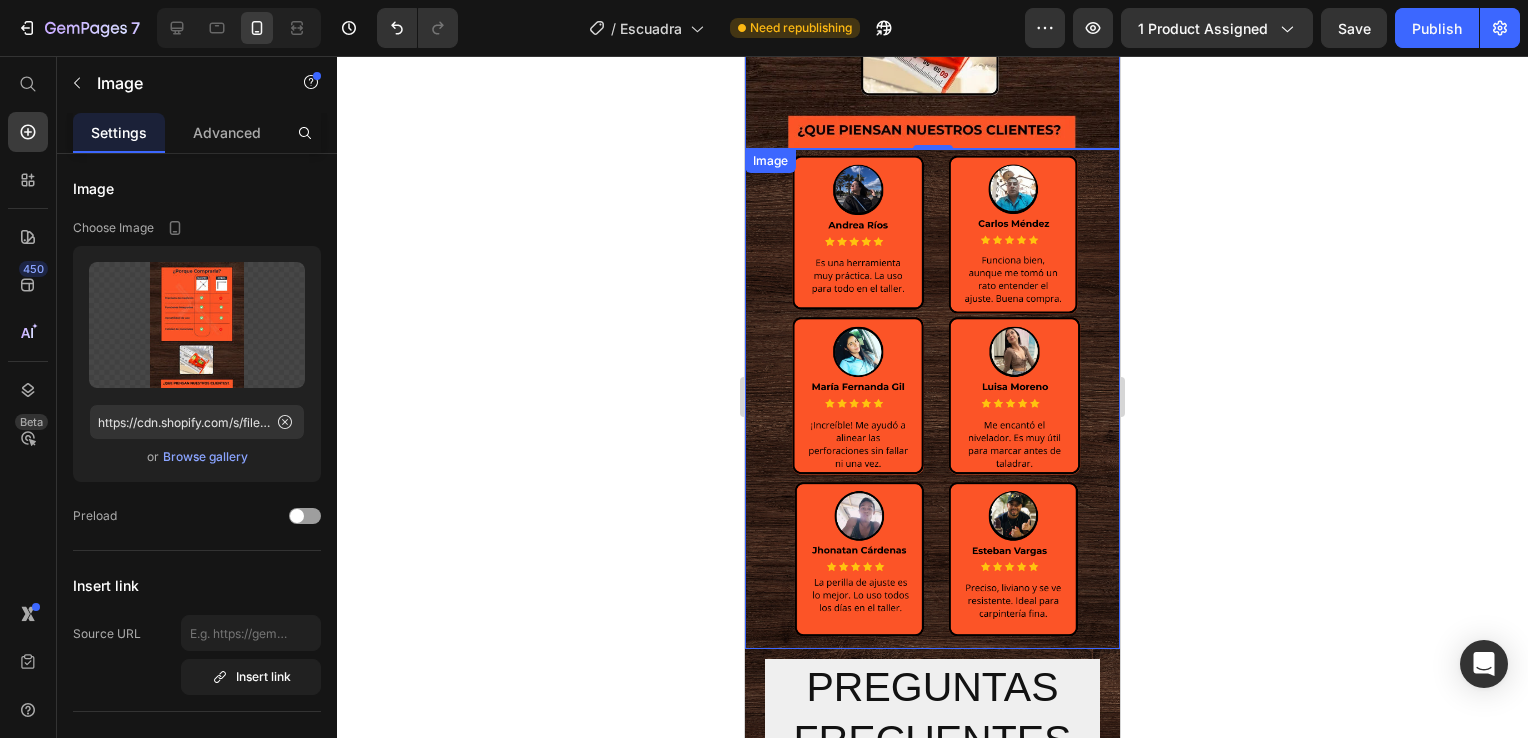 scroll, scrollTop: 2400, scrollLeft: 0, axis: vertical 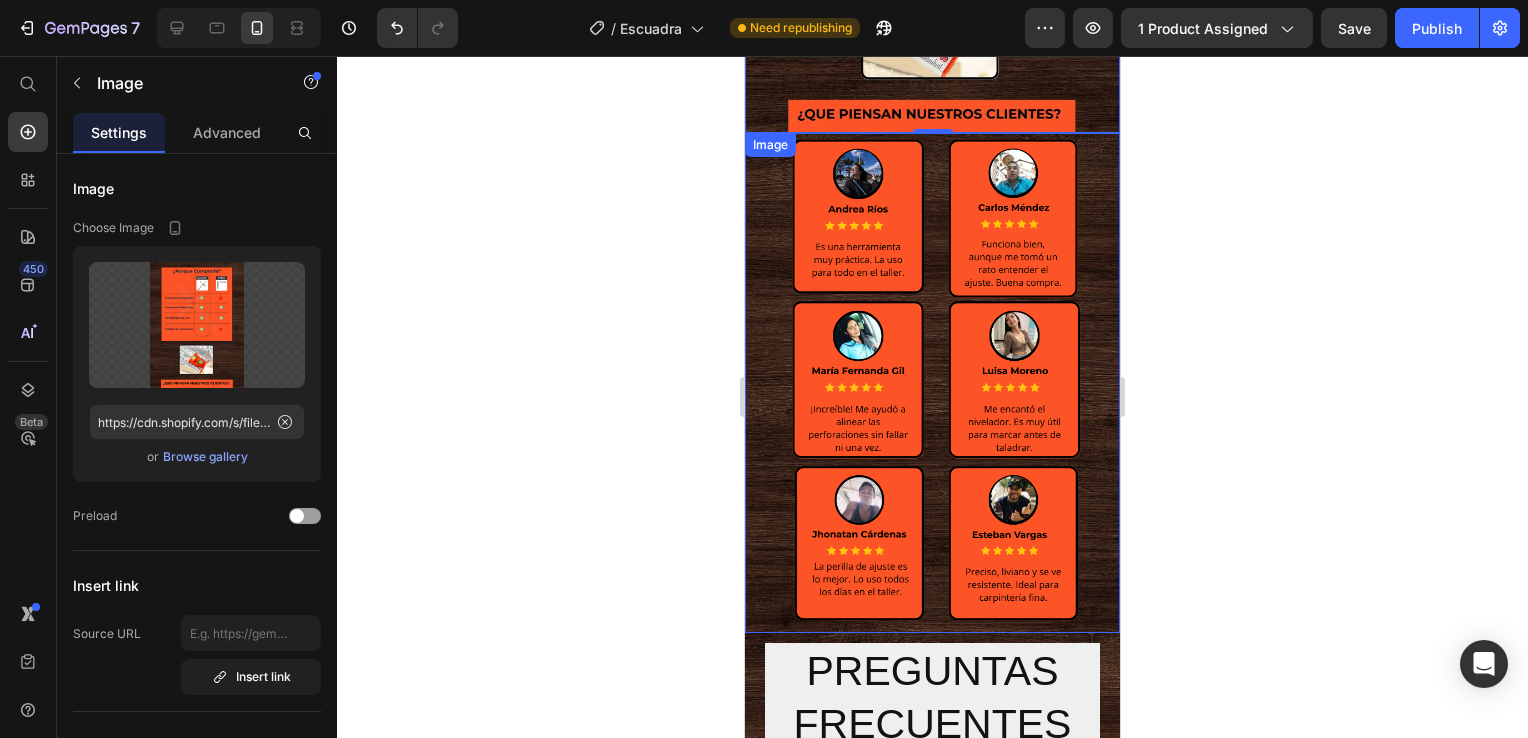 click at bounding box center (932, 383) 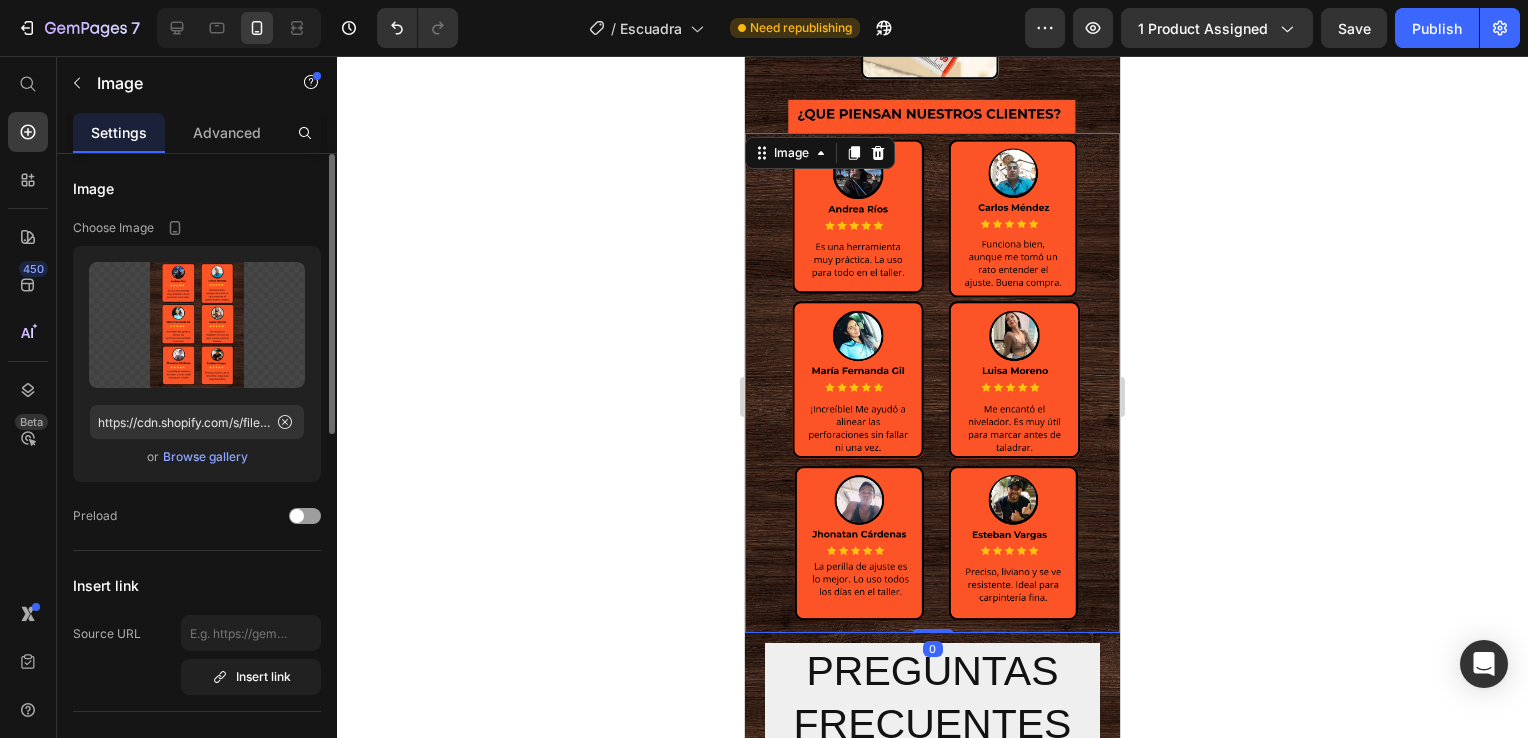 click on "Browse gallery" at bounding box center [205, 457] 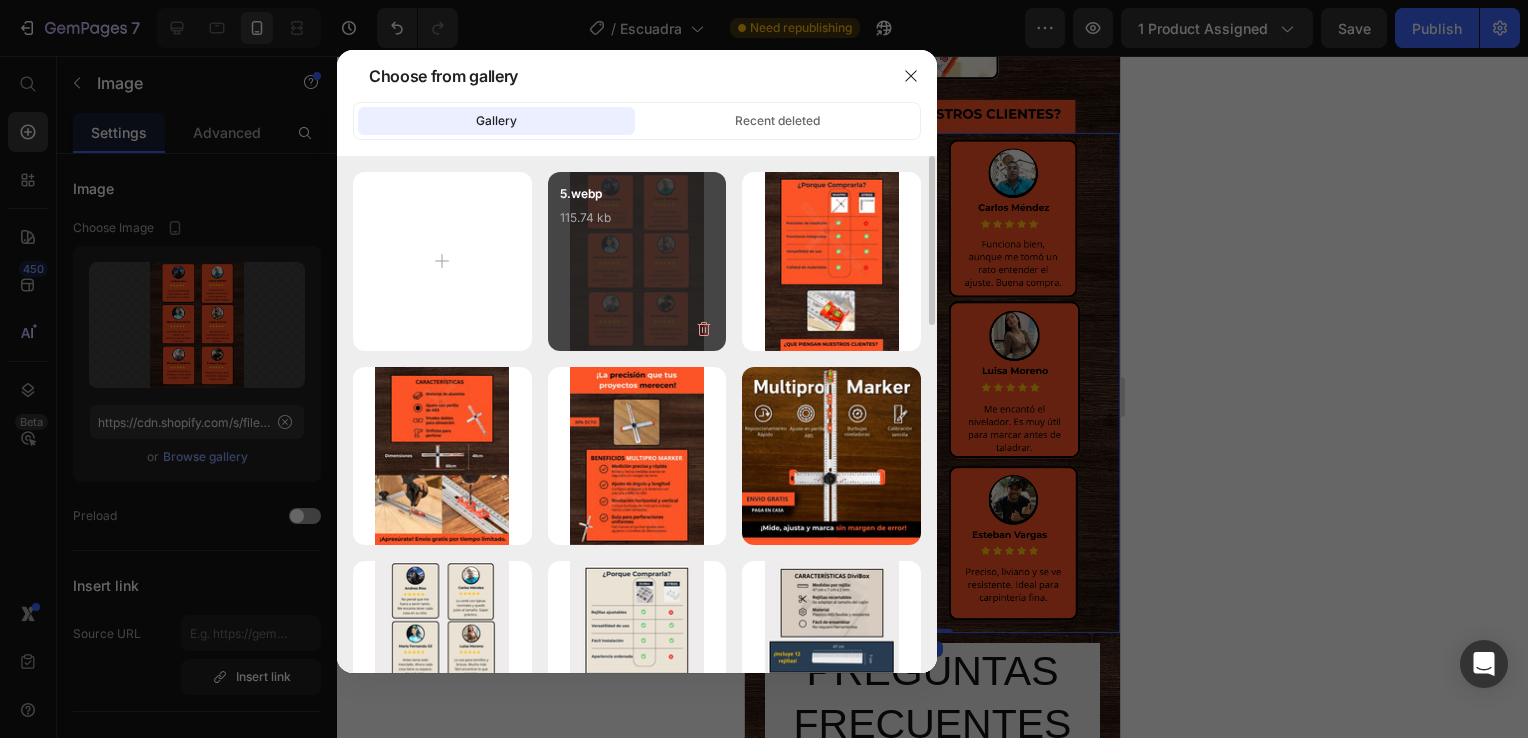 click on "5.webp 115.74 kb" at bounding box center [637, 261] 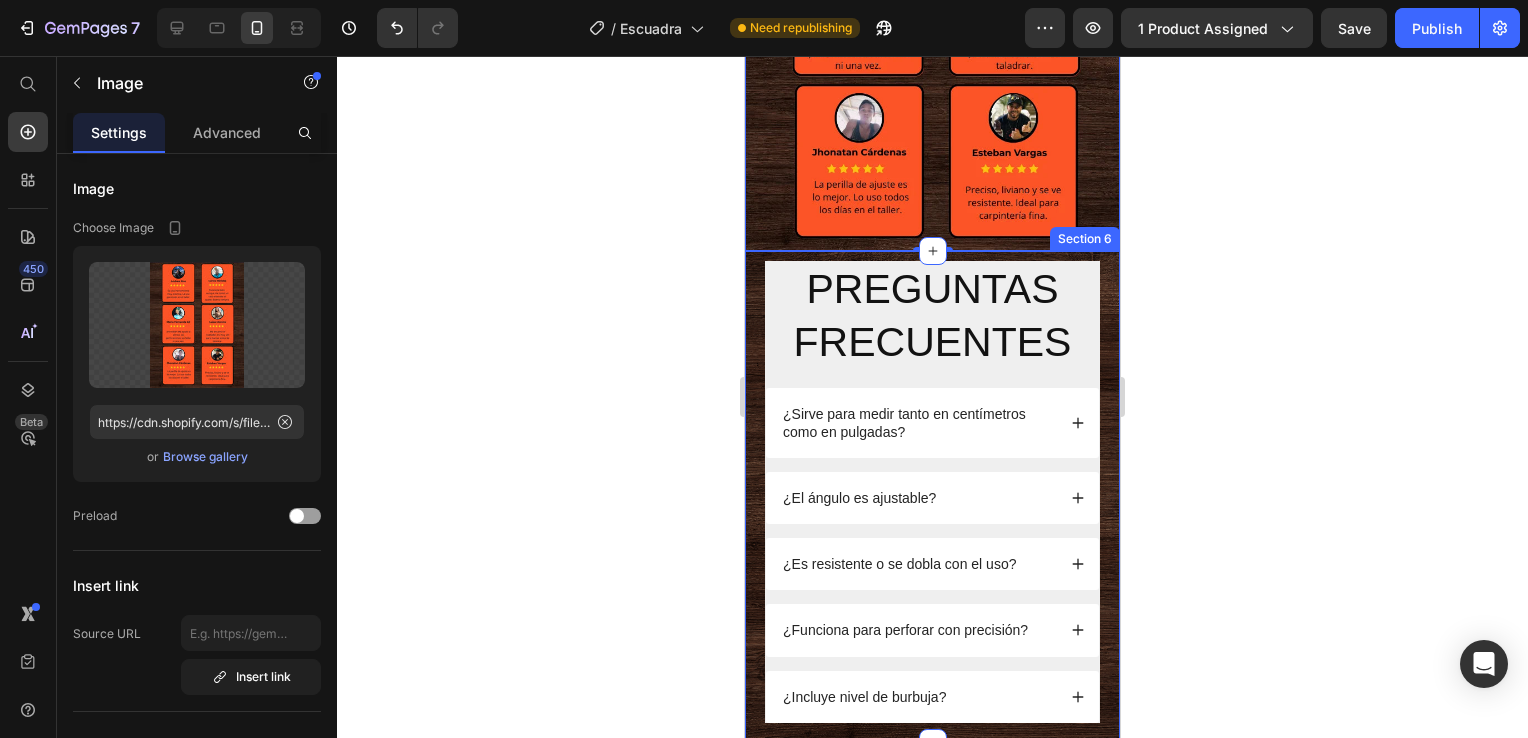 scroll, scrollTop: 2800, scrollLeft: 0, axis: vertical 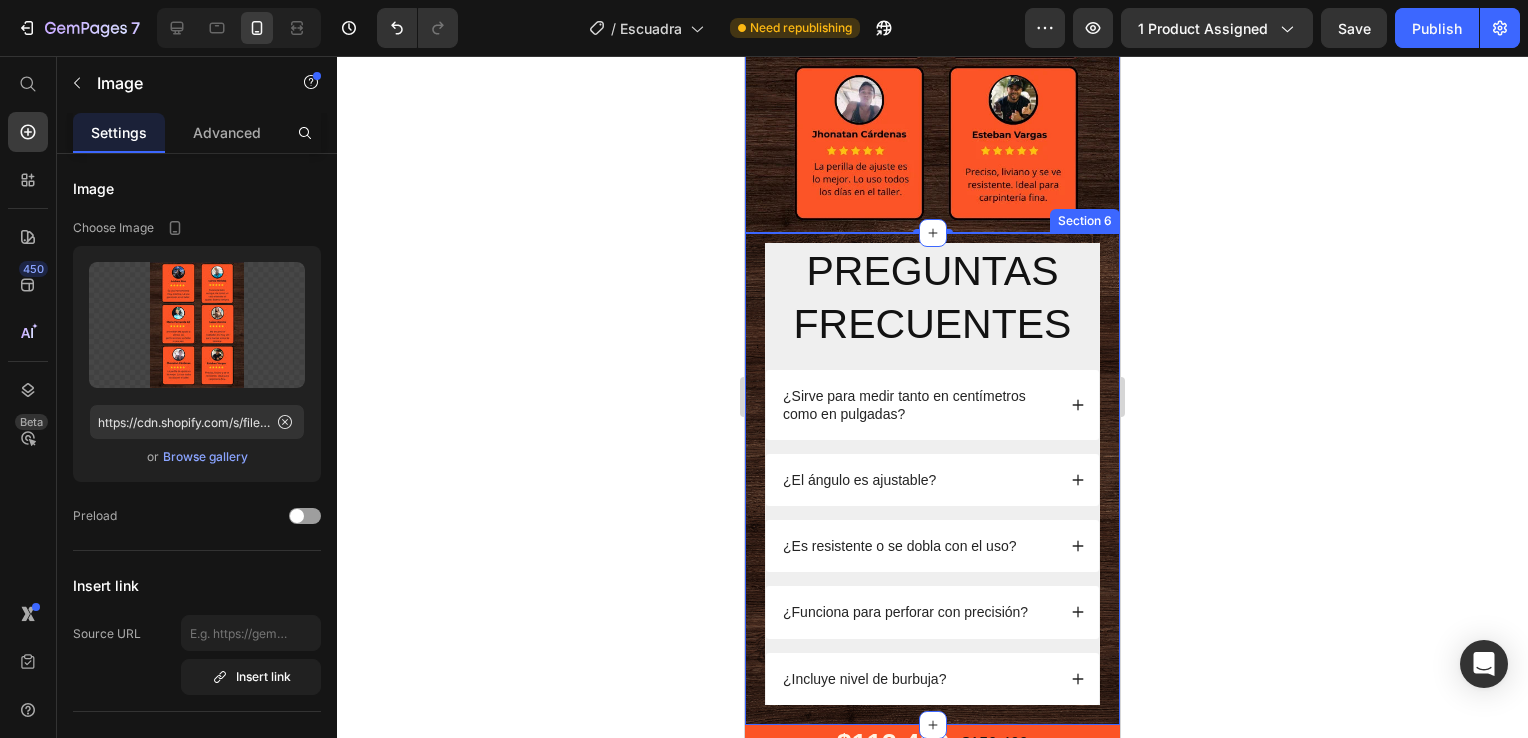 click on "PREGUNTAS FRECUENTES Heading
¿Sirve para medir tanto en centímetros como en pulgadas?
¿El ángulo es ajustable?
¿Es resistente o se dobla con el uso?
¿Funciona para perforar con precisión?
¿Incluye nivel de burbuja? Accordion Row Section 6" at bounding box center (932, 479) 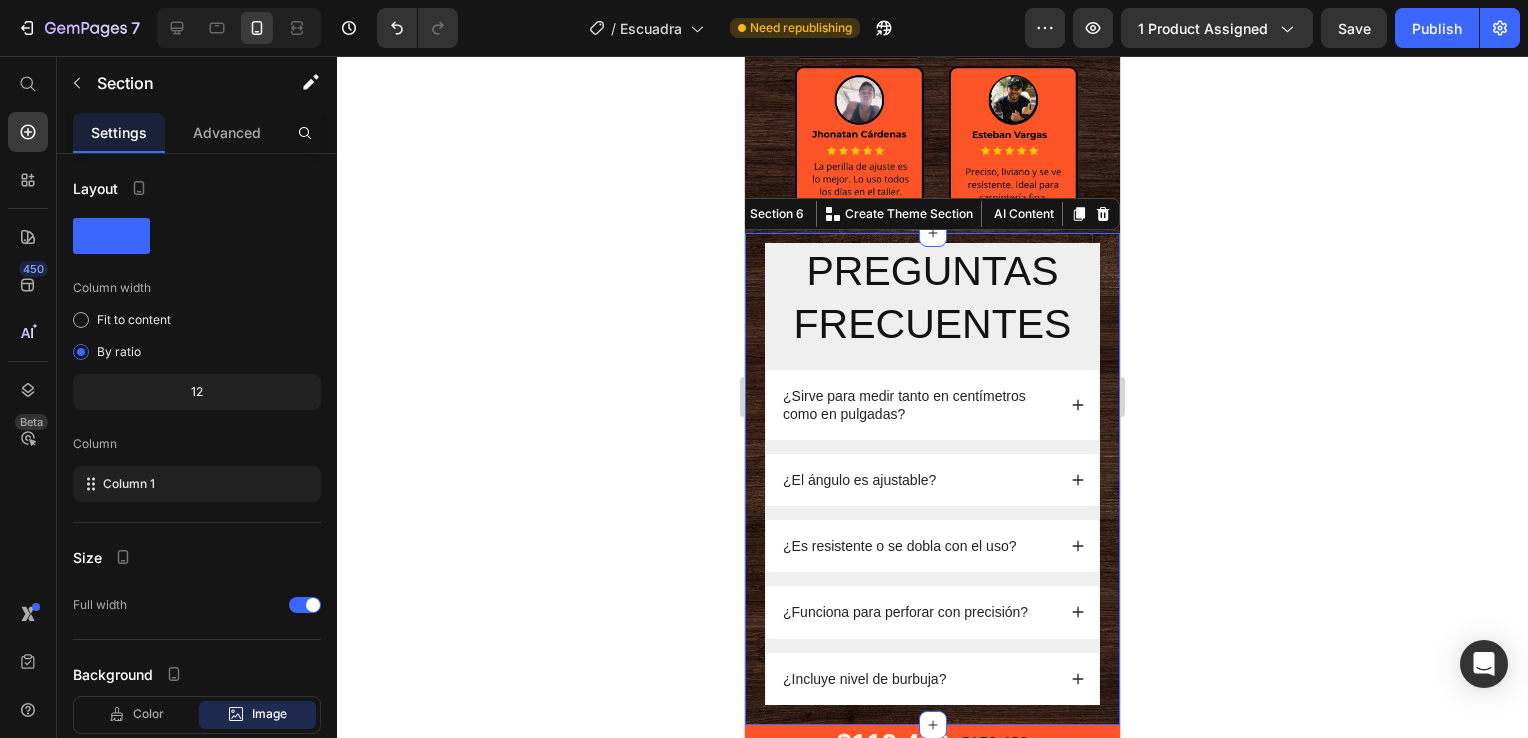 click 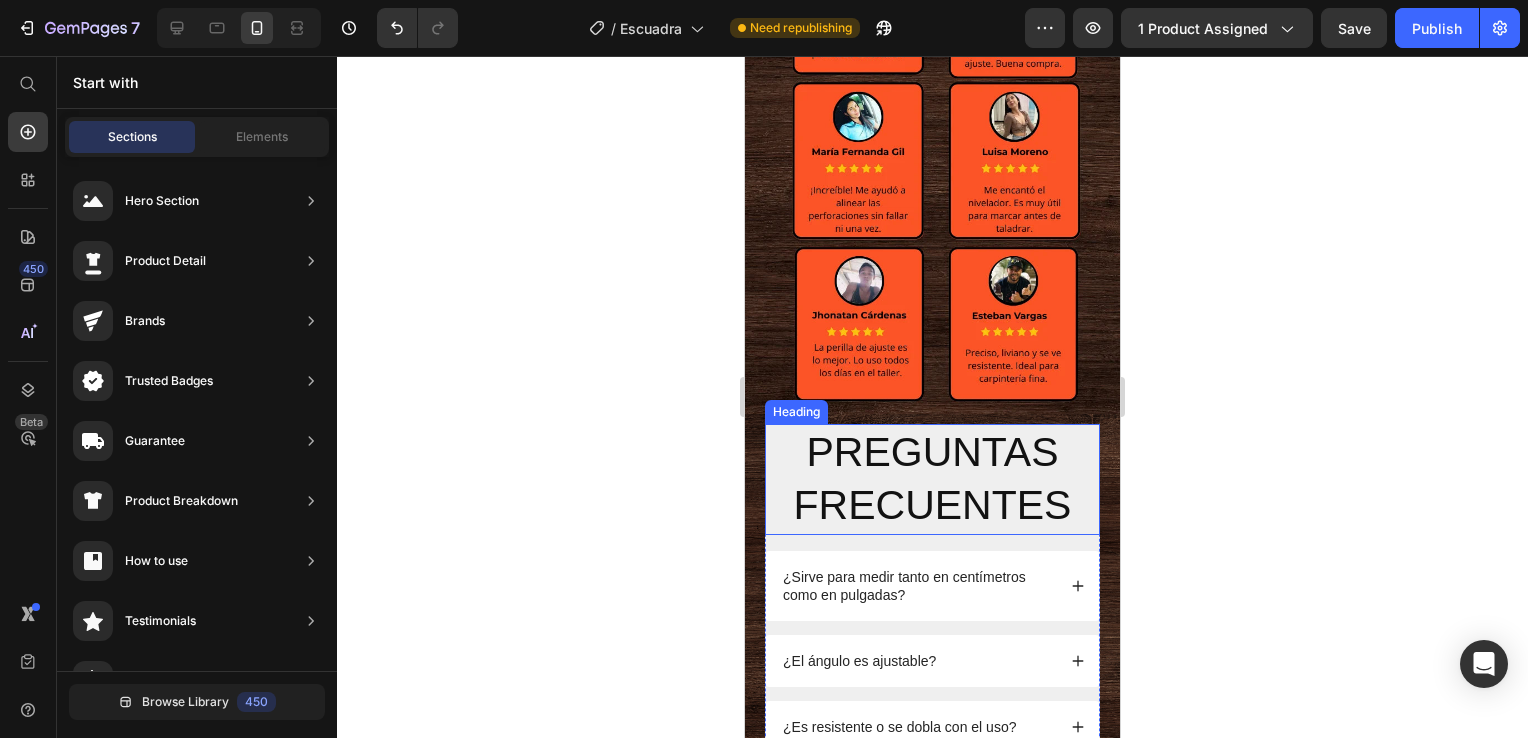 scroll, scrollTop: 2500, scrollLeft: 0, axis: vertical 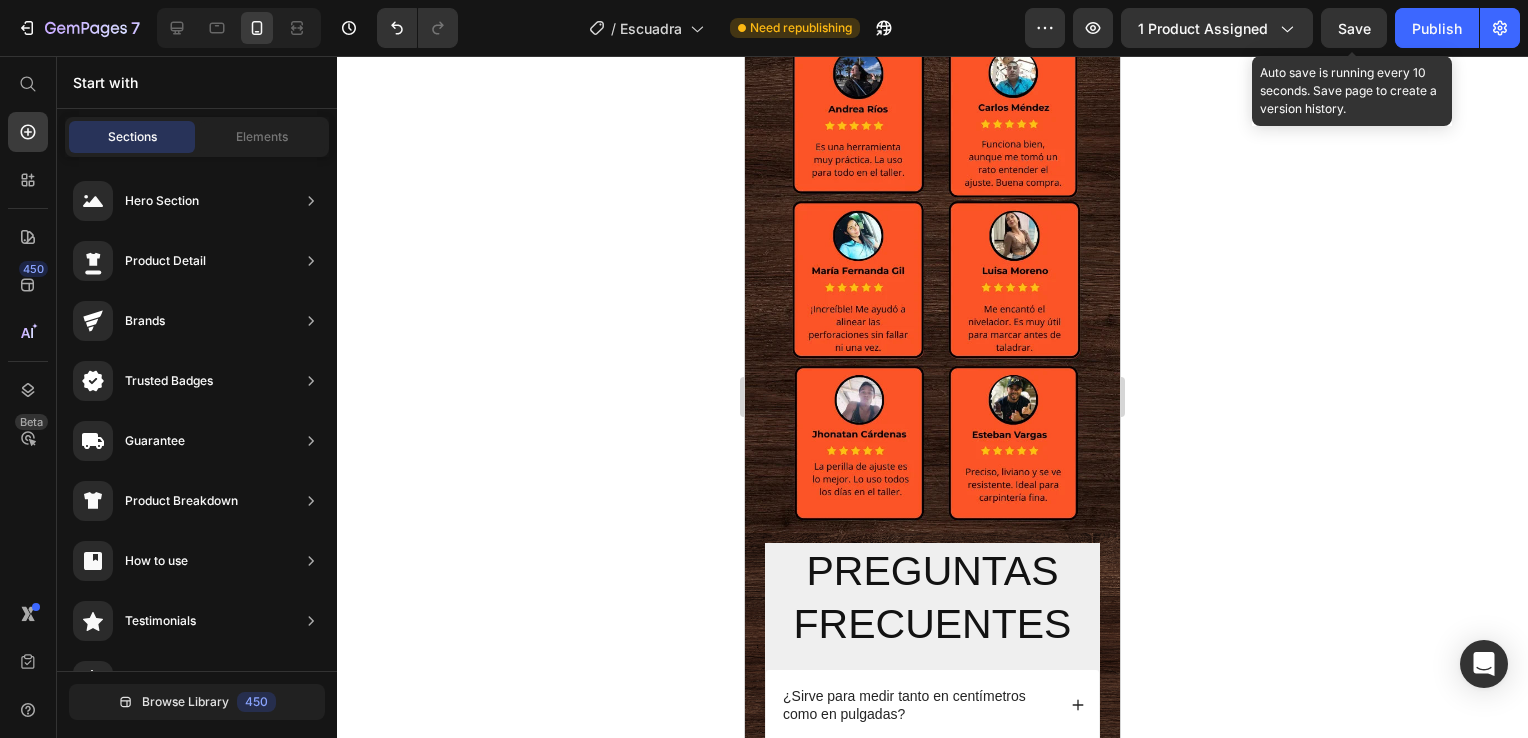 click on "Save" at bounding box center [1354, 28] 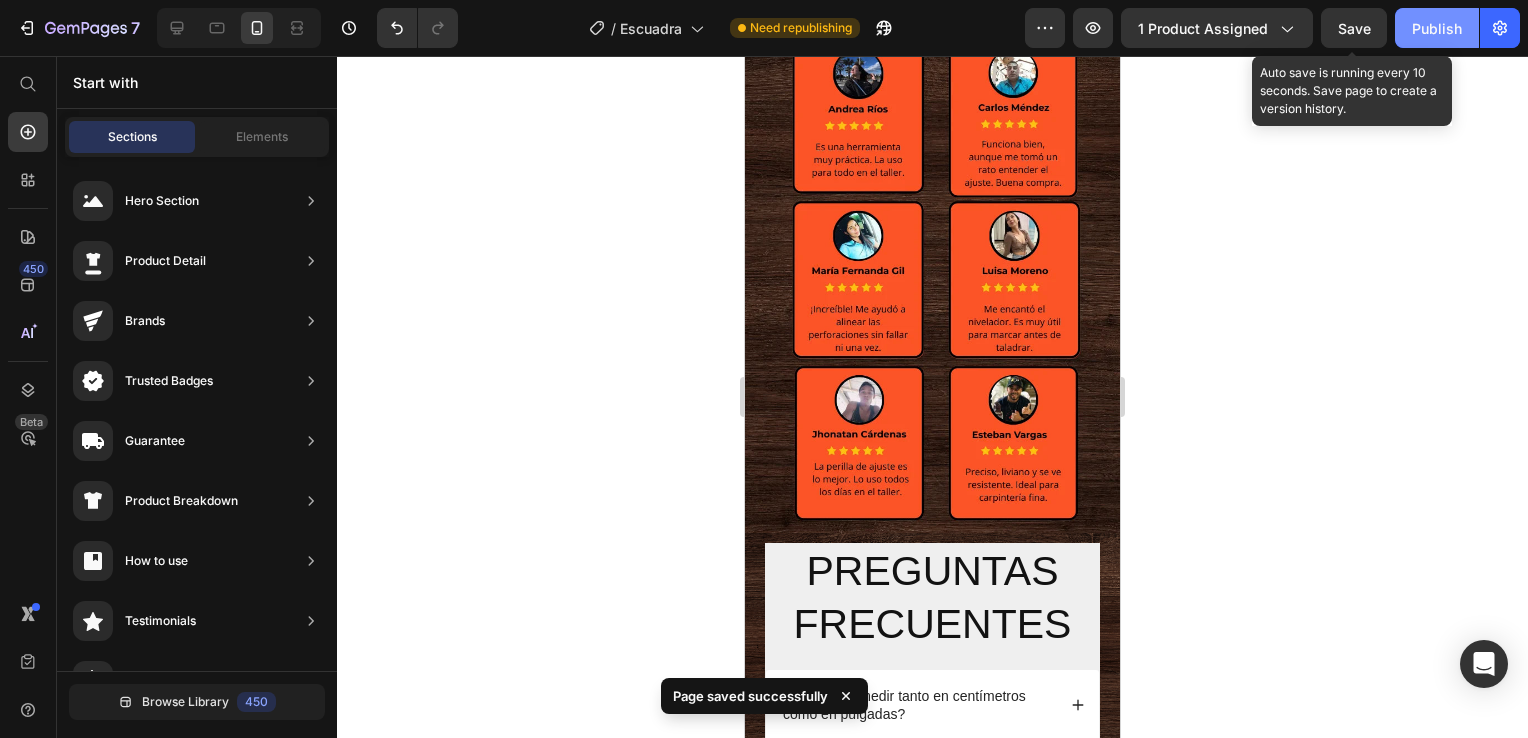 click on "Publish" at bounding box center [1437, 28] 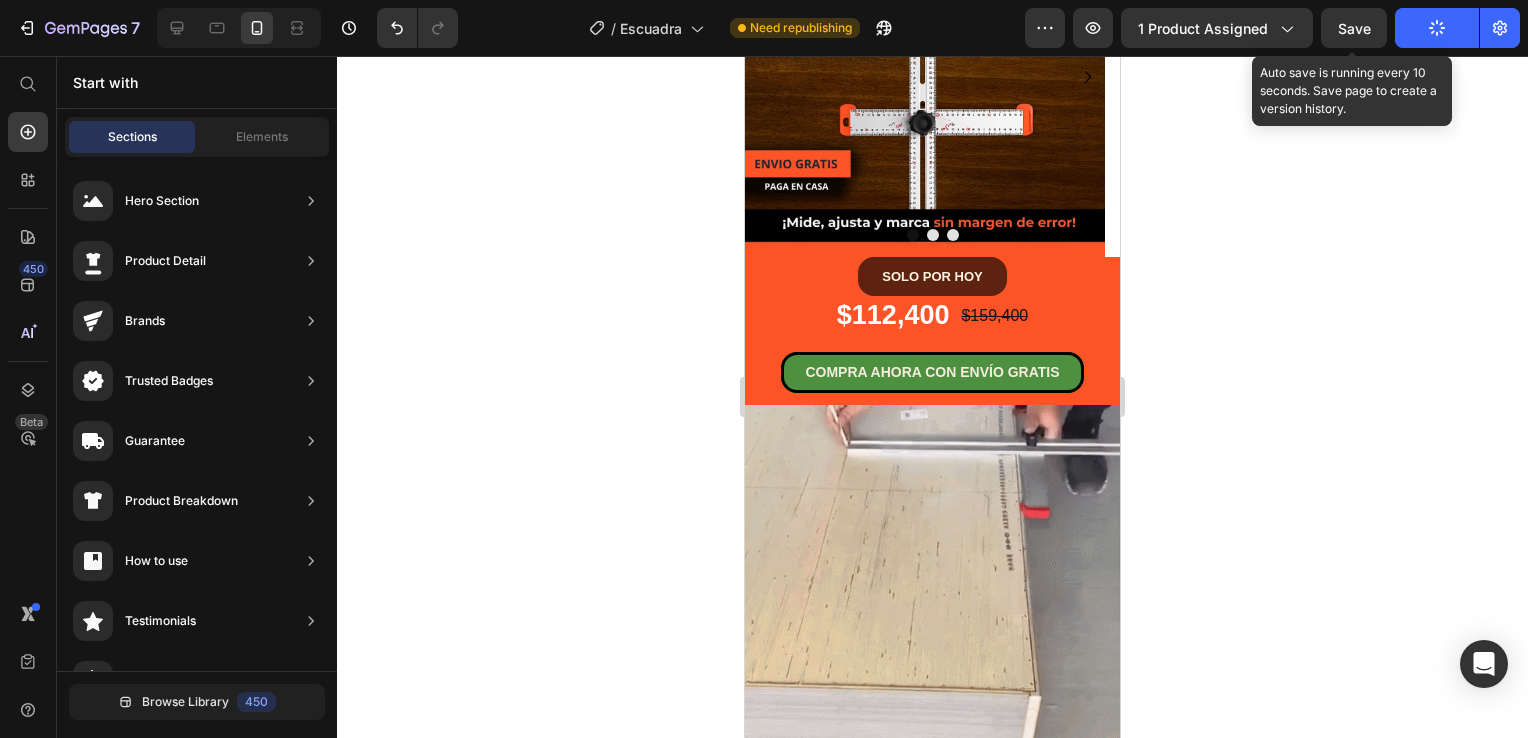 scroll, scrollTop: 0, scrollLeft: 0, axis: both 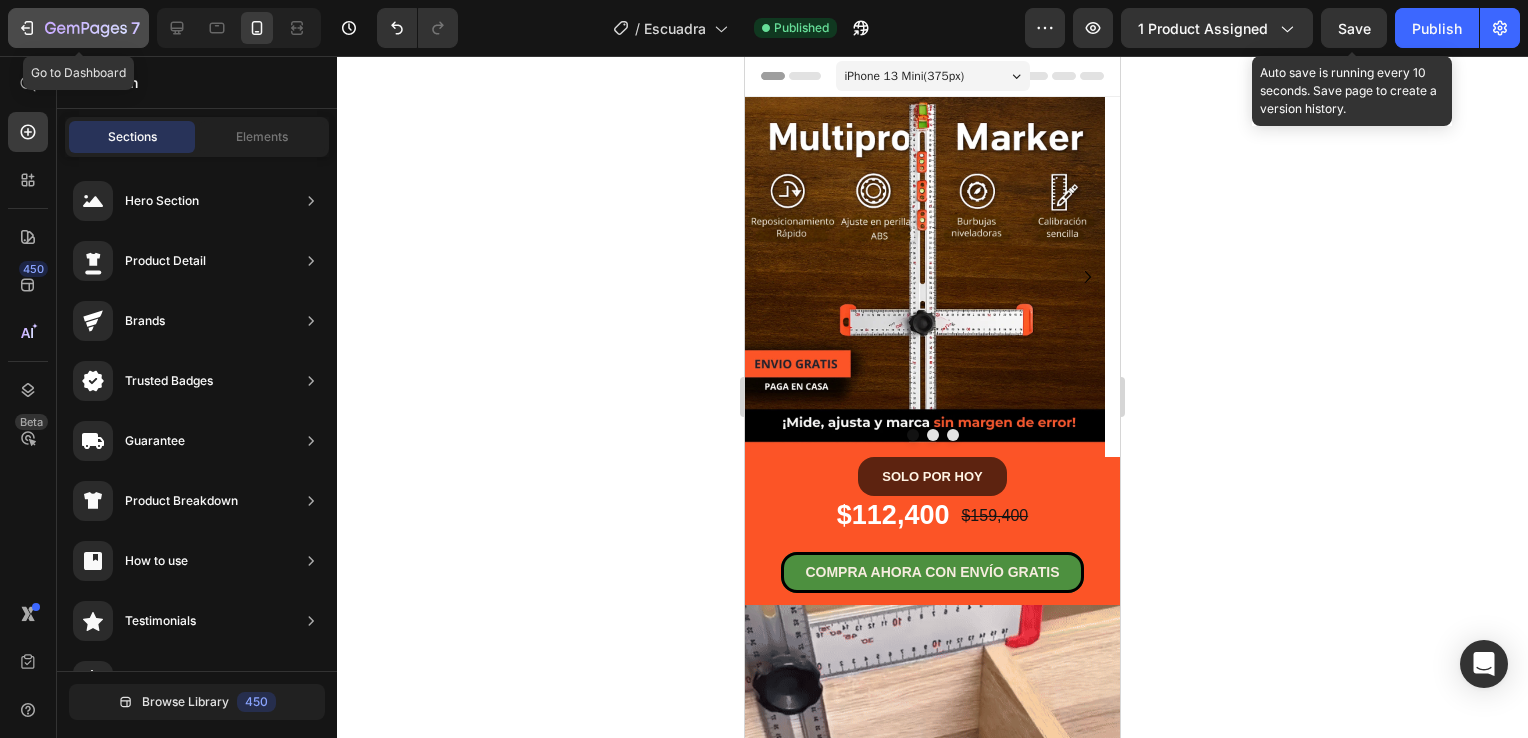 click on "7" 